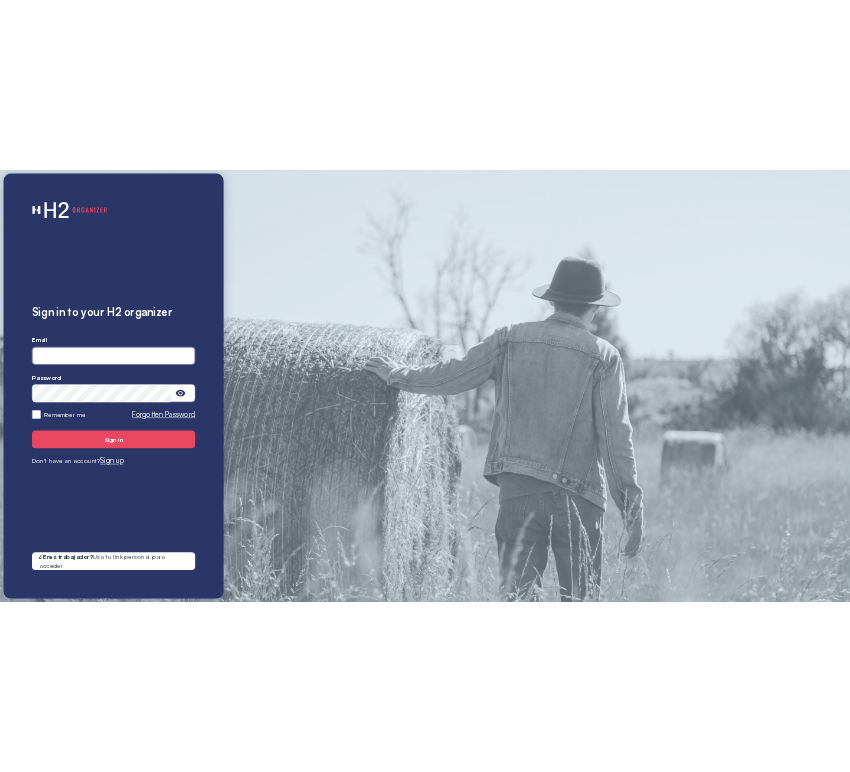 scroll, scrollTop: 0, scrollLeft: 0, axis: both 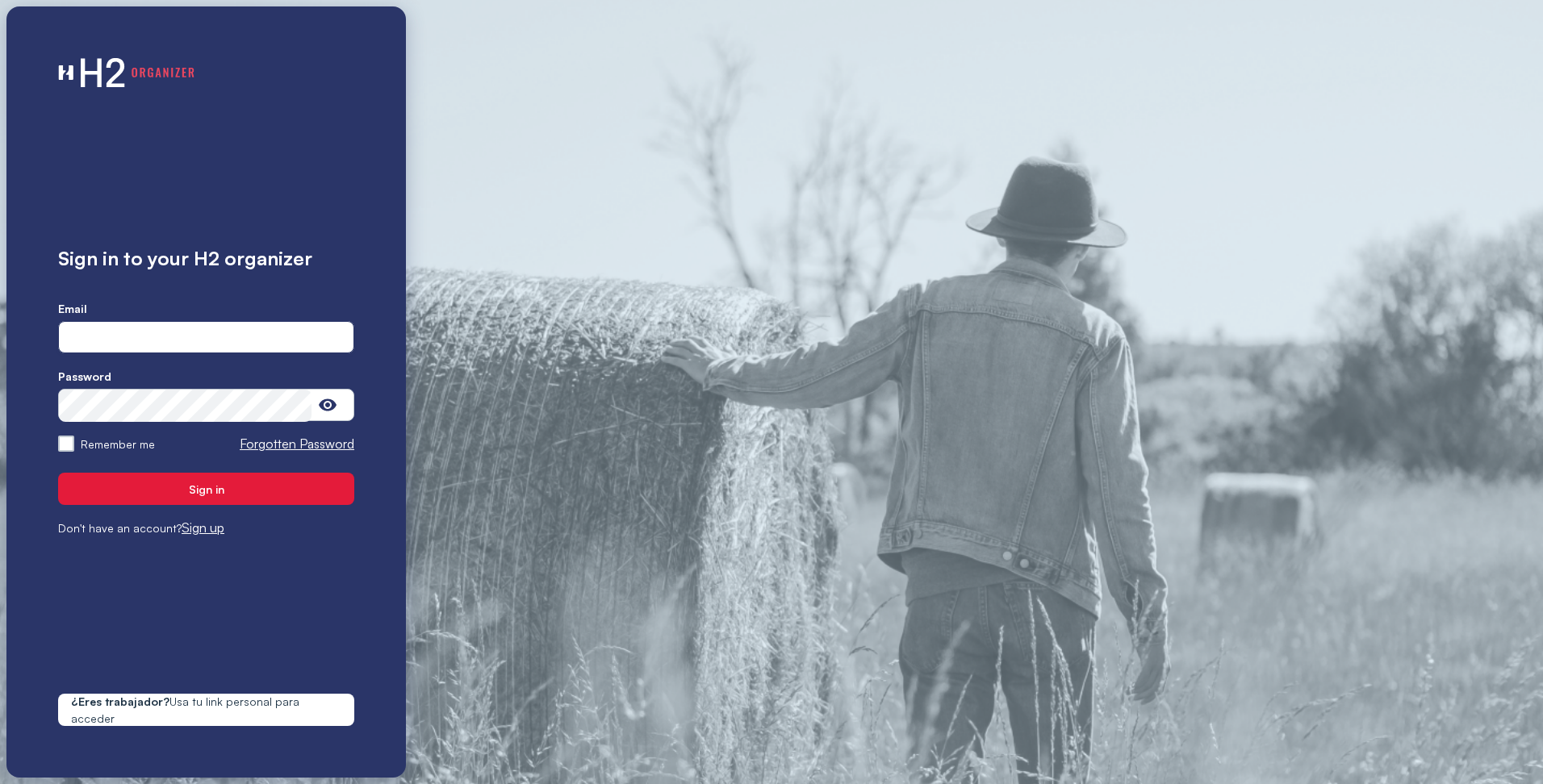 type on "**********" 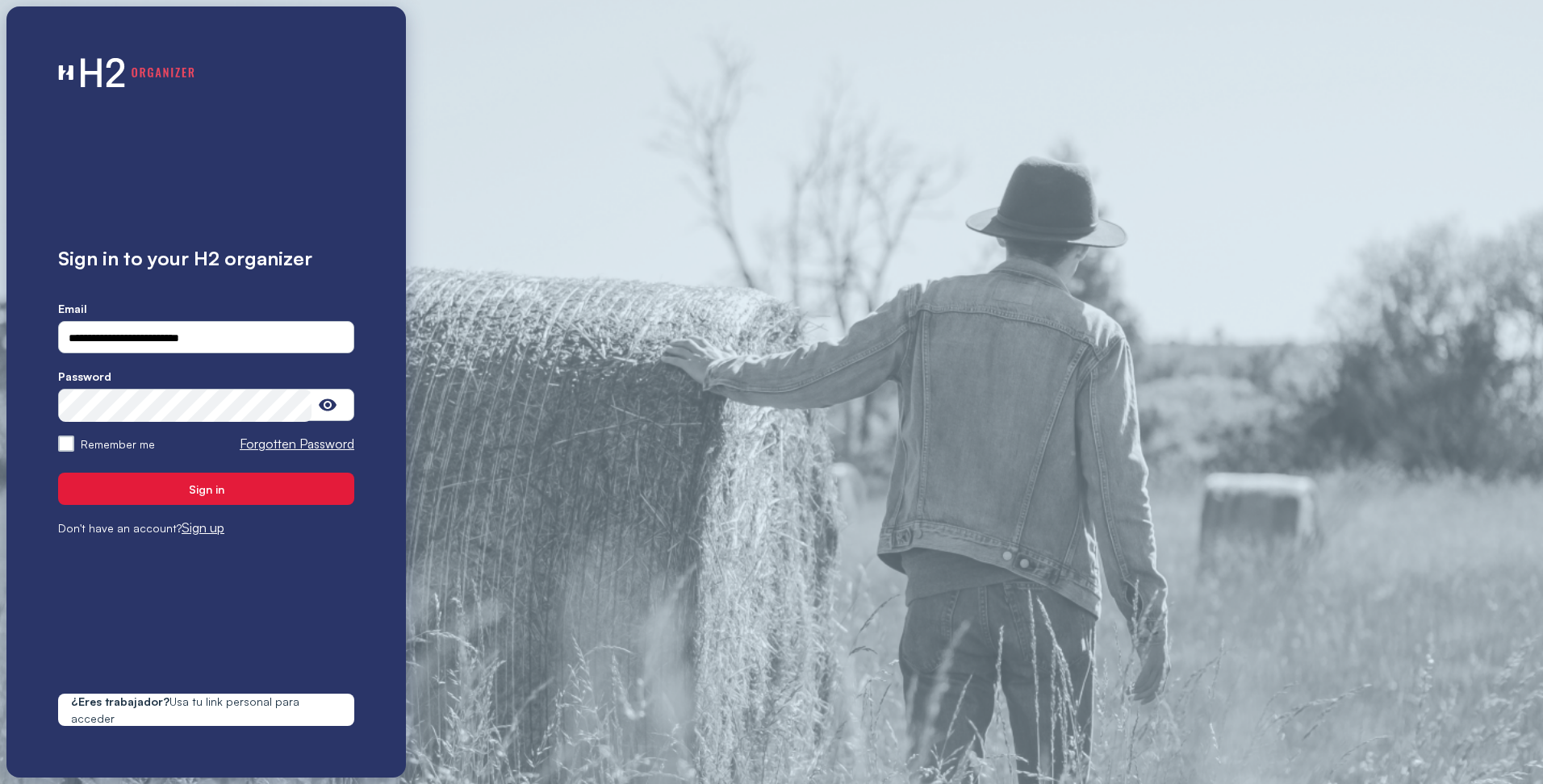 click on "Sign in" at bounding box center [206, 489] 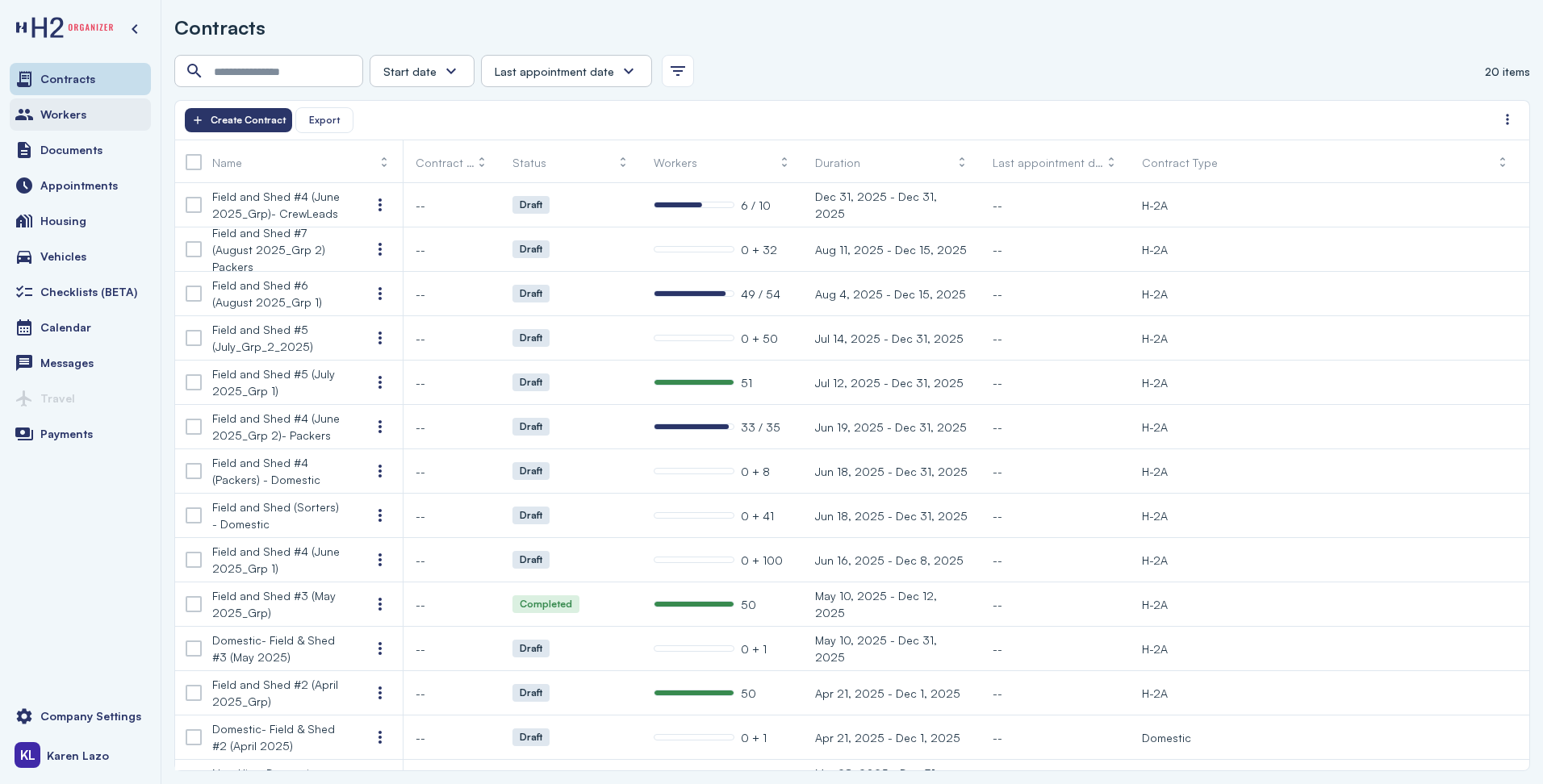 click at bounding box center [24, 115] 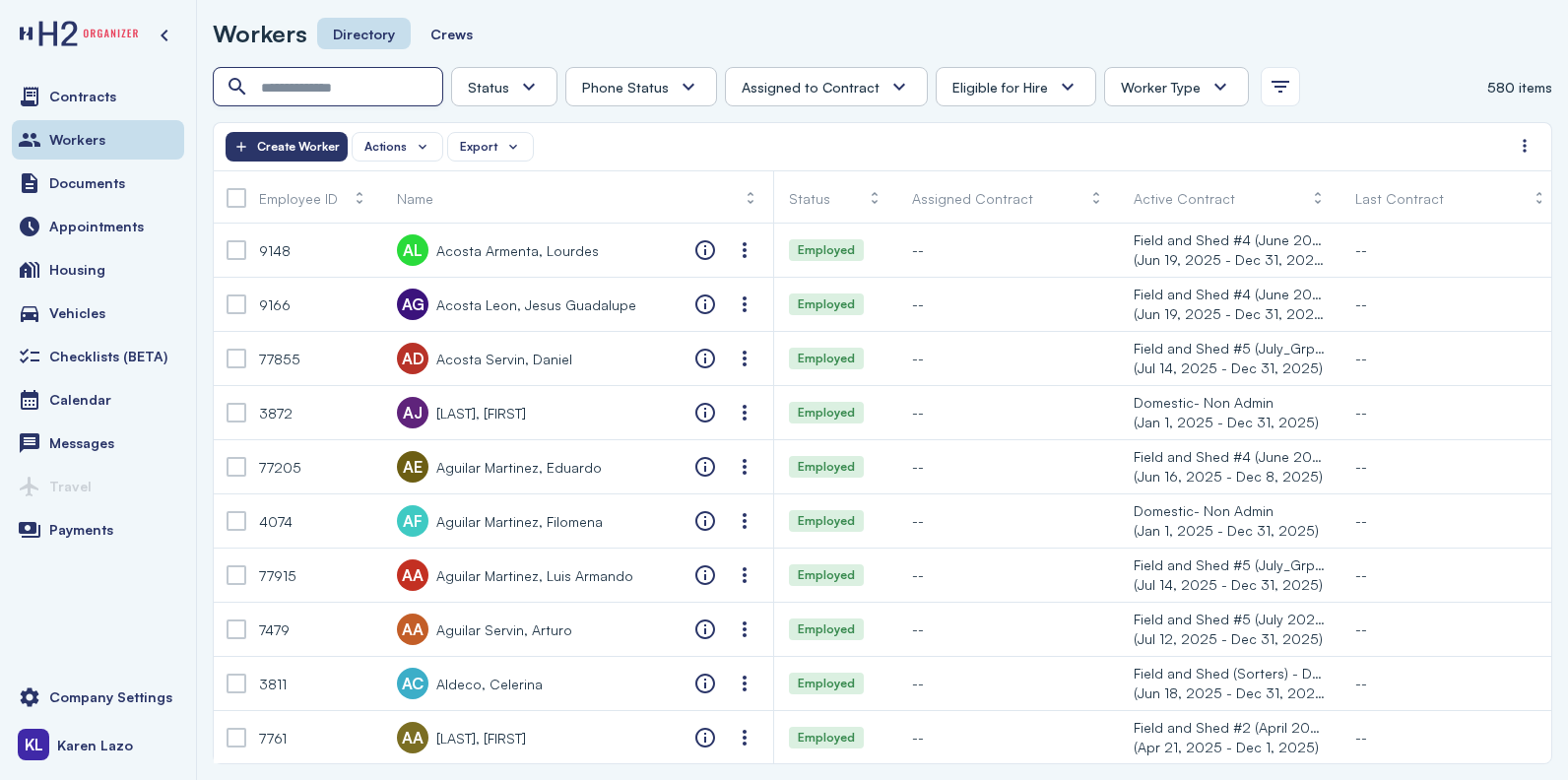 click at bounding box center [330, 88] 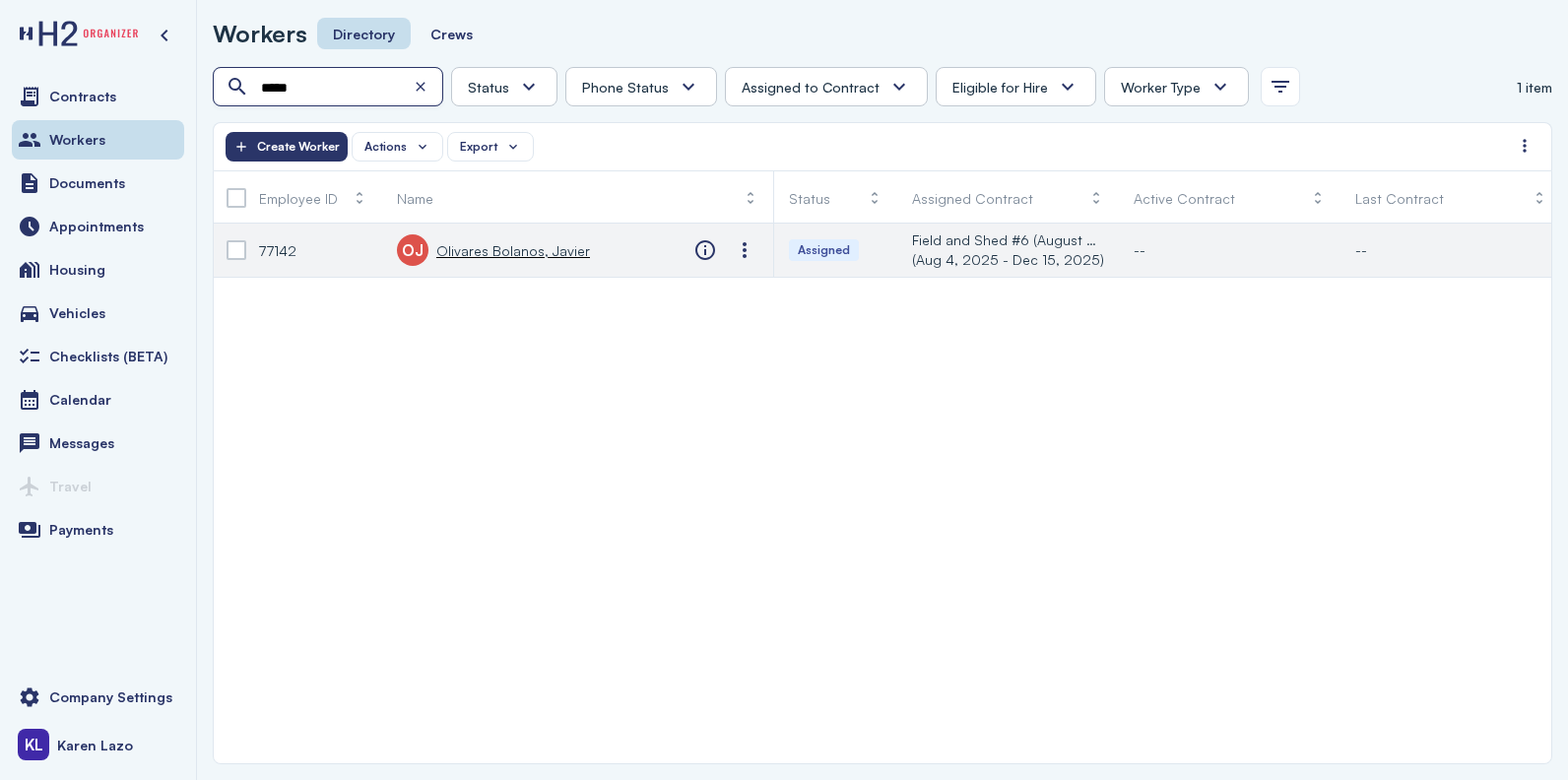 type on "*****" 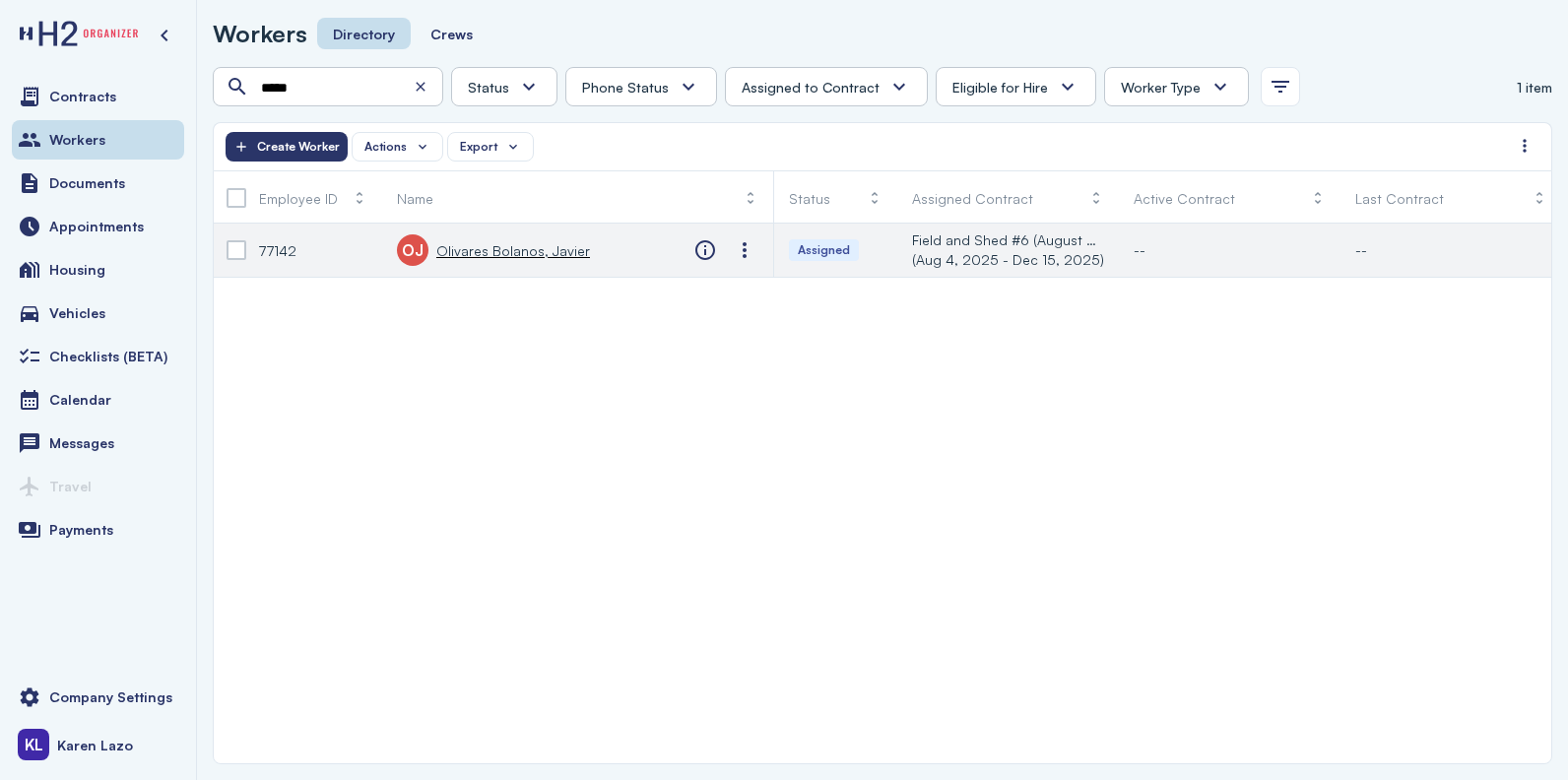 click on "OJ       Olivares Bolanos, Javier" at bounding box center [493, 250] 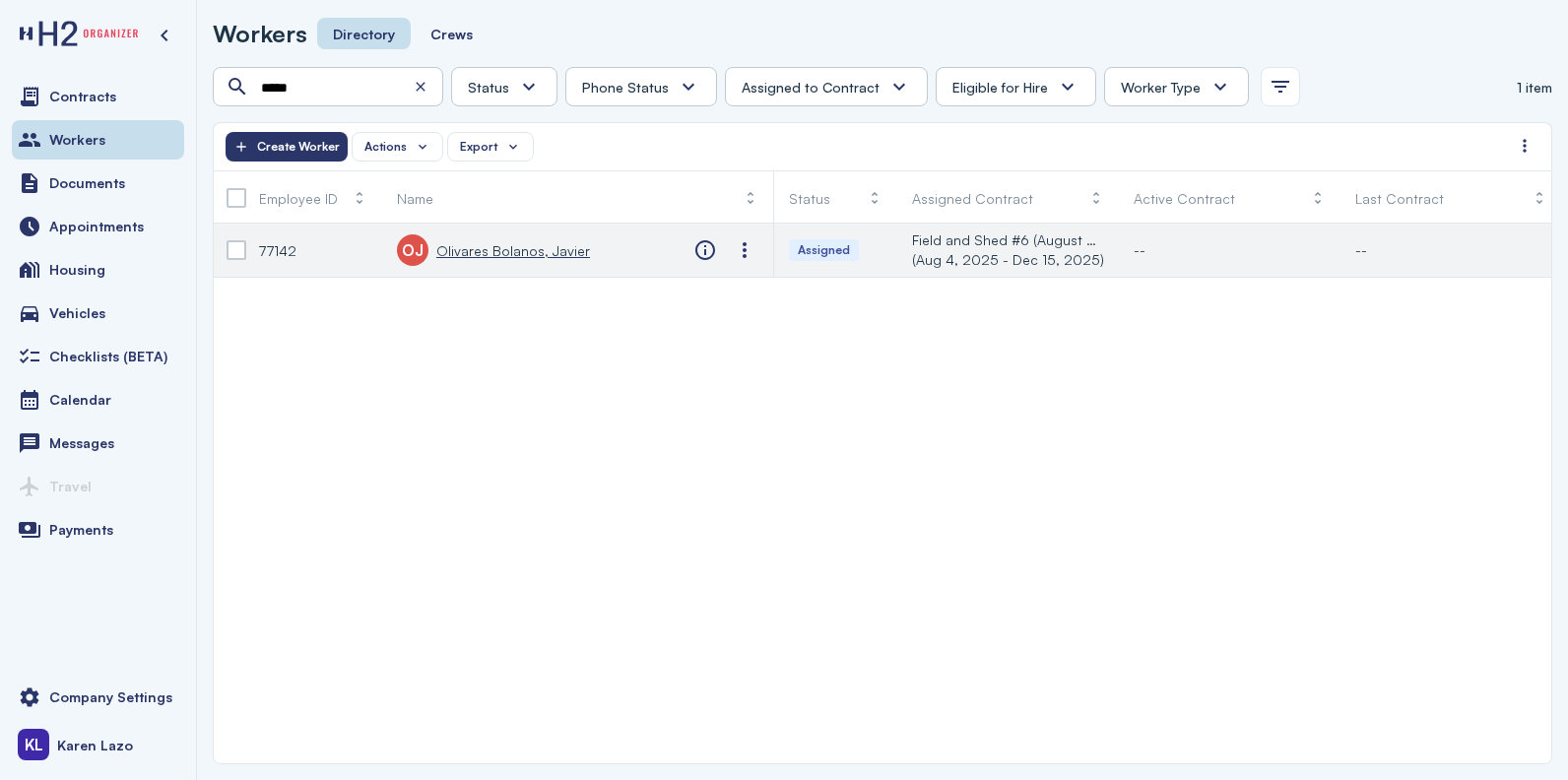 click on "Olivares Bolanos, Javier" at bounding box center [513, 250] 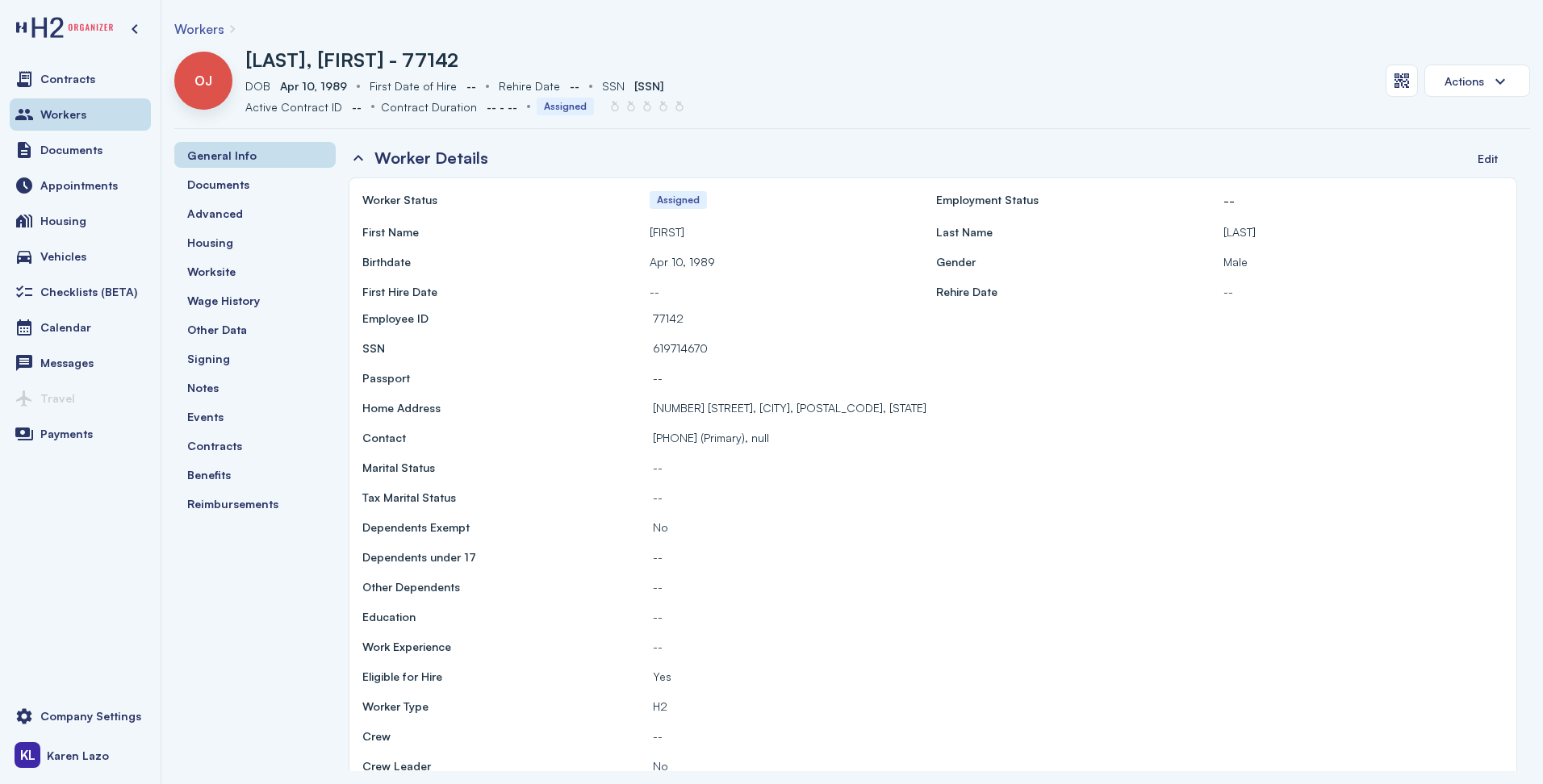 click on "Workers" at bounding box center (199, 29) 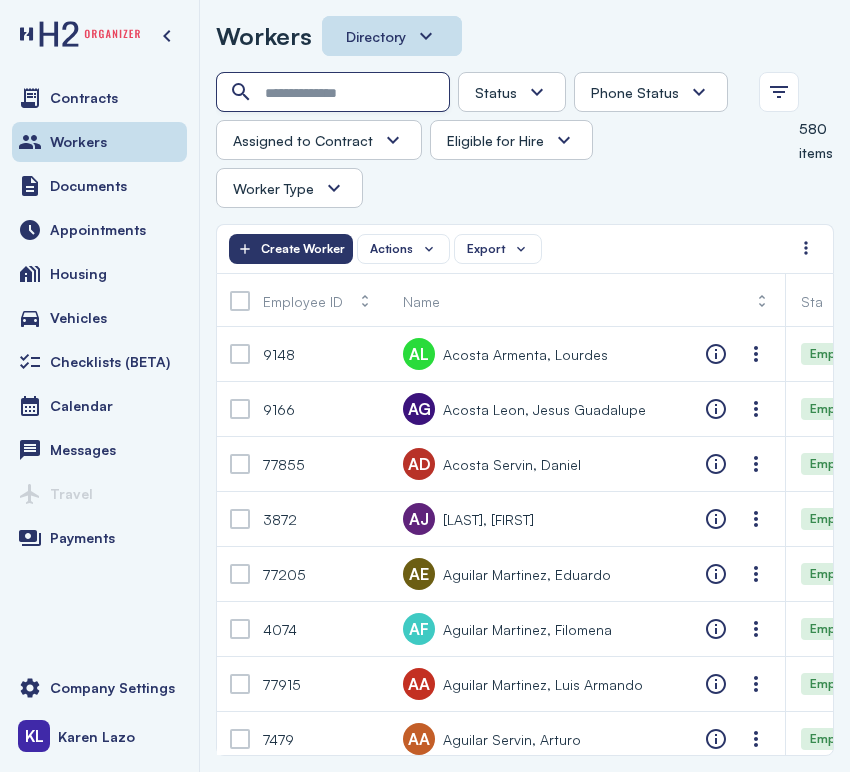 click at bounding box center (335, 93) 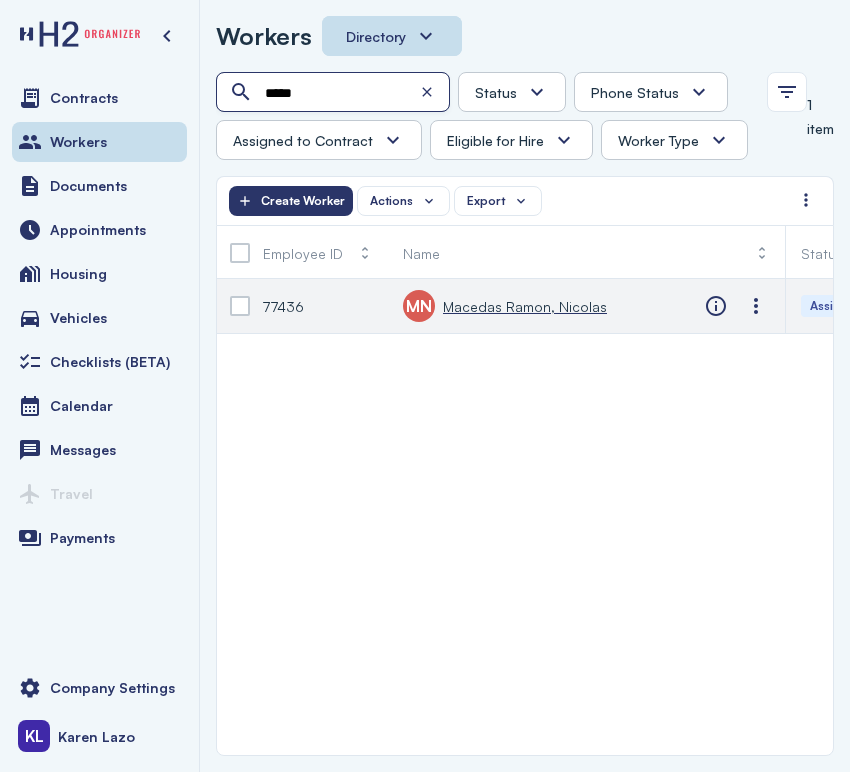 type on "*****" 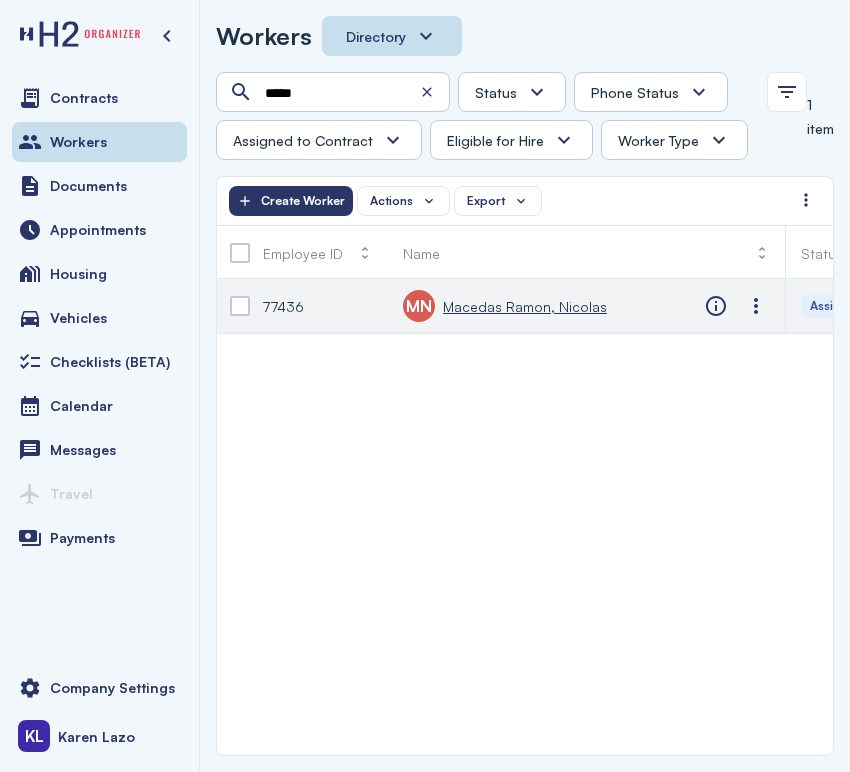 click on "Macedas Ramon, Nicolas" at bounding box center (525, 306) 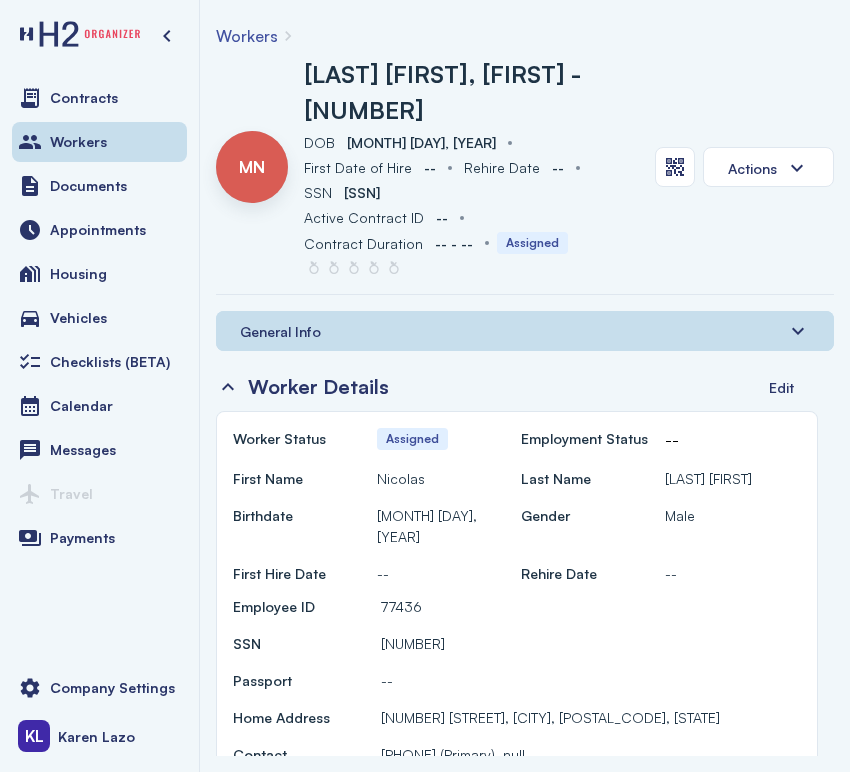 scroll, scrollTop: 0, scrollLeft: 0, axis: both 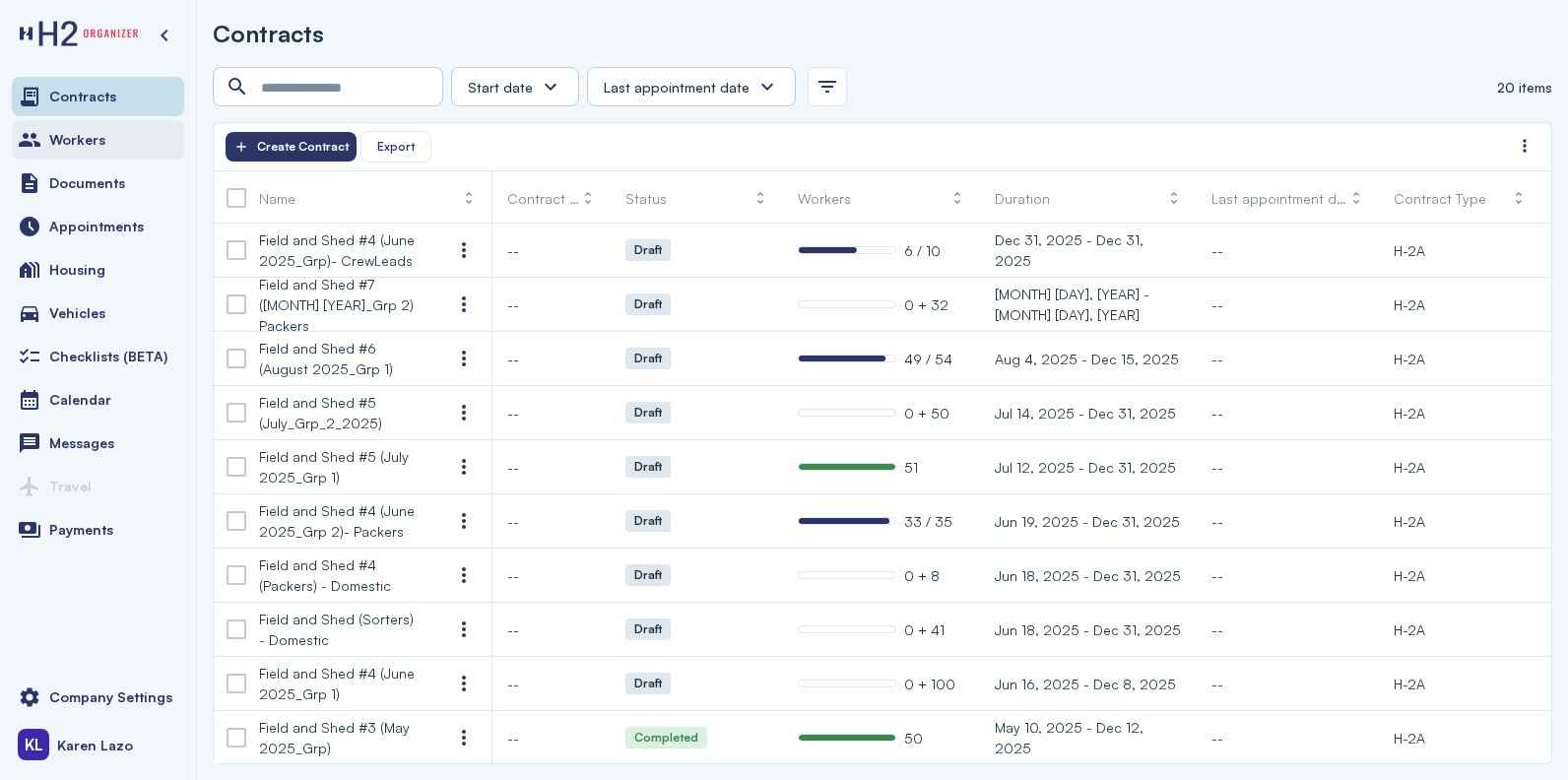 click on "Workers" at bounding box center [98, 140] 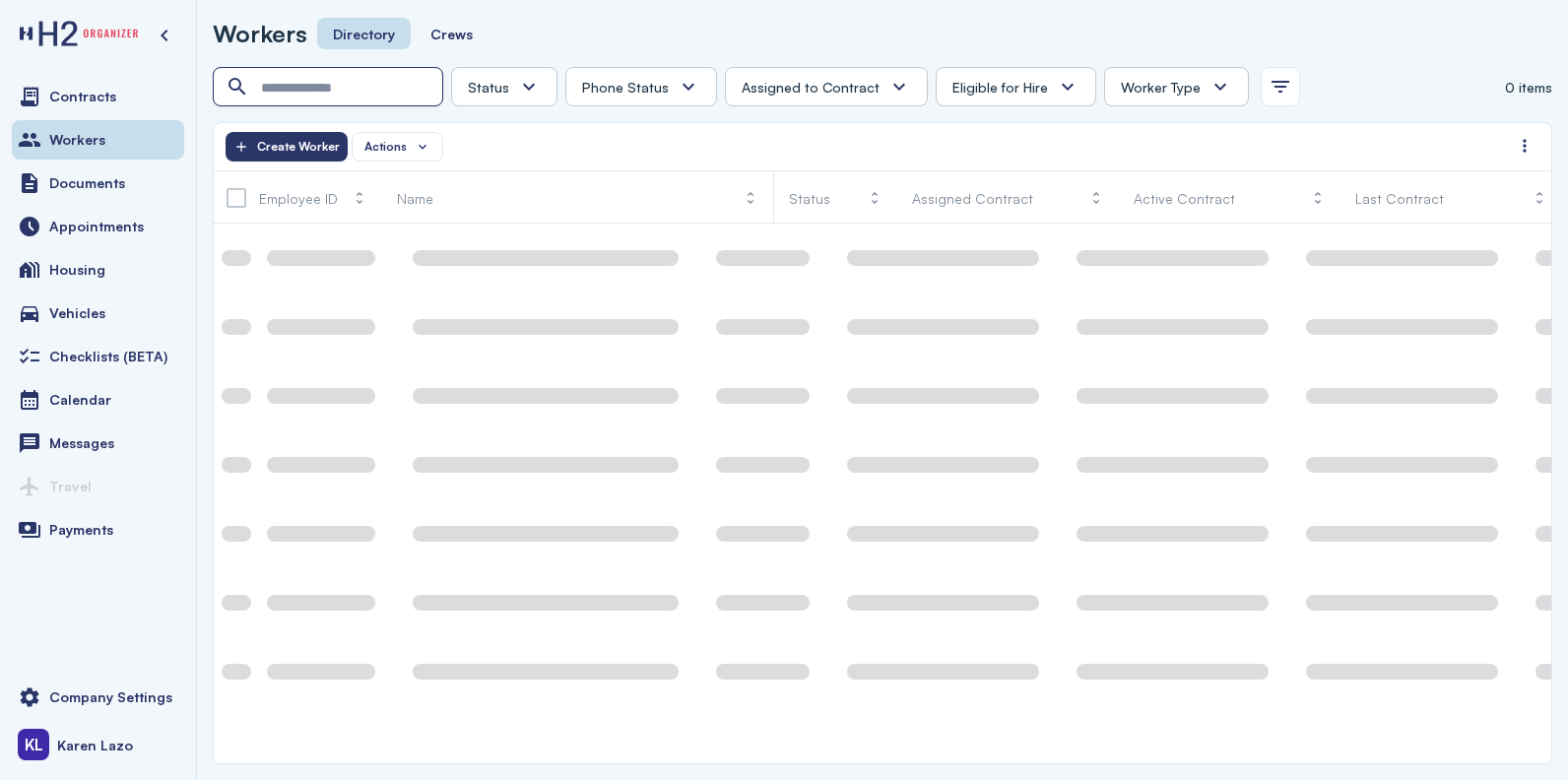 click at bounding box center [330, 88] 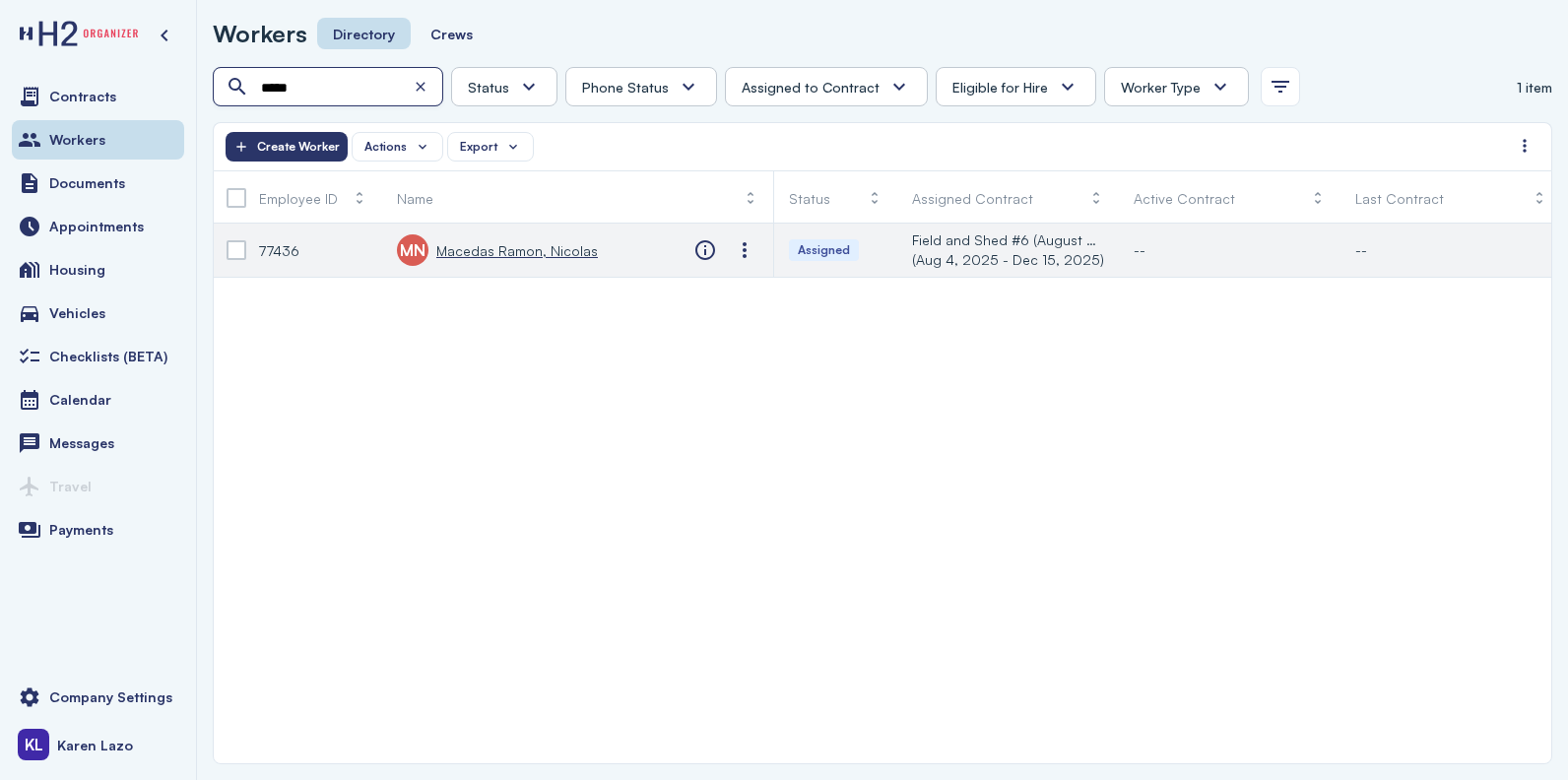 type on "*****" 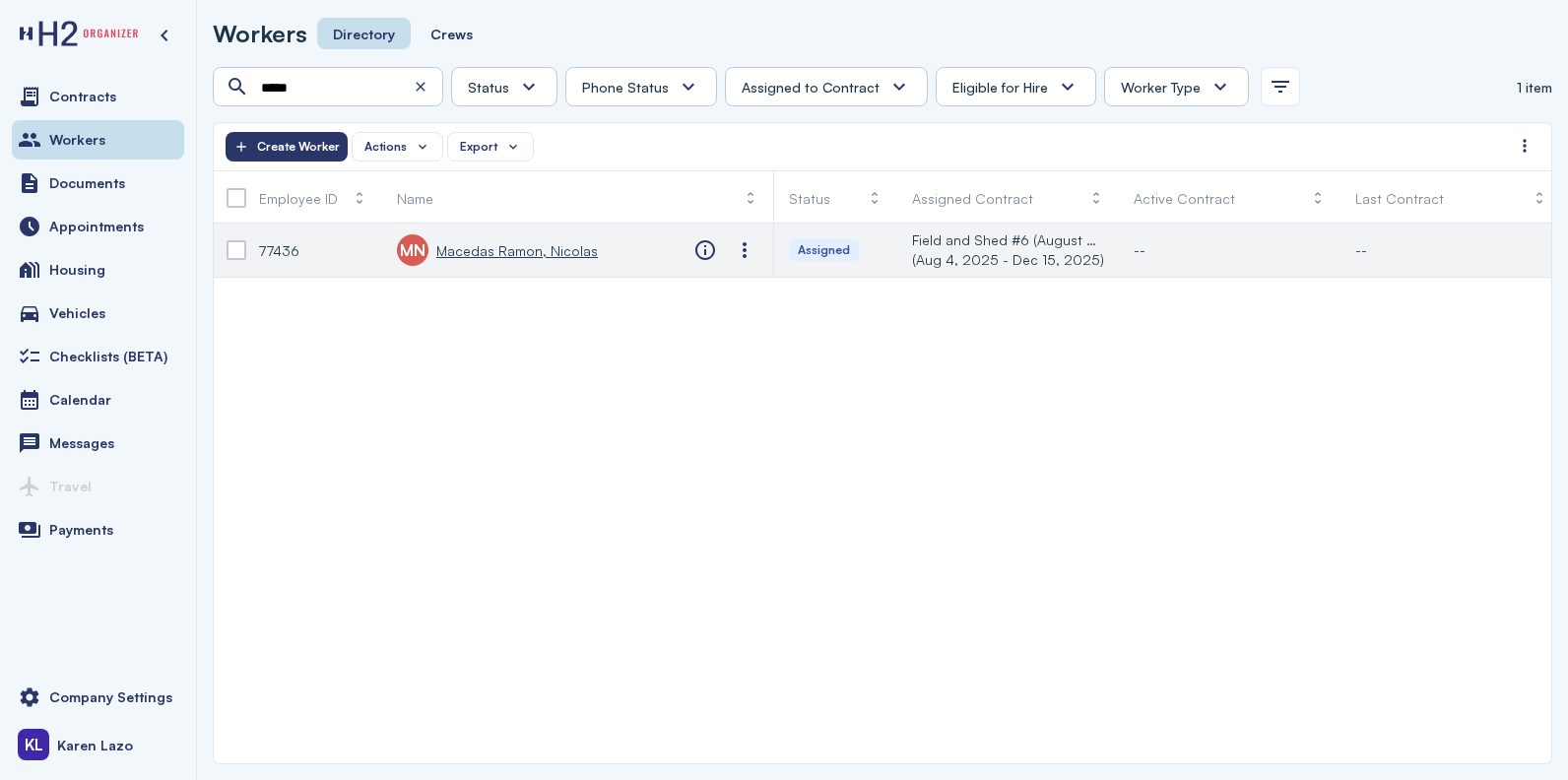 click on "Macedas Ramon, Nicolas" at bounding box center [517, 250] 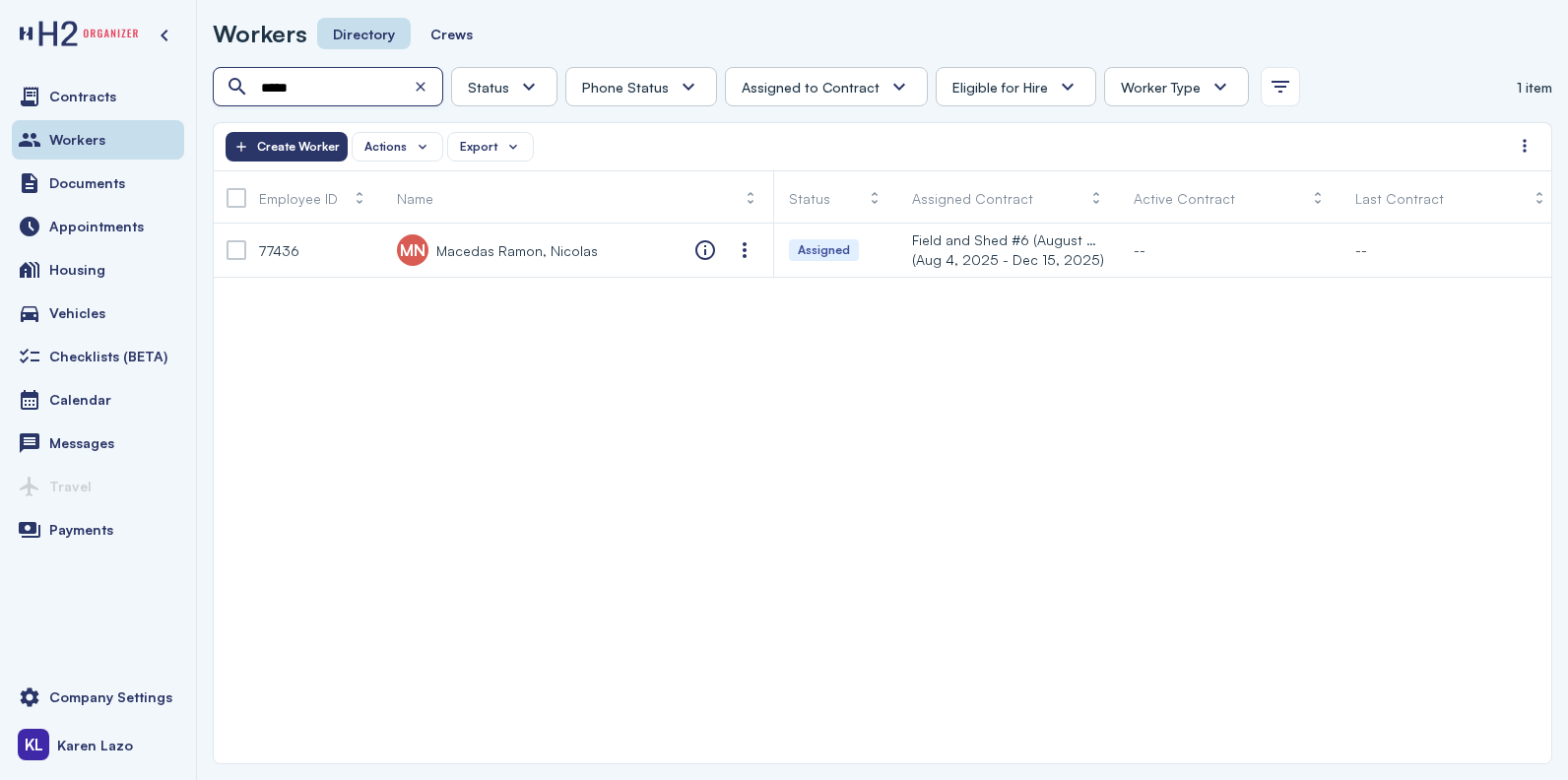 click on "*****" at bounding box center (330, 88) 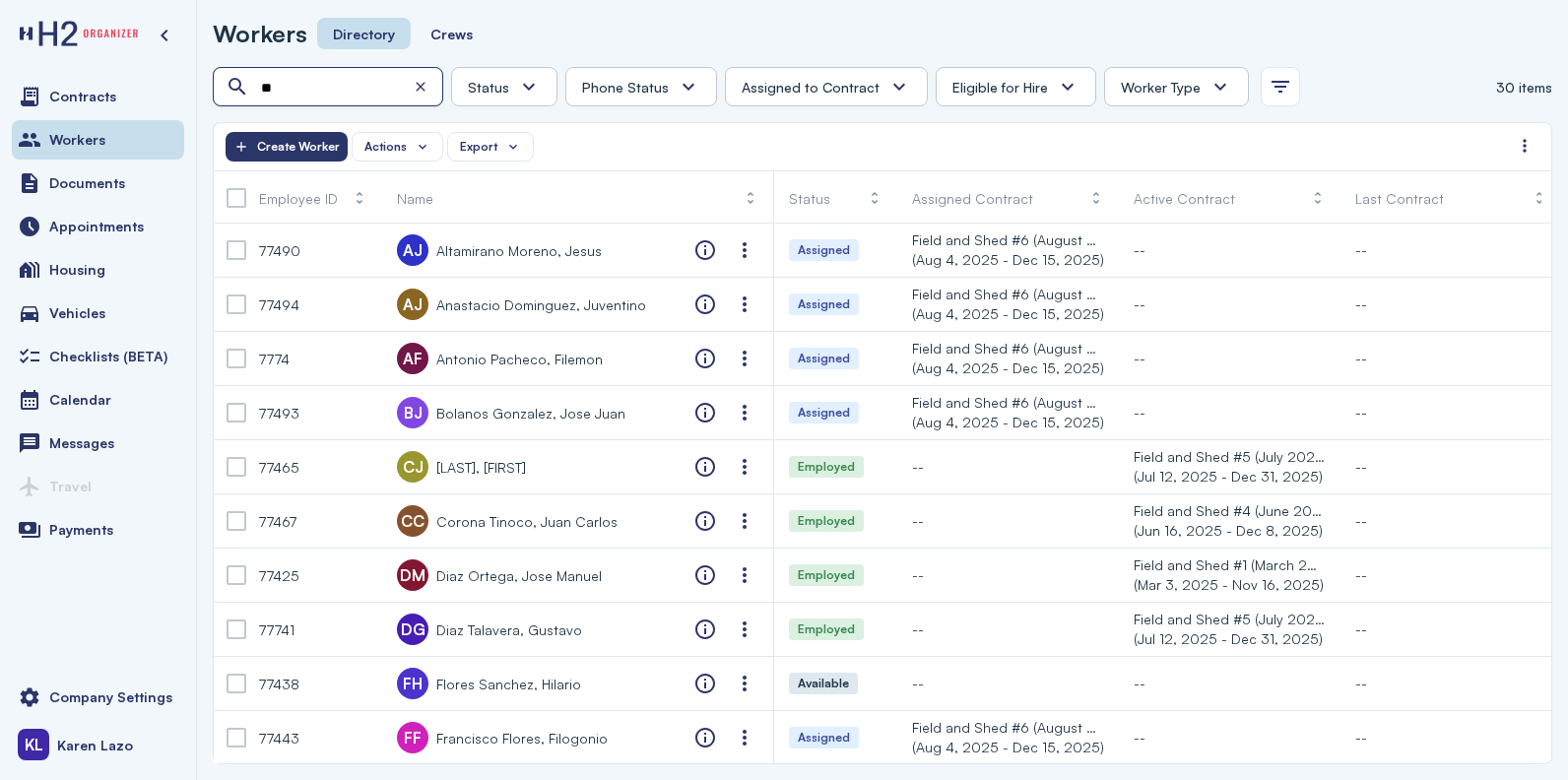 type on "*" 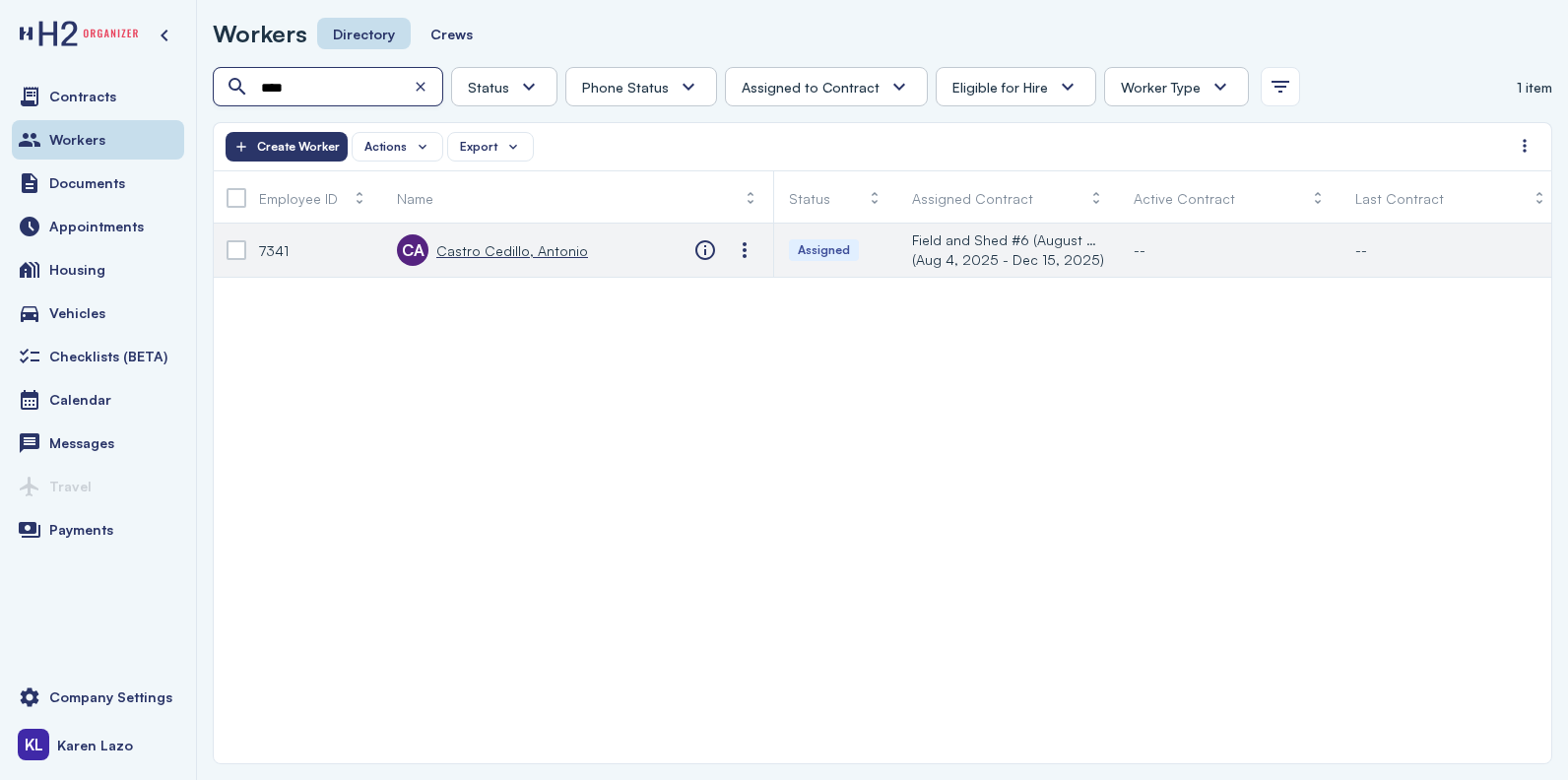 type on "****" 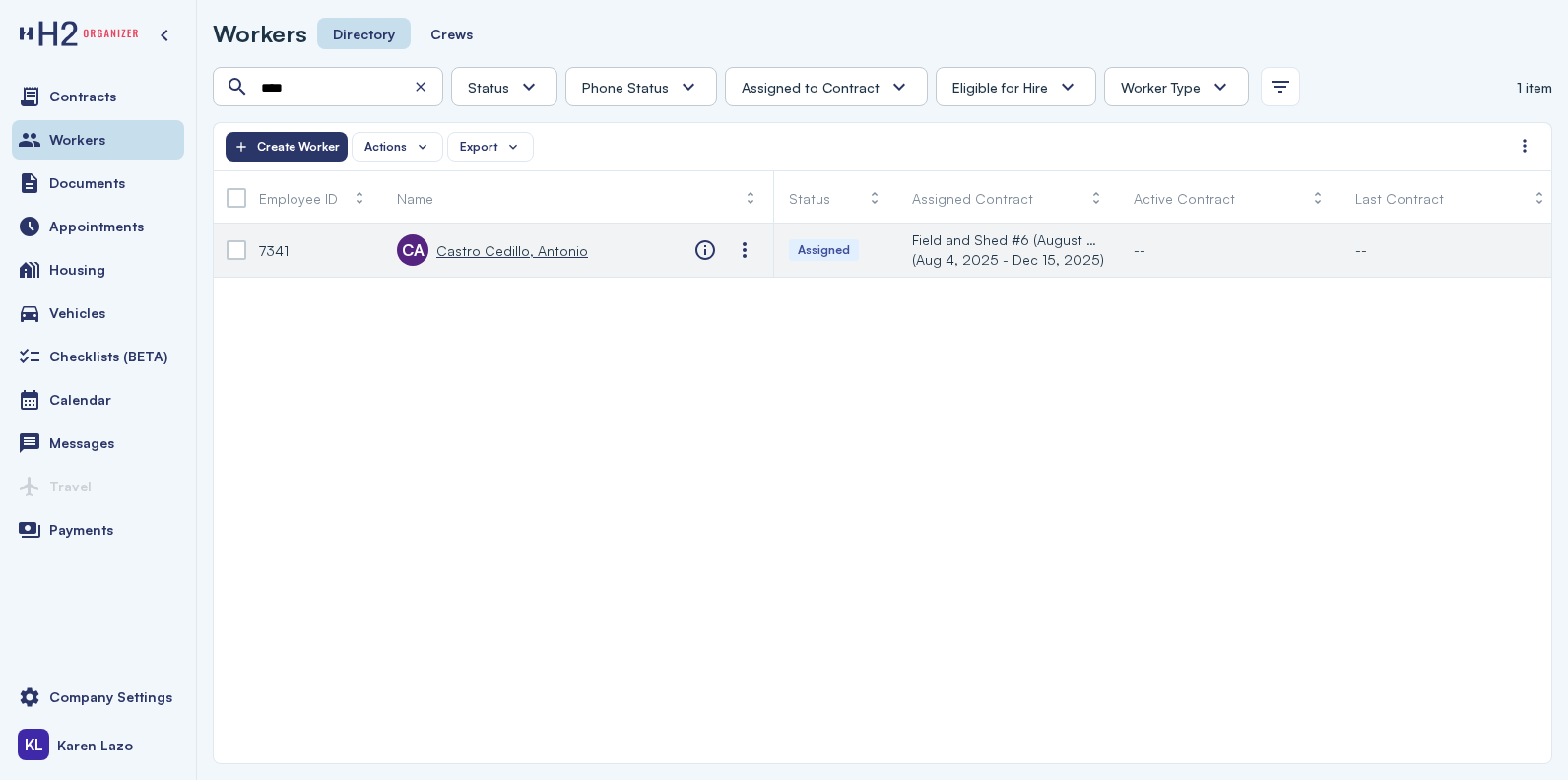 click on "Castro Cedillo, Antonio" at bounding box center [512, 250] 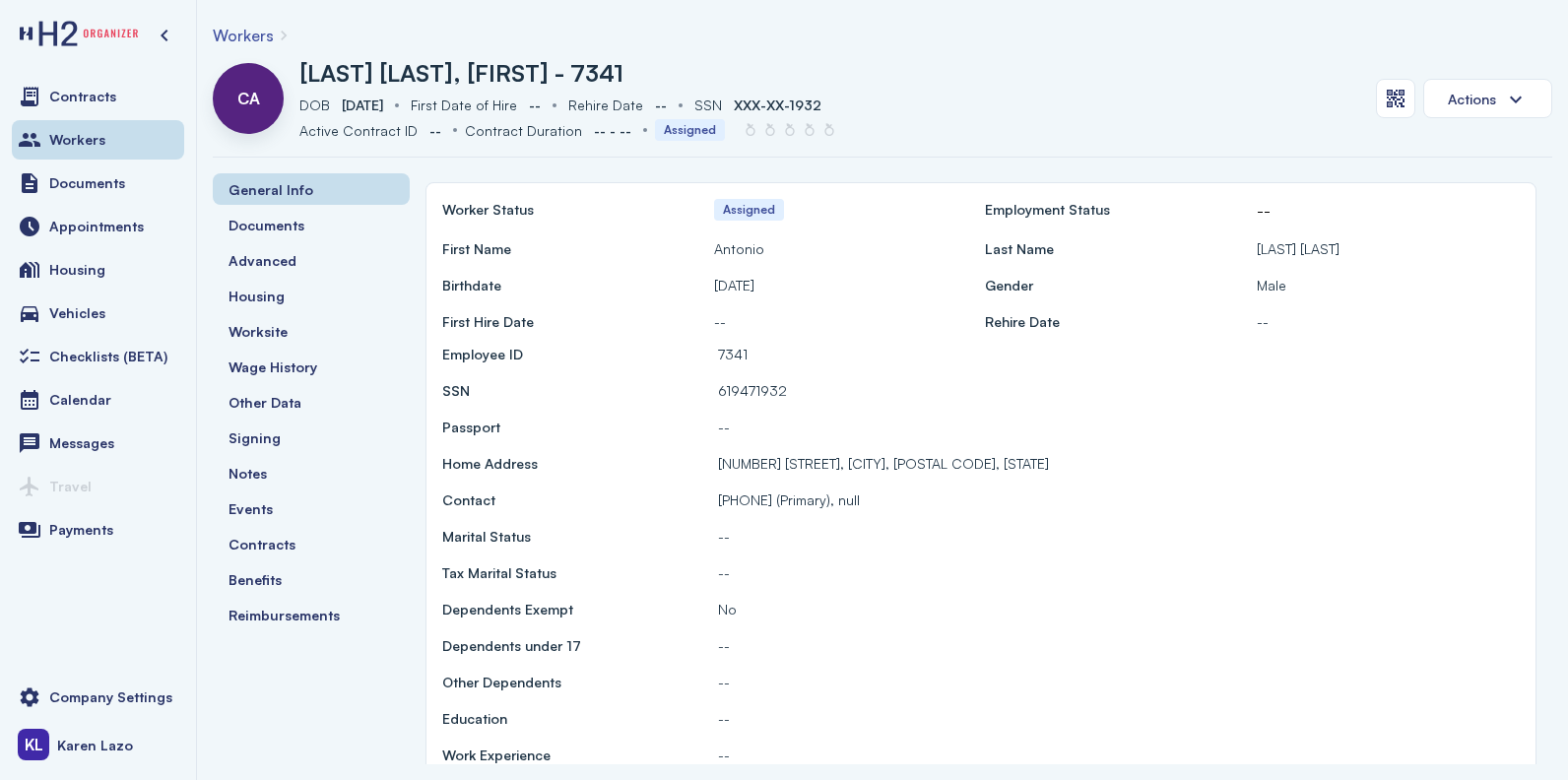 scroll, scrollTop: 0, scrollLeft: 0, axis: both 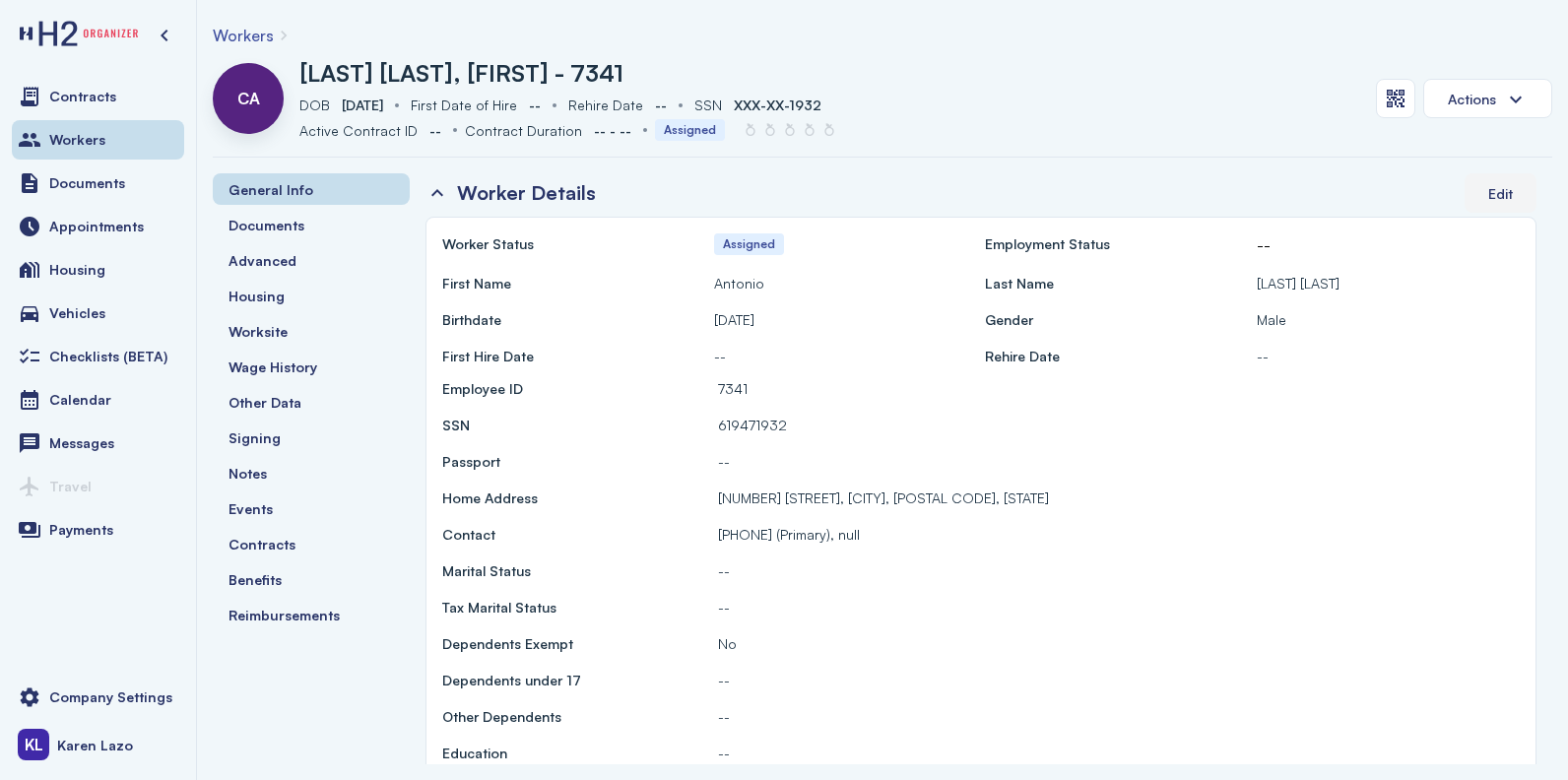 click on "Edit" at bounding box center (1500, 193) 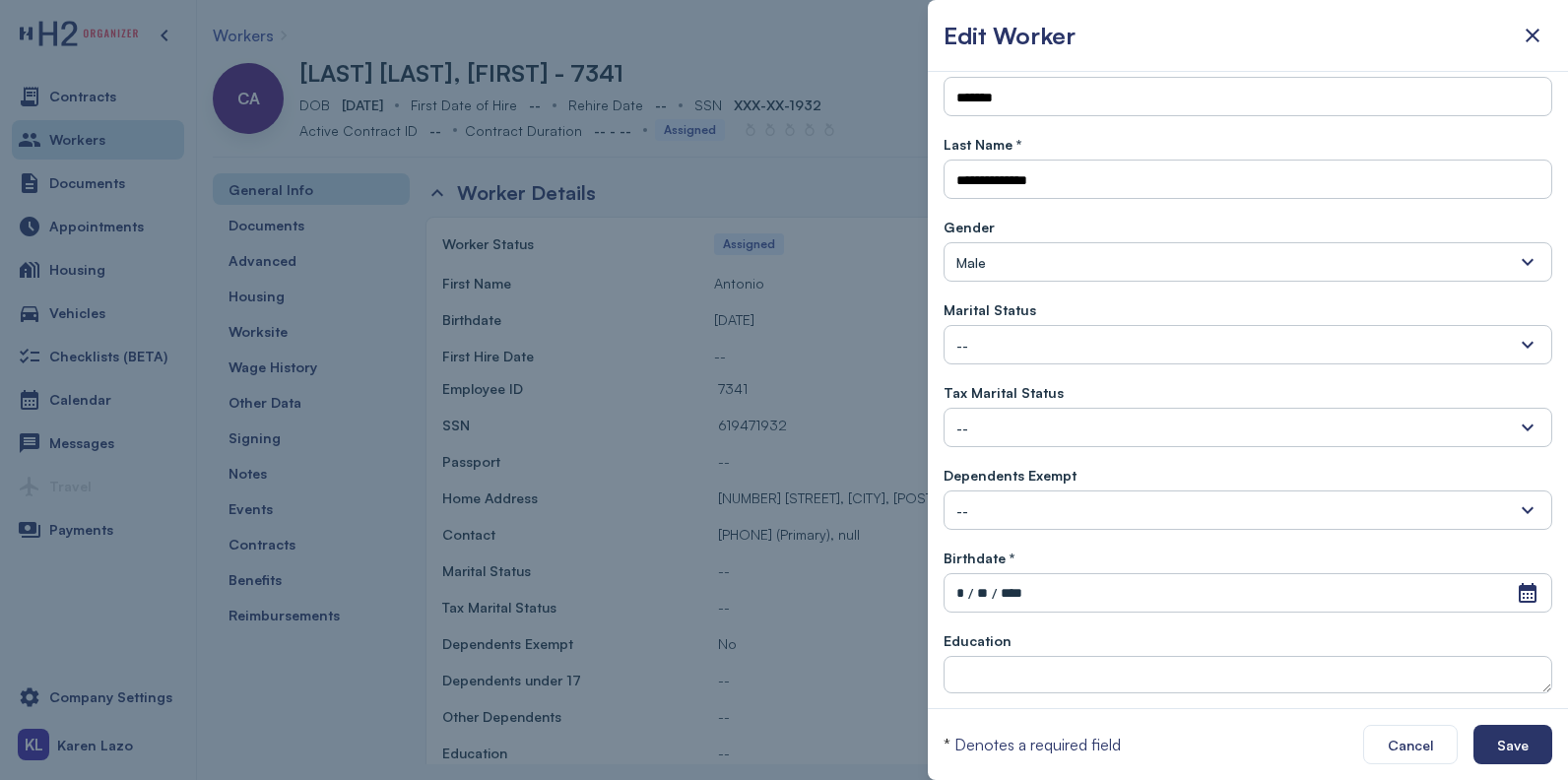 scroll, scrollTop: 295, scrollLeft: 0, axis: vertical 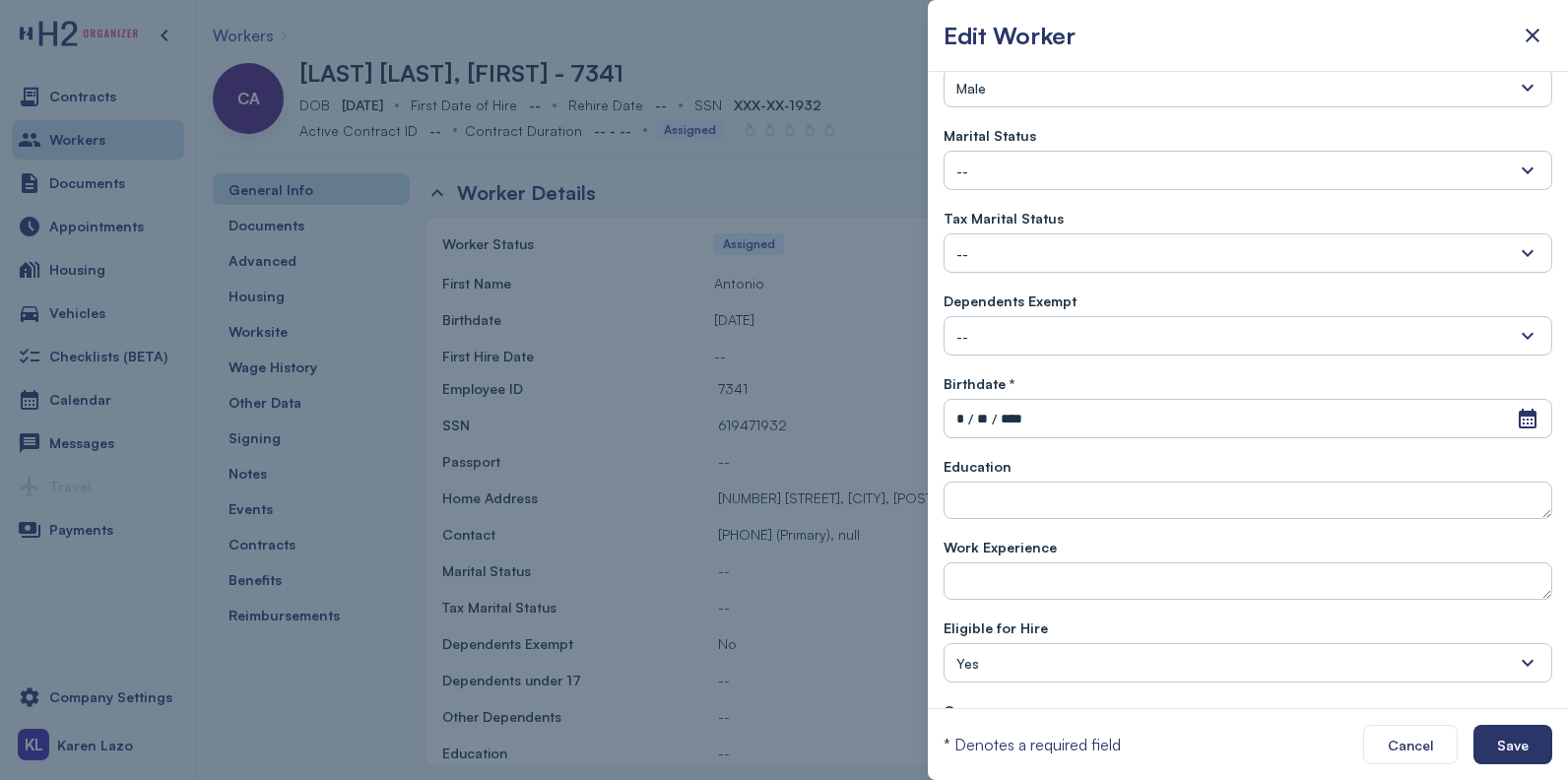 click on "Dependents Exempt       --         Yes No" at bounding box center [1248, 322] 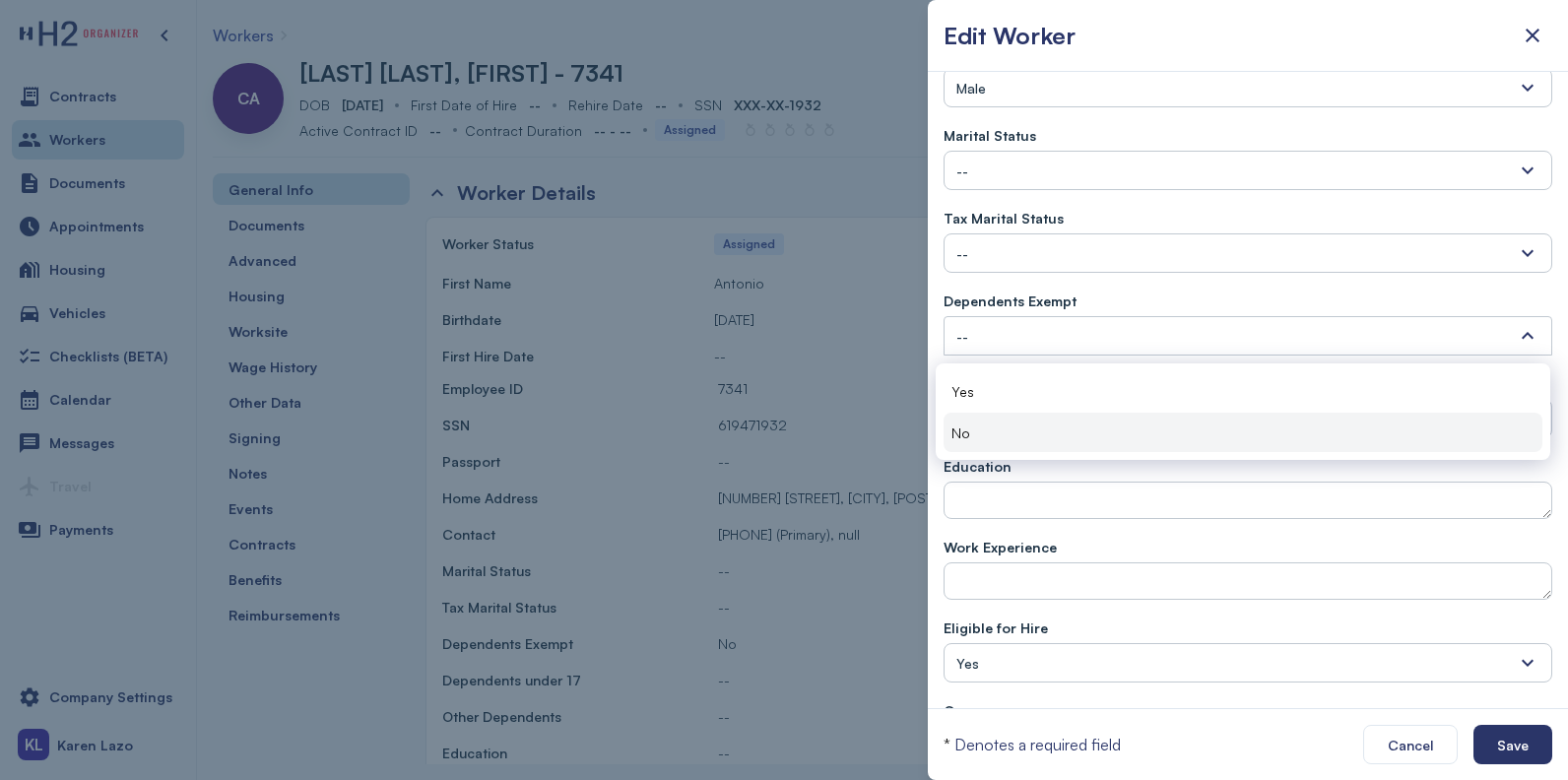 click on "No" at bounding box center [1243, 432] 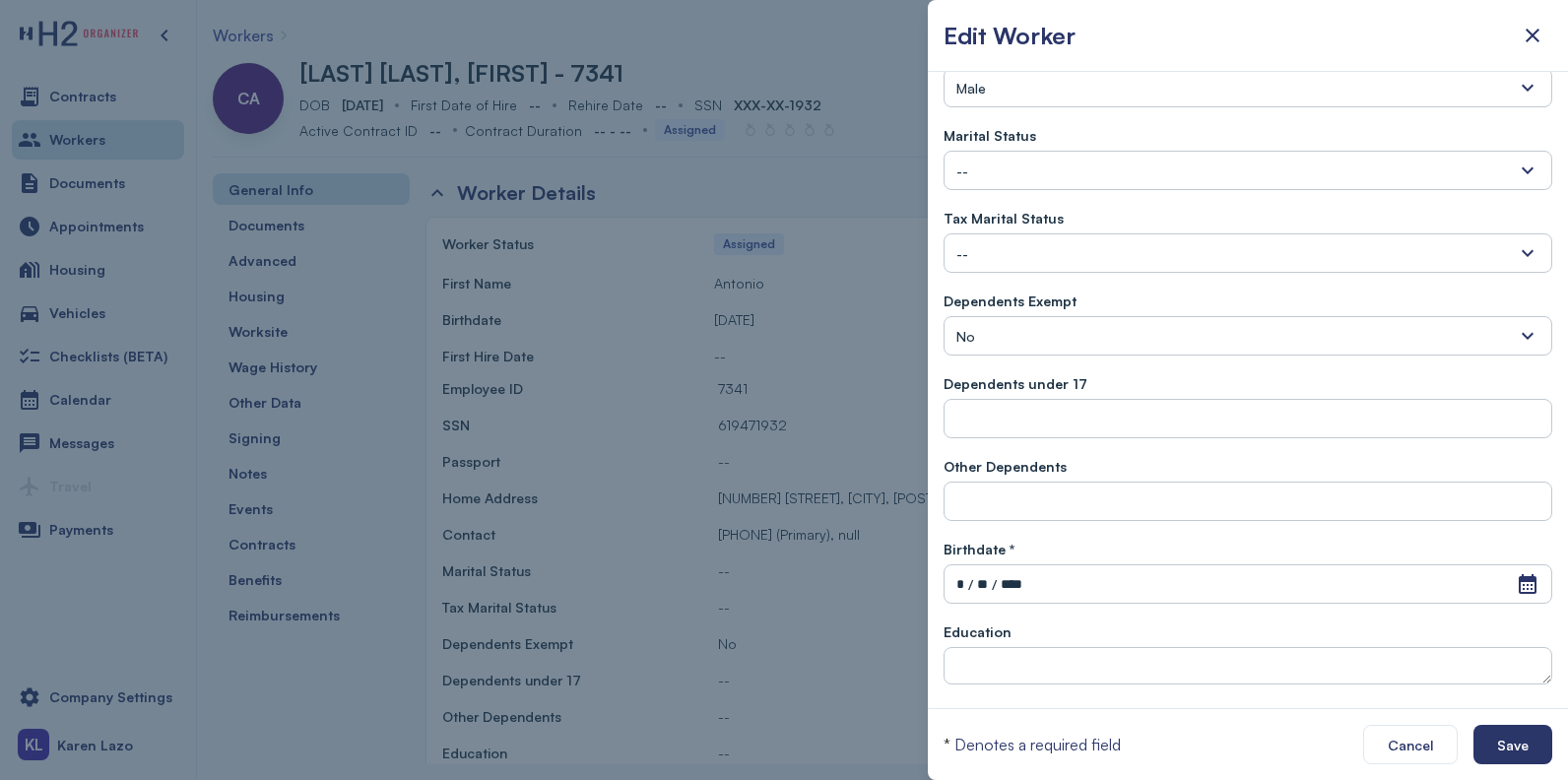 scroll, scrollTop: 0, scrollLeft: 0, axis: both 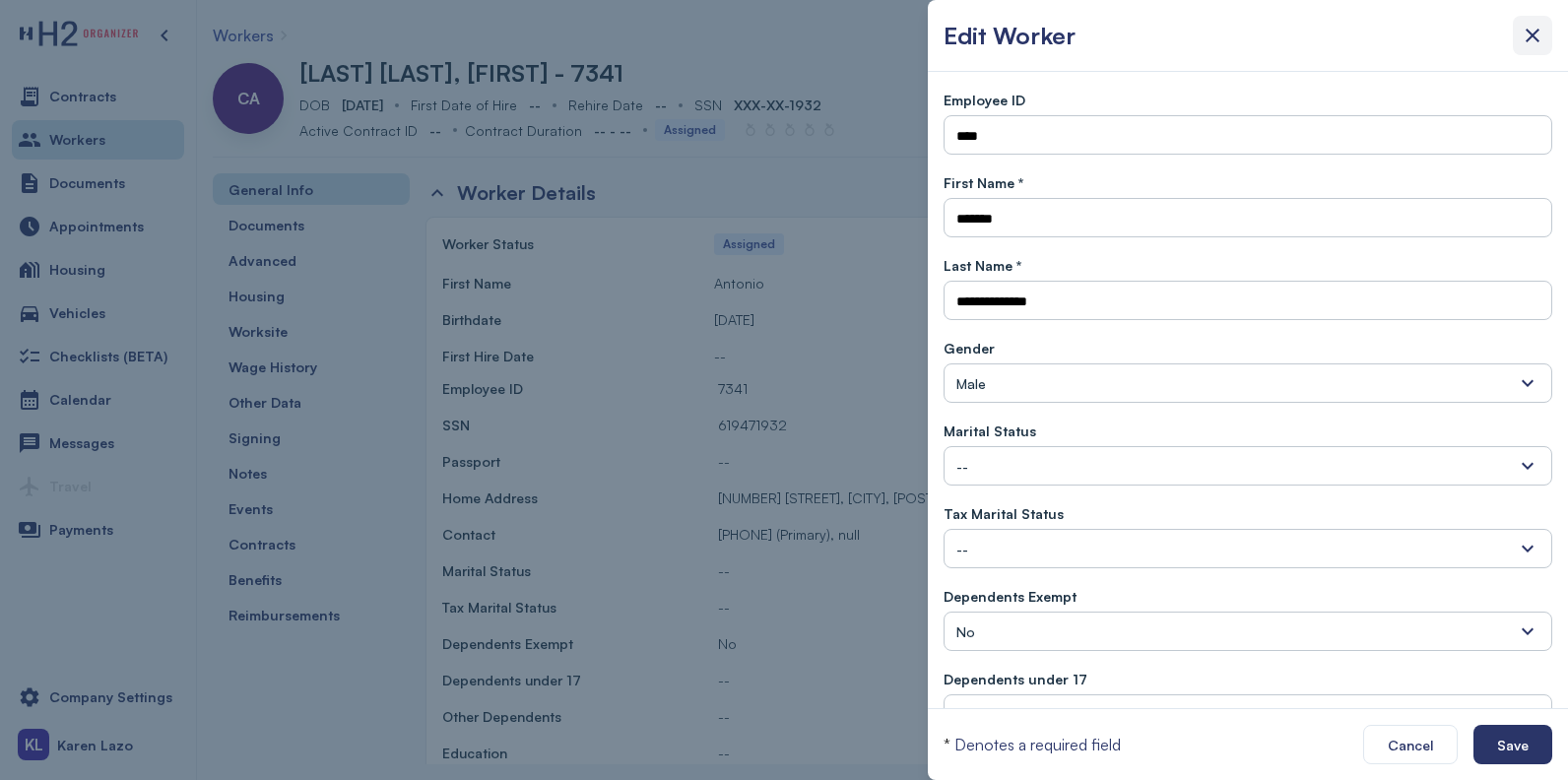 click at bounding box center (1533, 35) 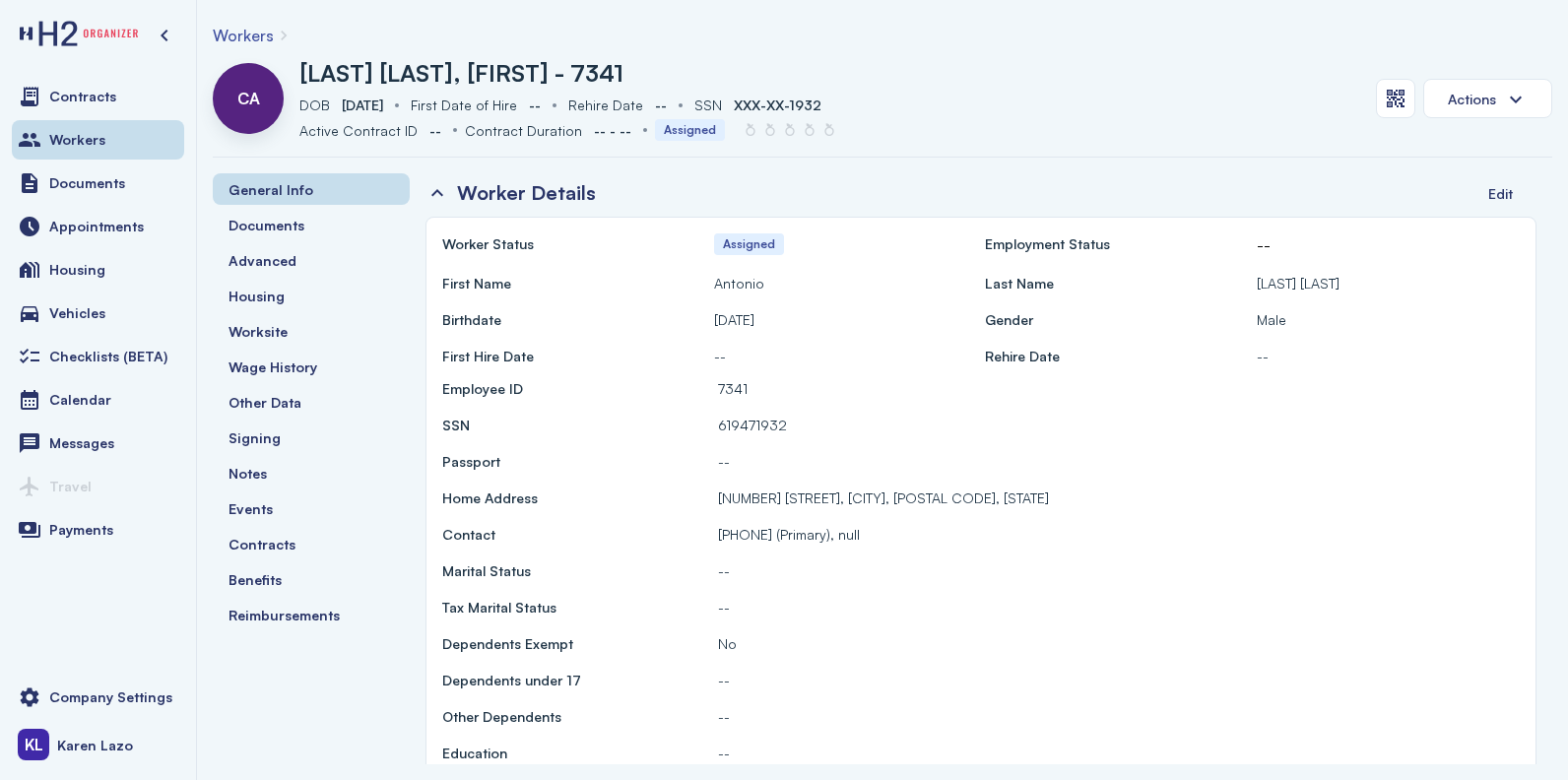 click on "Workers" at bounding box center (243, 35) 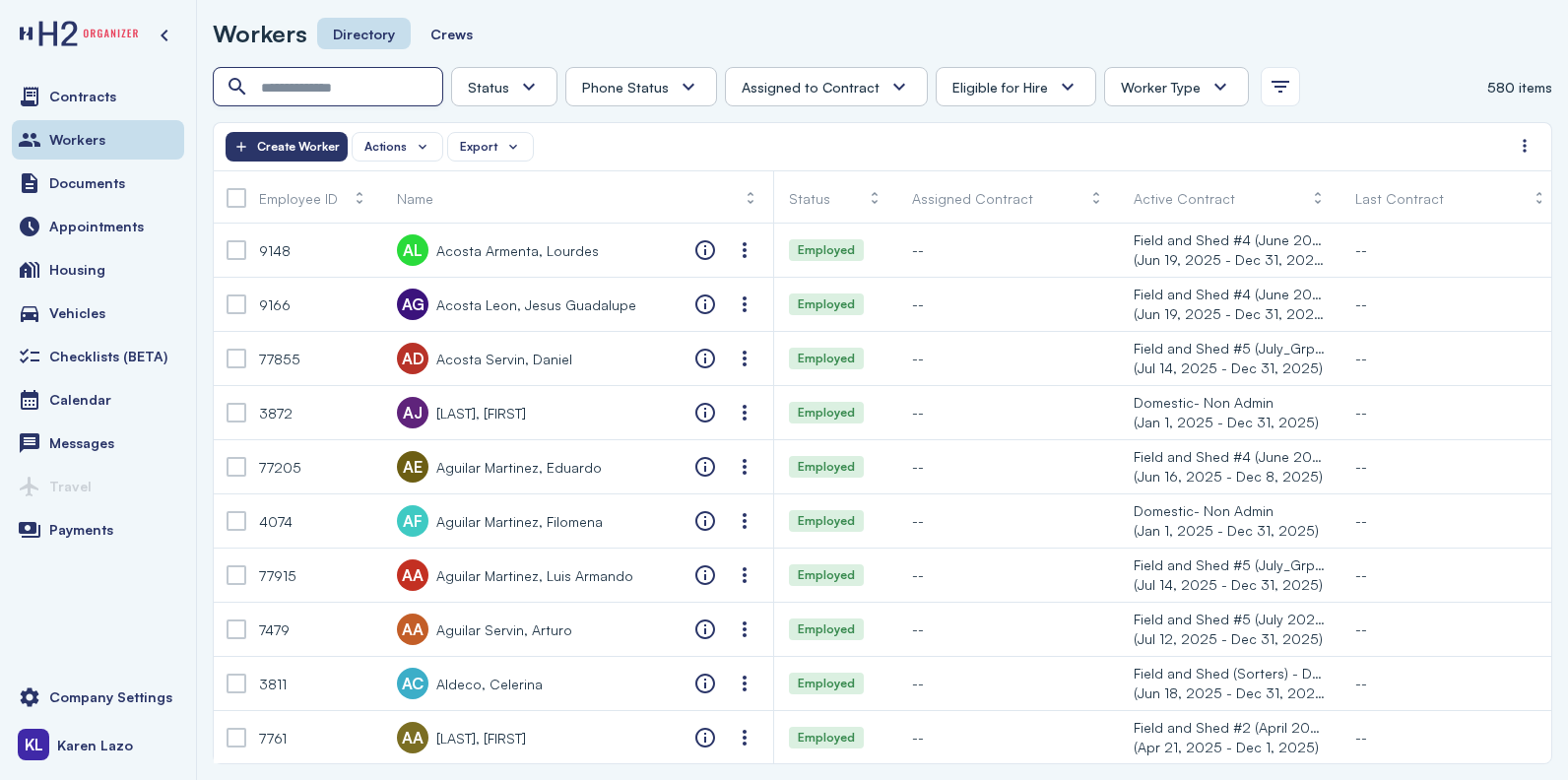 click at bounding box center [330, 88] 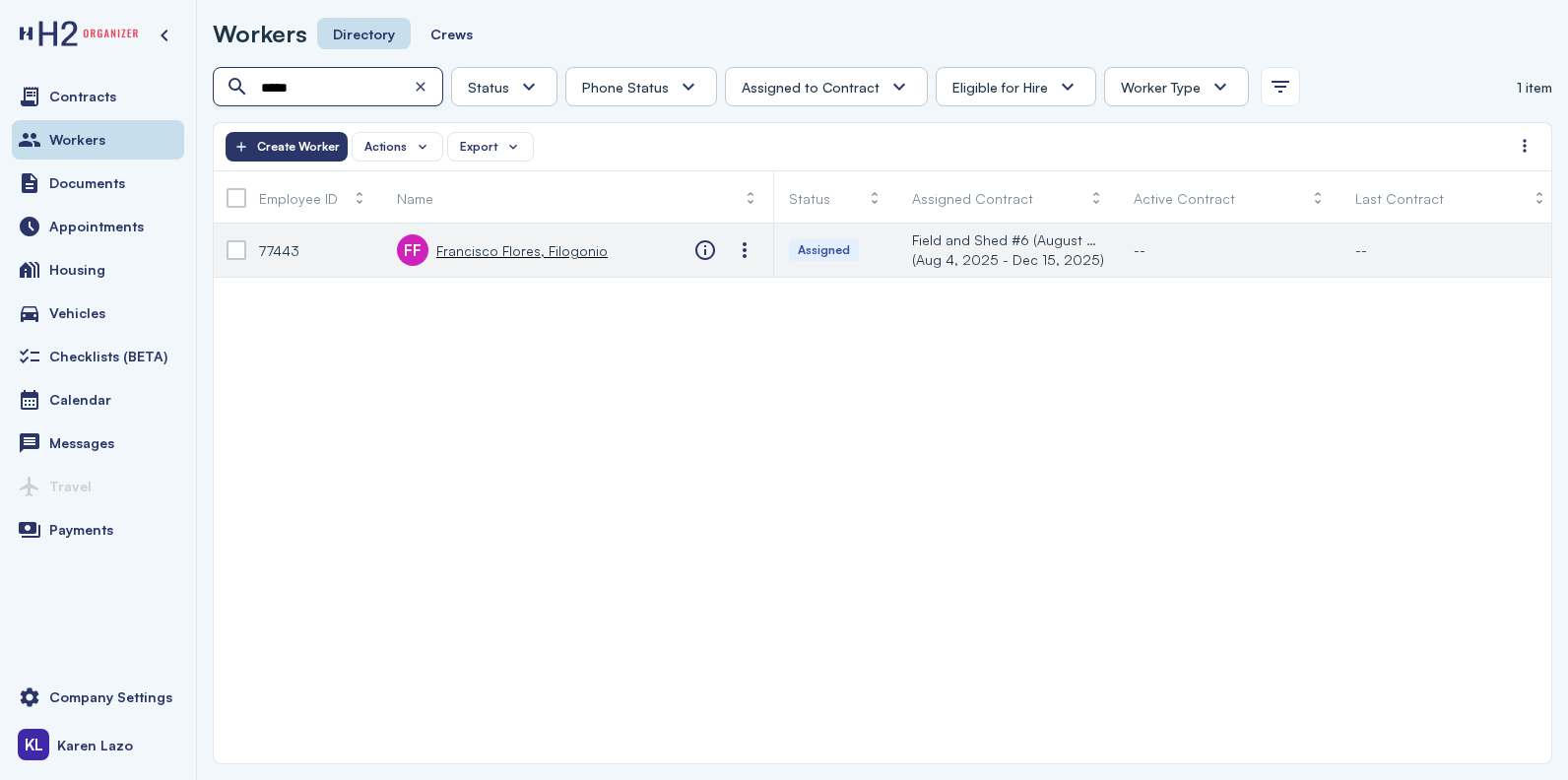 type on "*****" 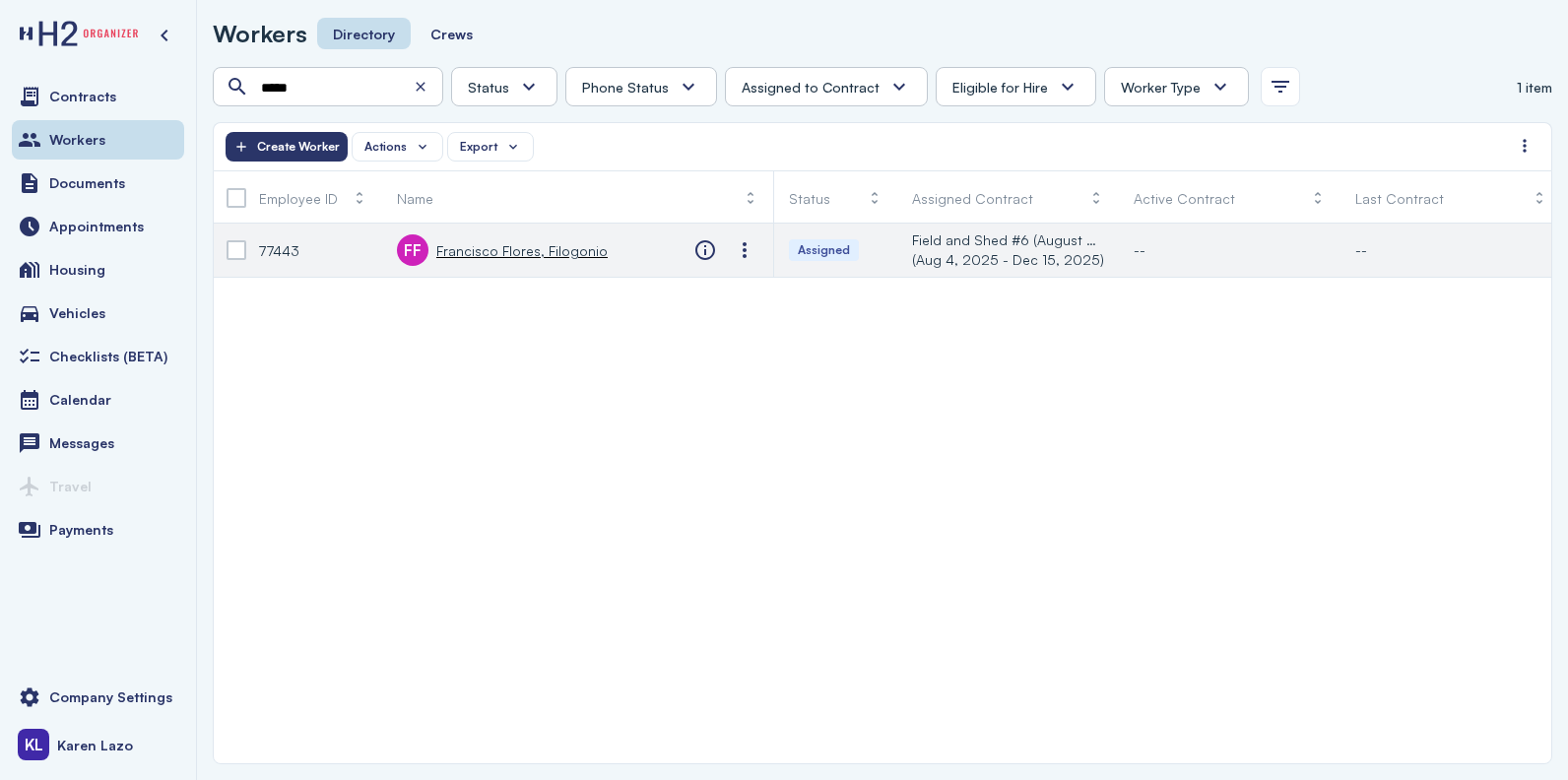 click on "FF       [FIRST] [LAST], [FIRST]" at bounding box center (502, 250) 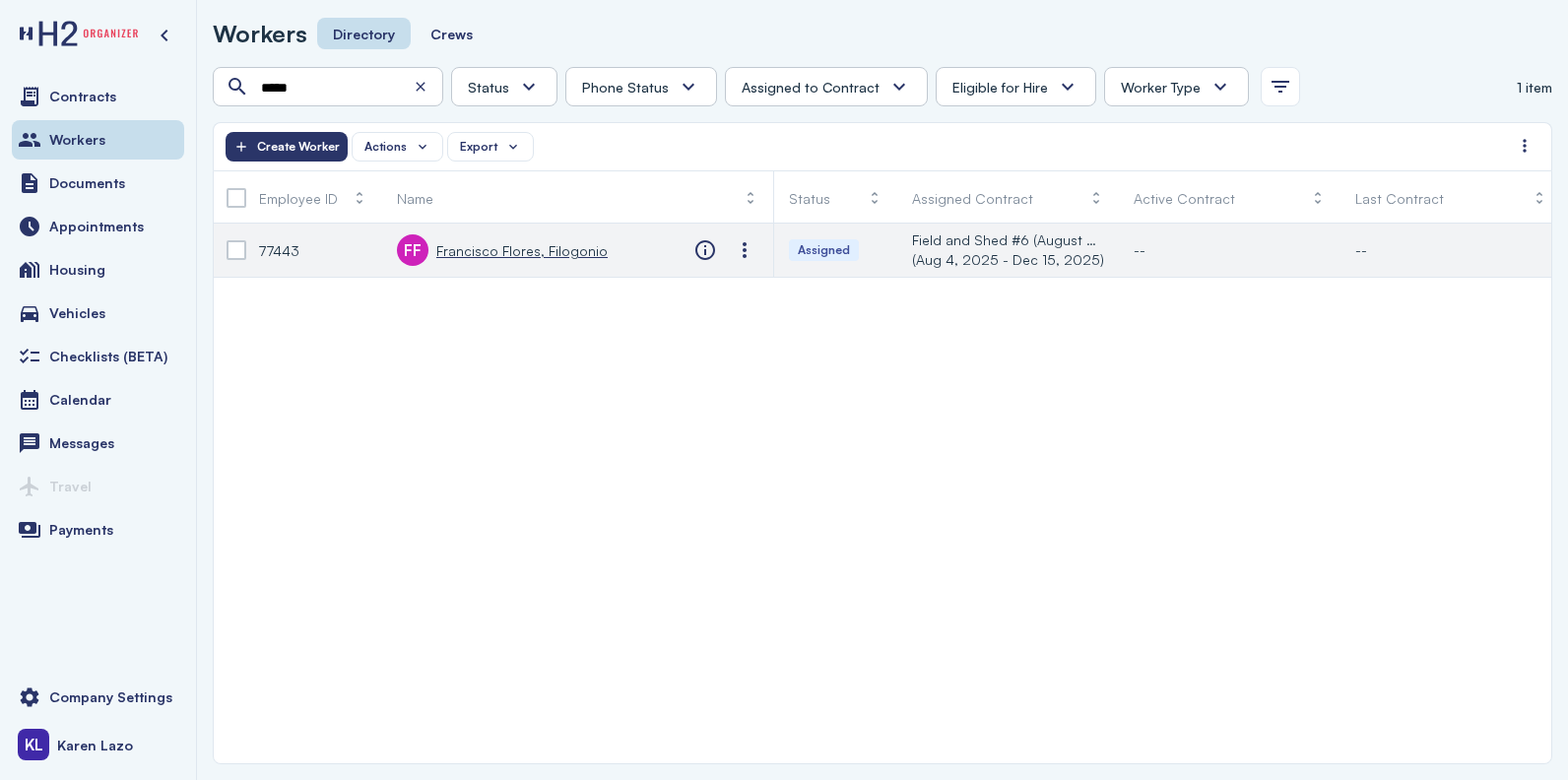 click on "Francisco Flores, Filogonio" at bounding box center (522, 250) 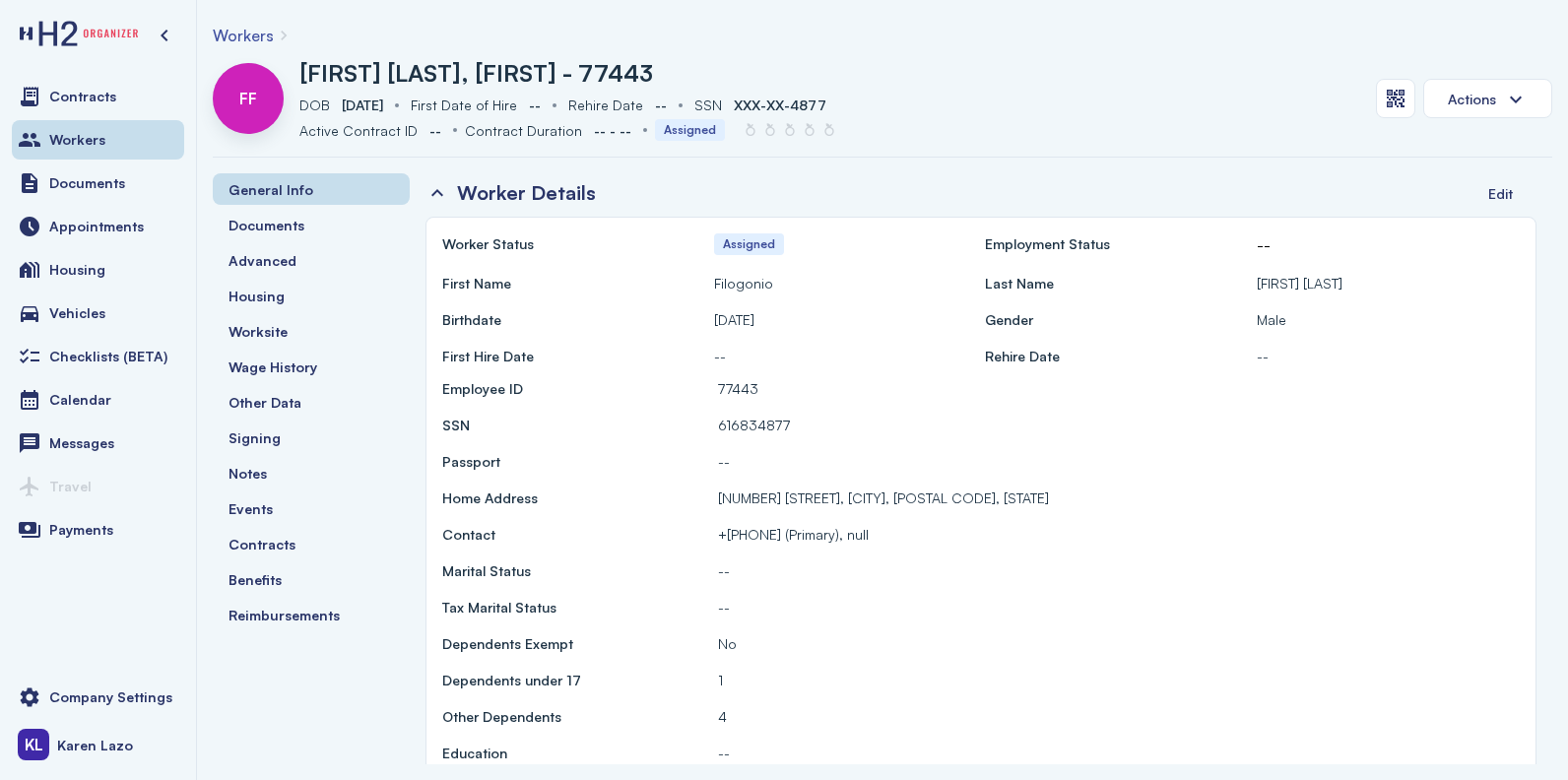 click on "Workers" at bounding box center [243, 35] 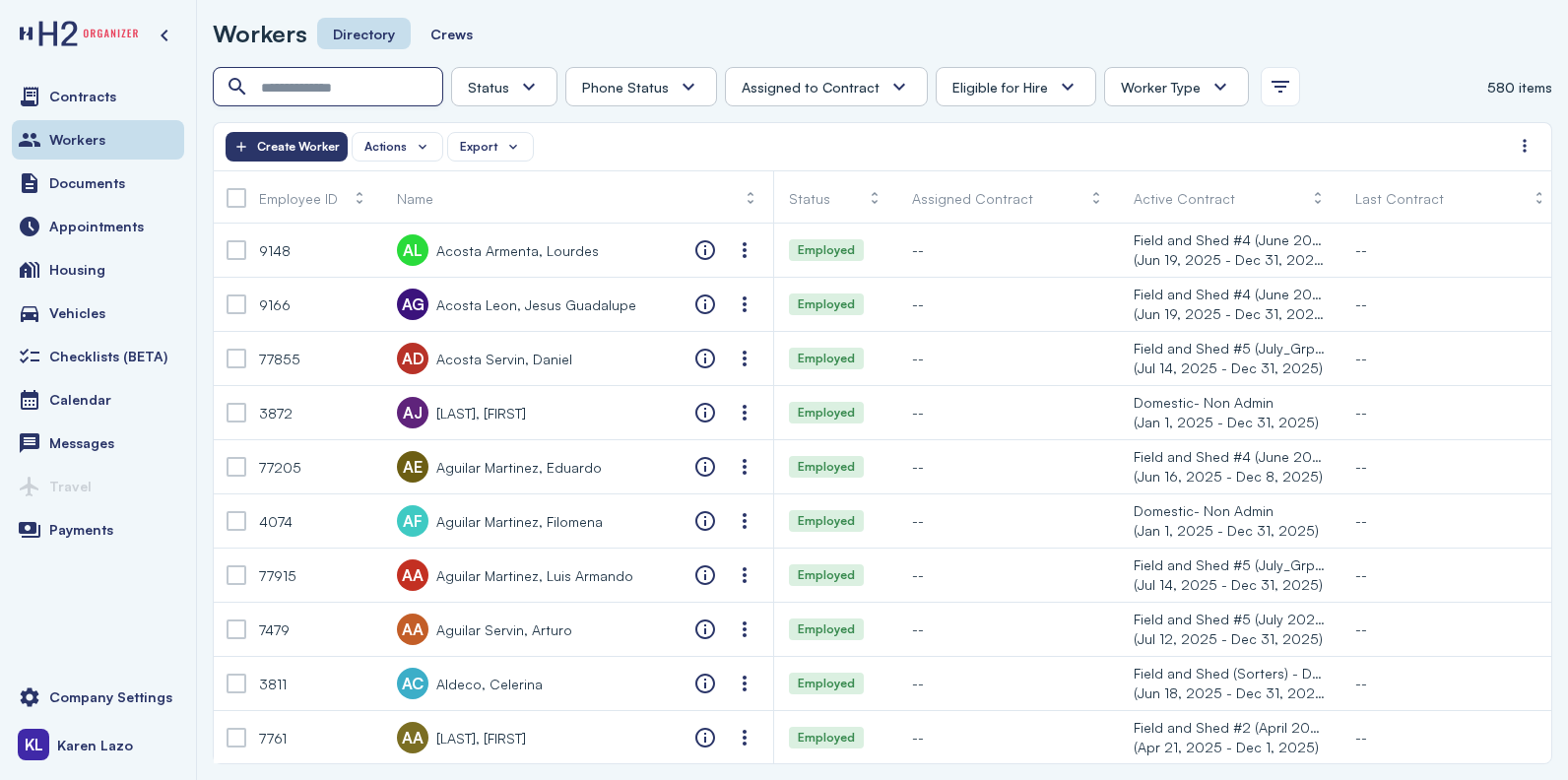 click at bounding box center [330, 88] 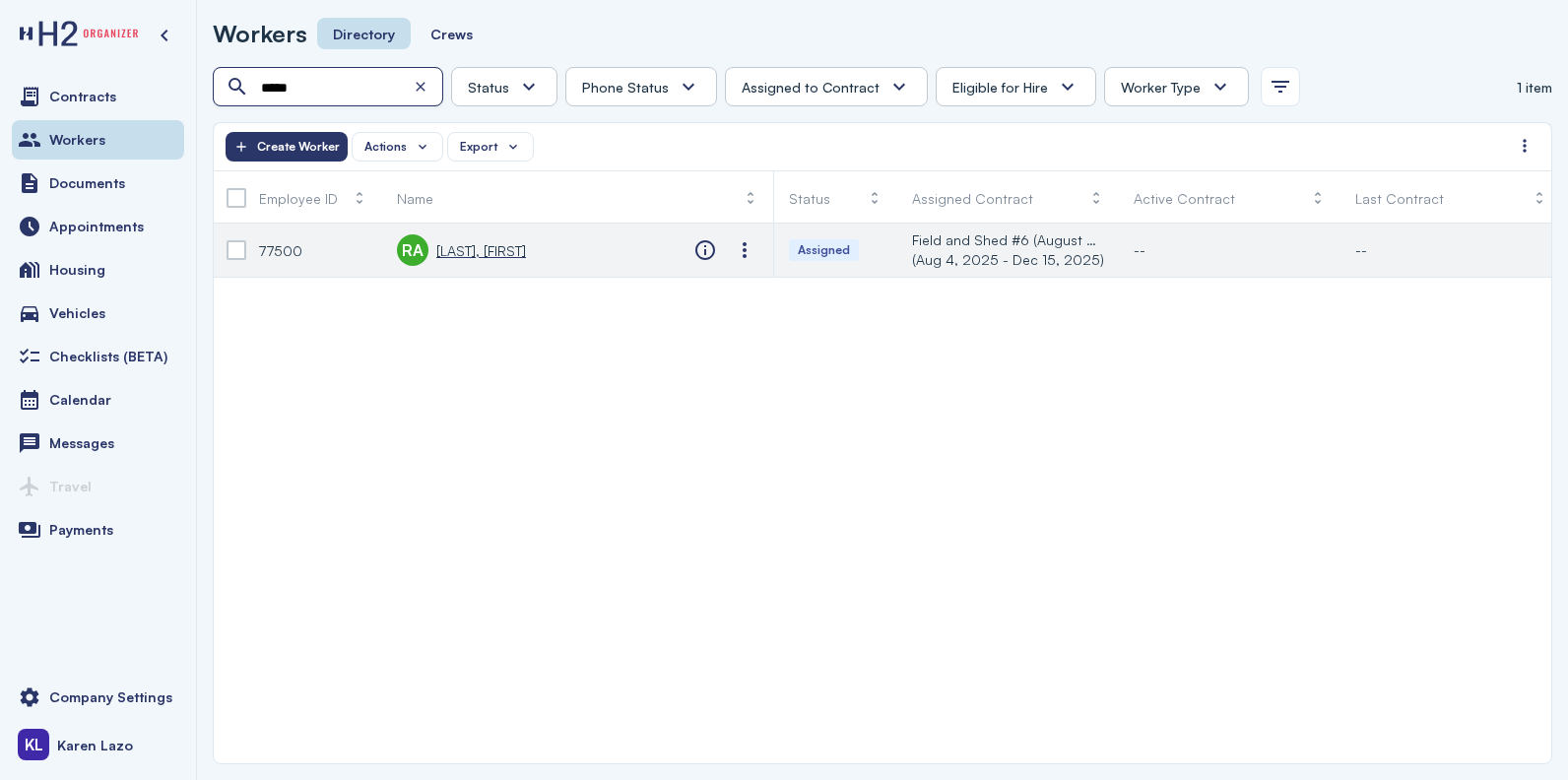 type on "*****" 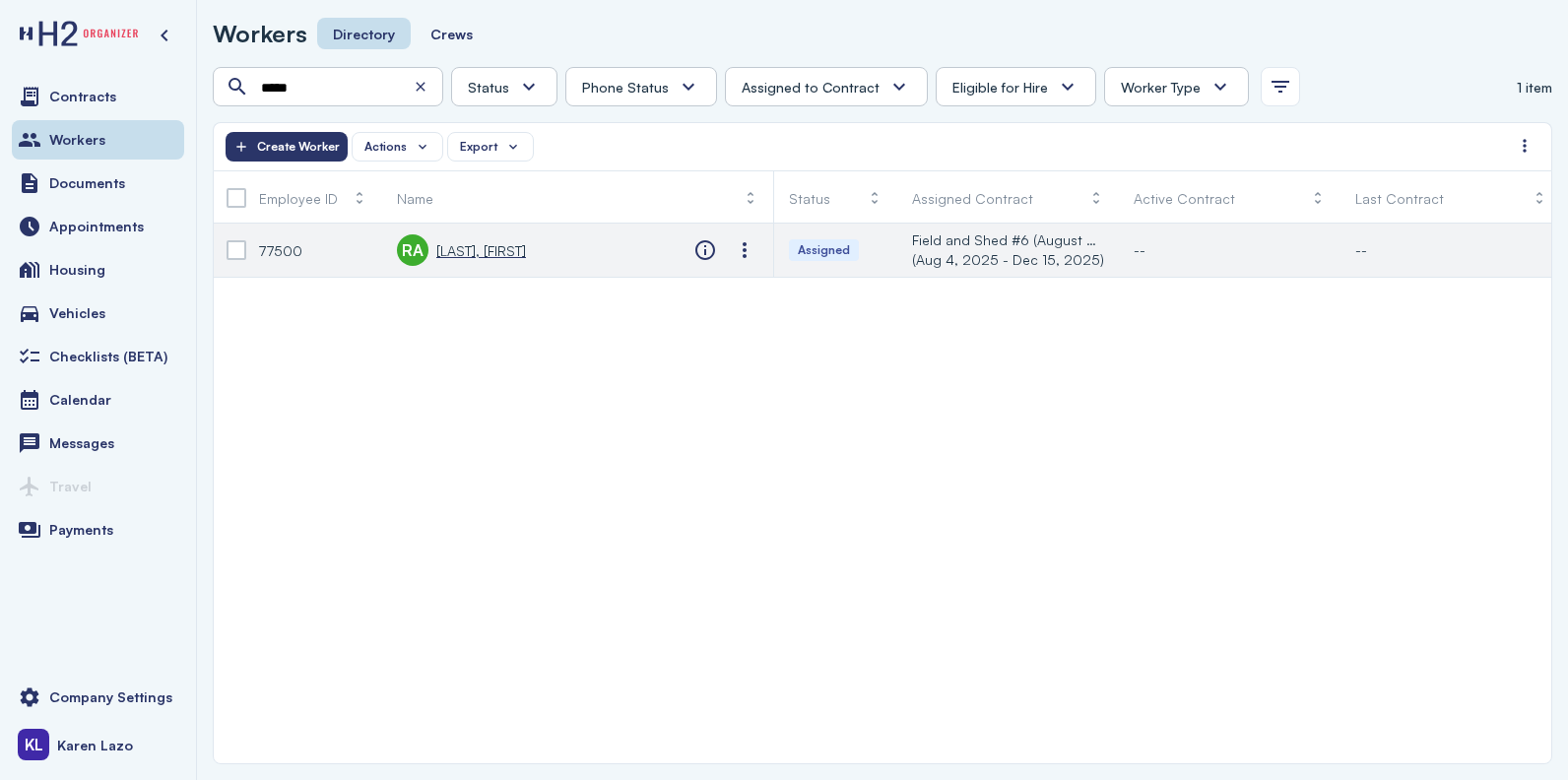 click on "[LAST], [FIRST]" at bounding box center (481, 250) 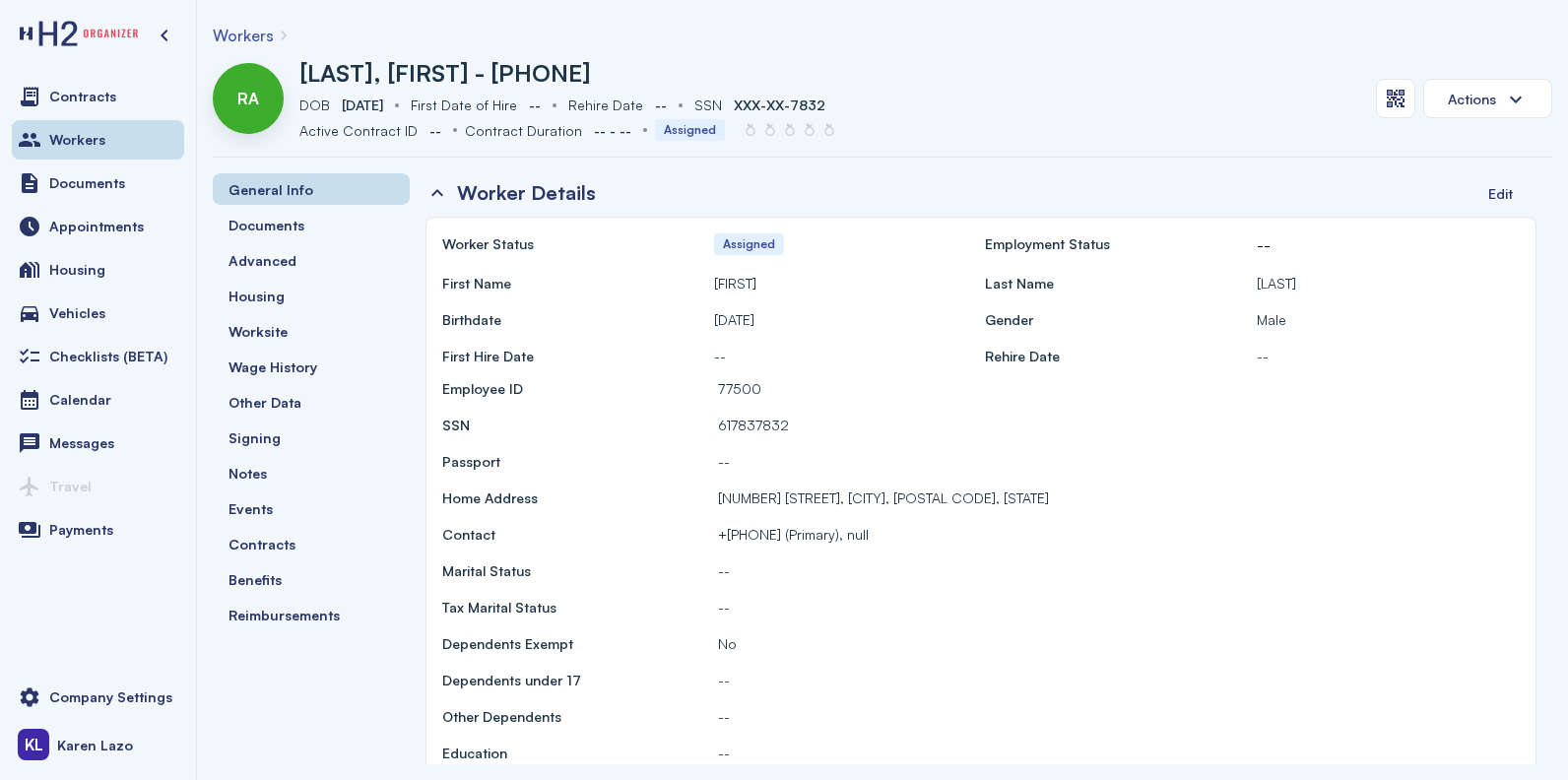 click on "Workers" at bounding box center [243, 35] 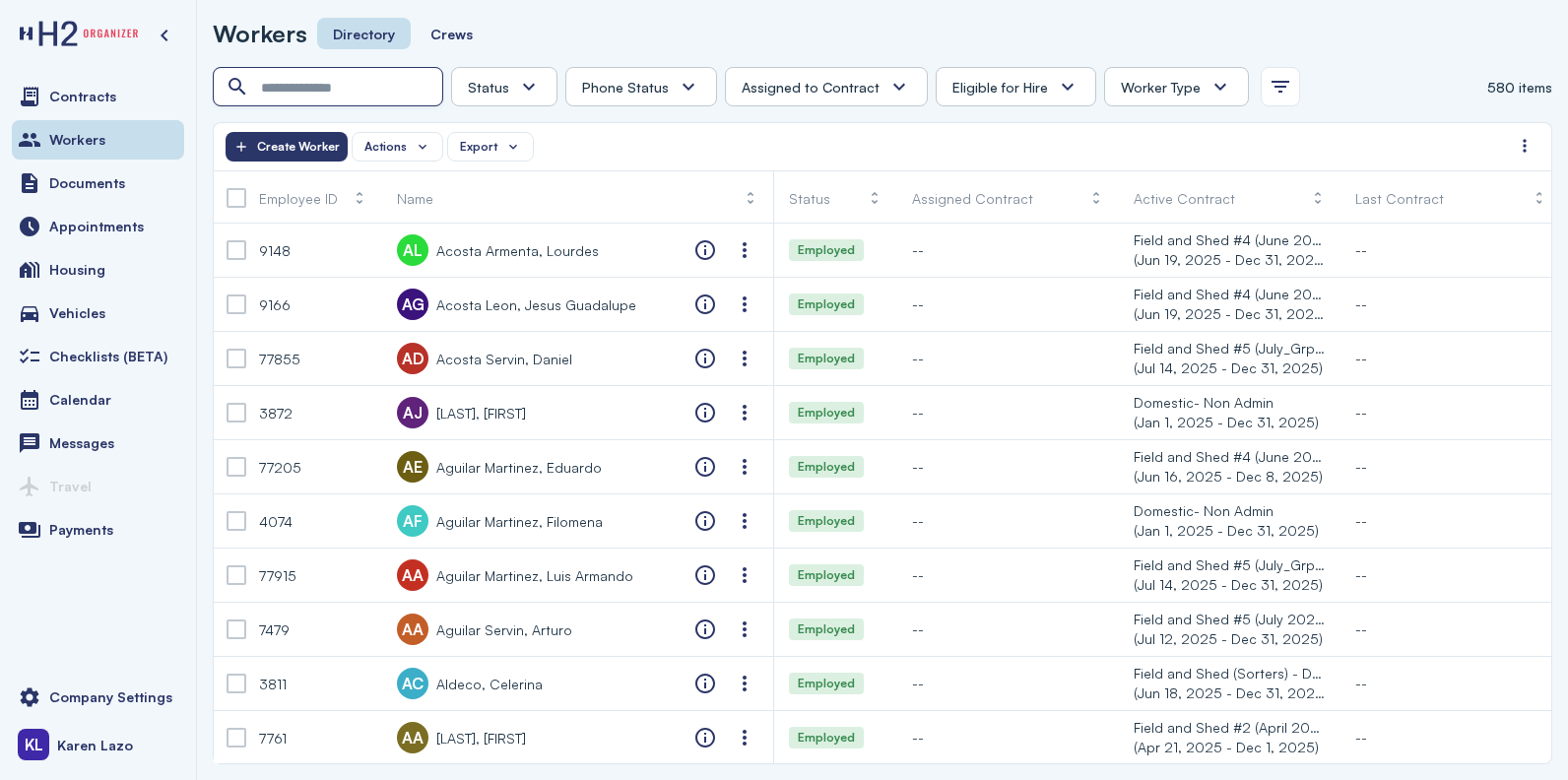 click at bounding box center [330, 88] 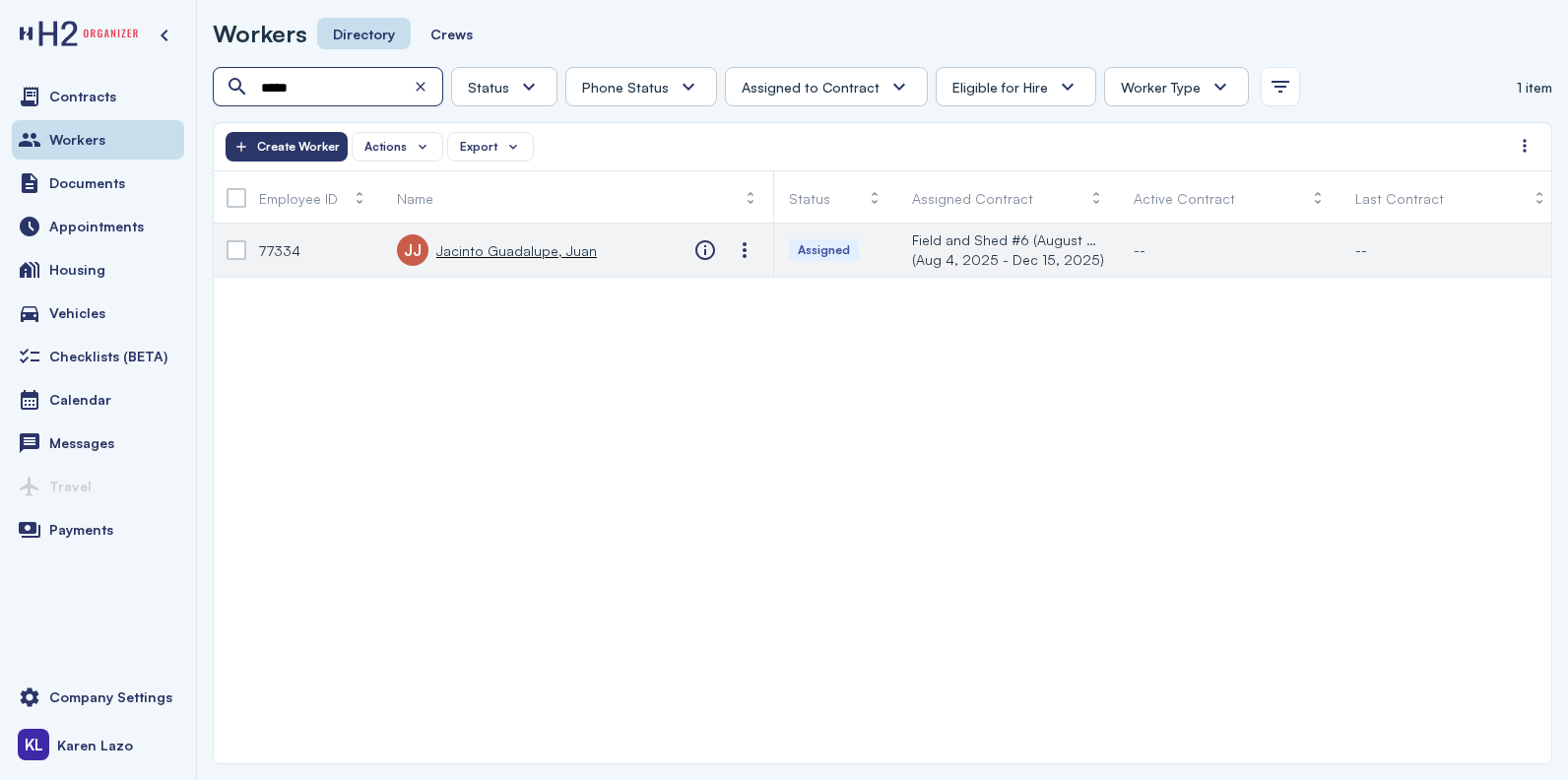 type on "*****" 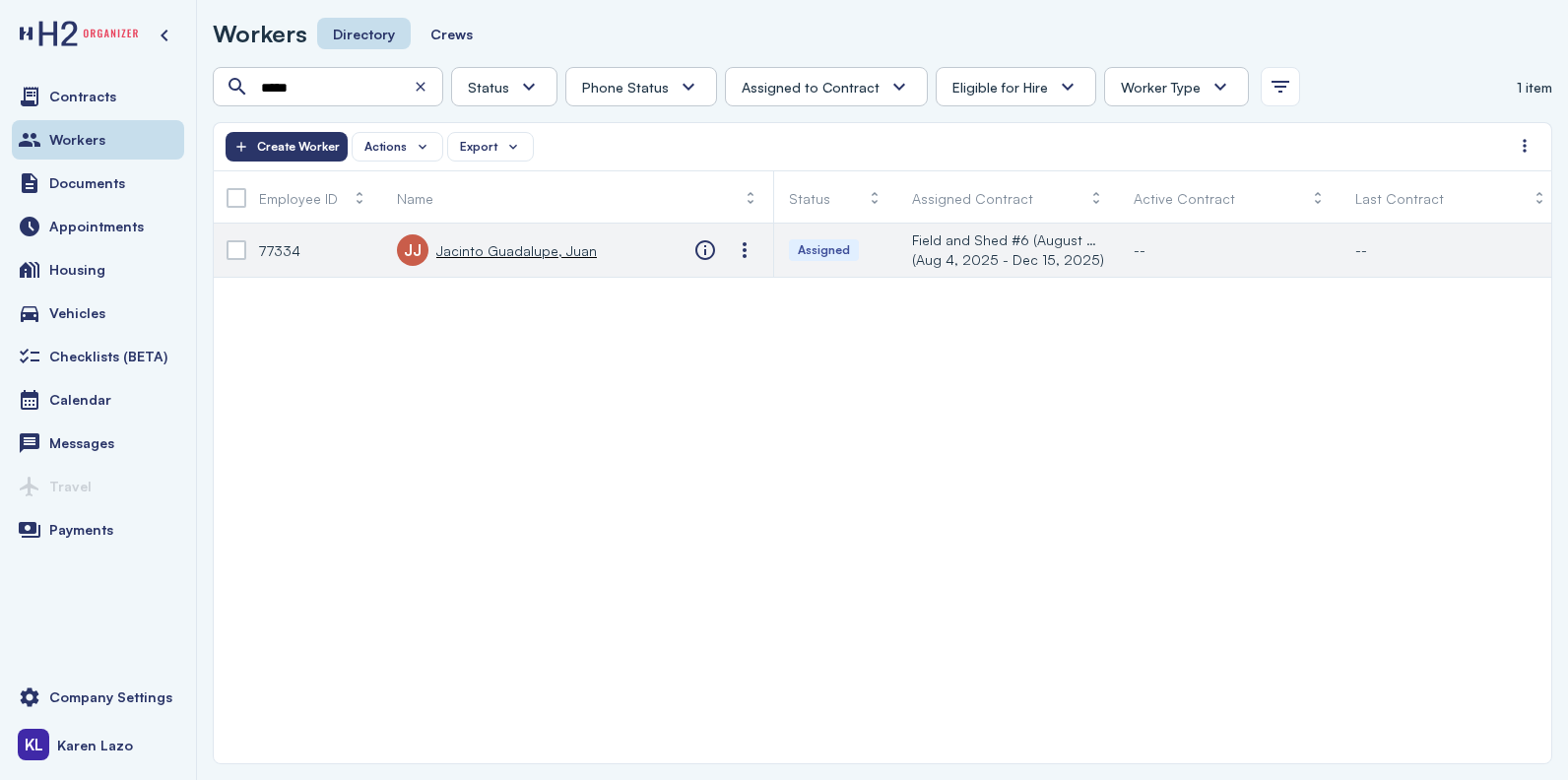 click on "JJ       [LAST] [LAST], [FIRST]" at bounding box center [496, 250] 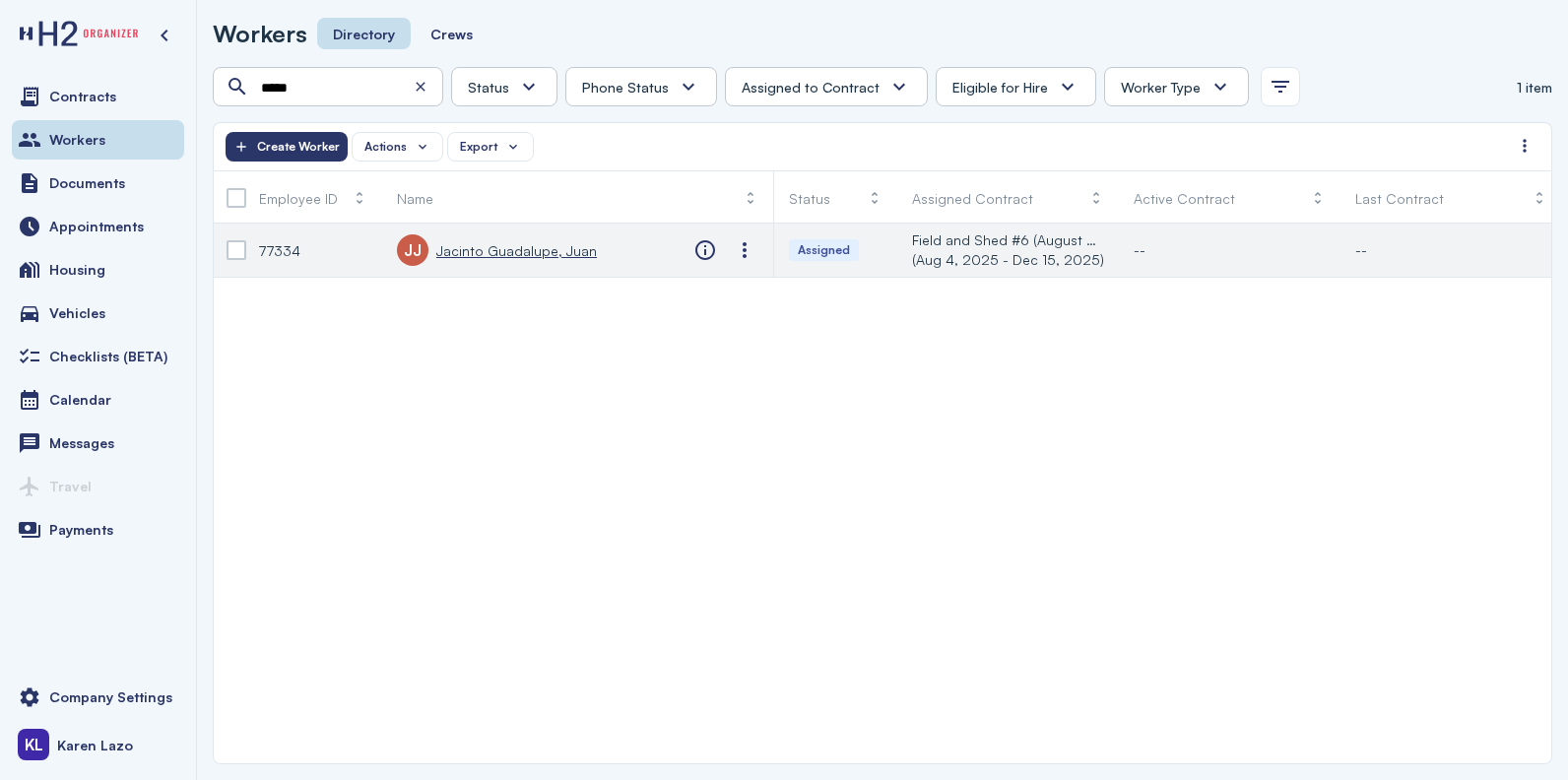 click on "Jacinto Guadalupe, Juan" at bounding box center [516, 250] 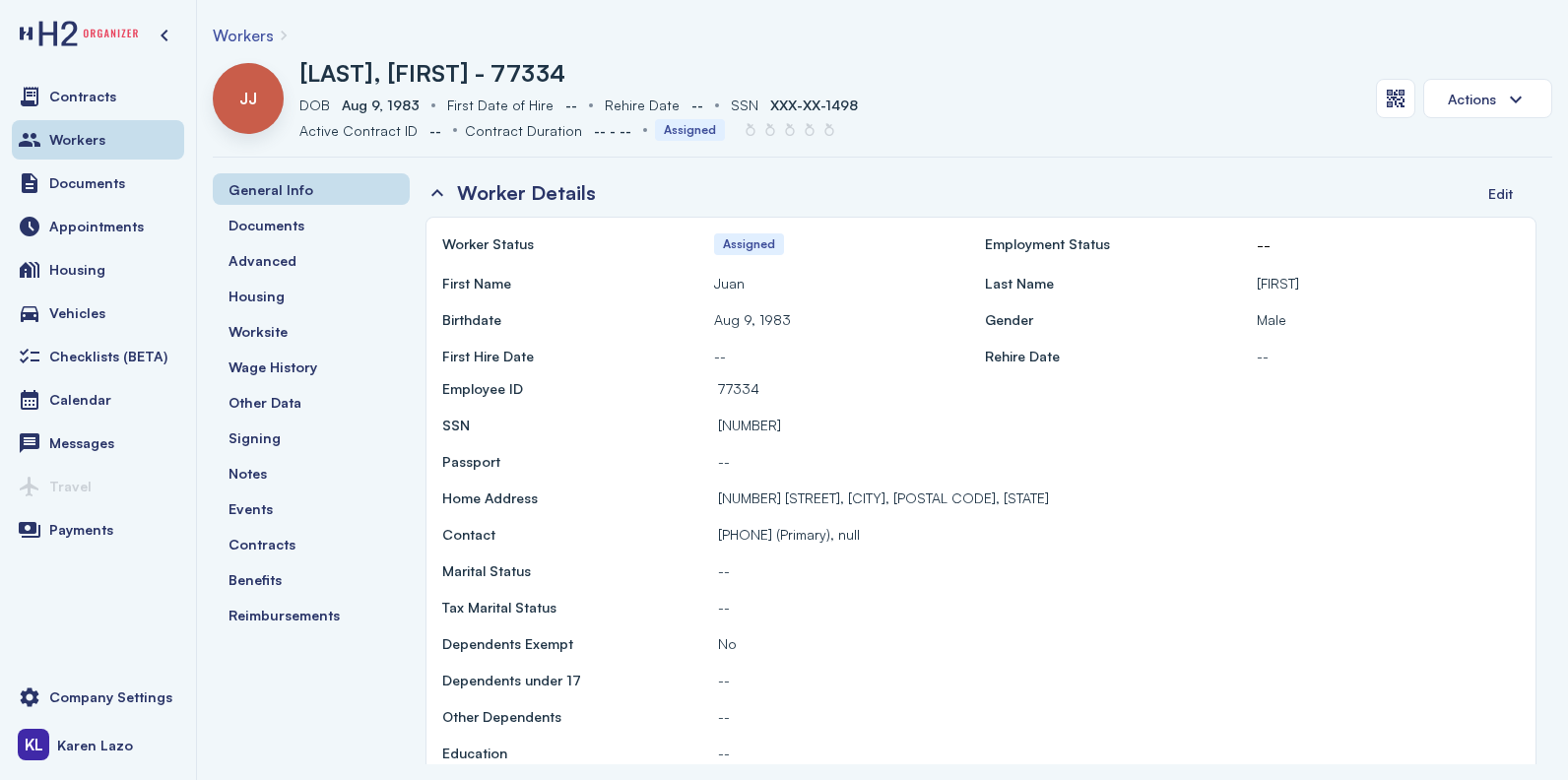 click on "Workers" at bounding box center (243, 35) 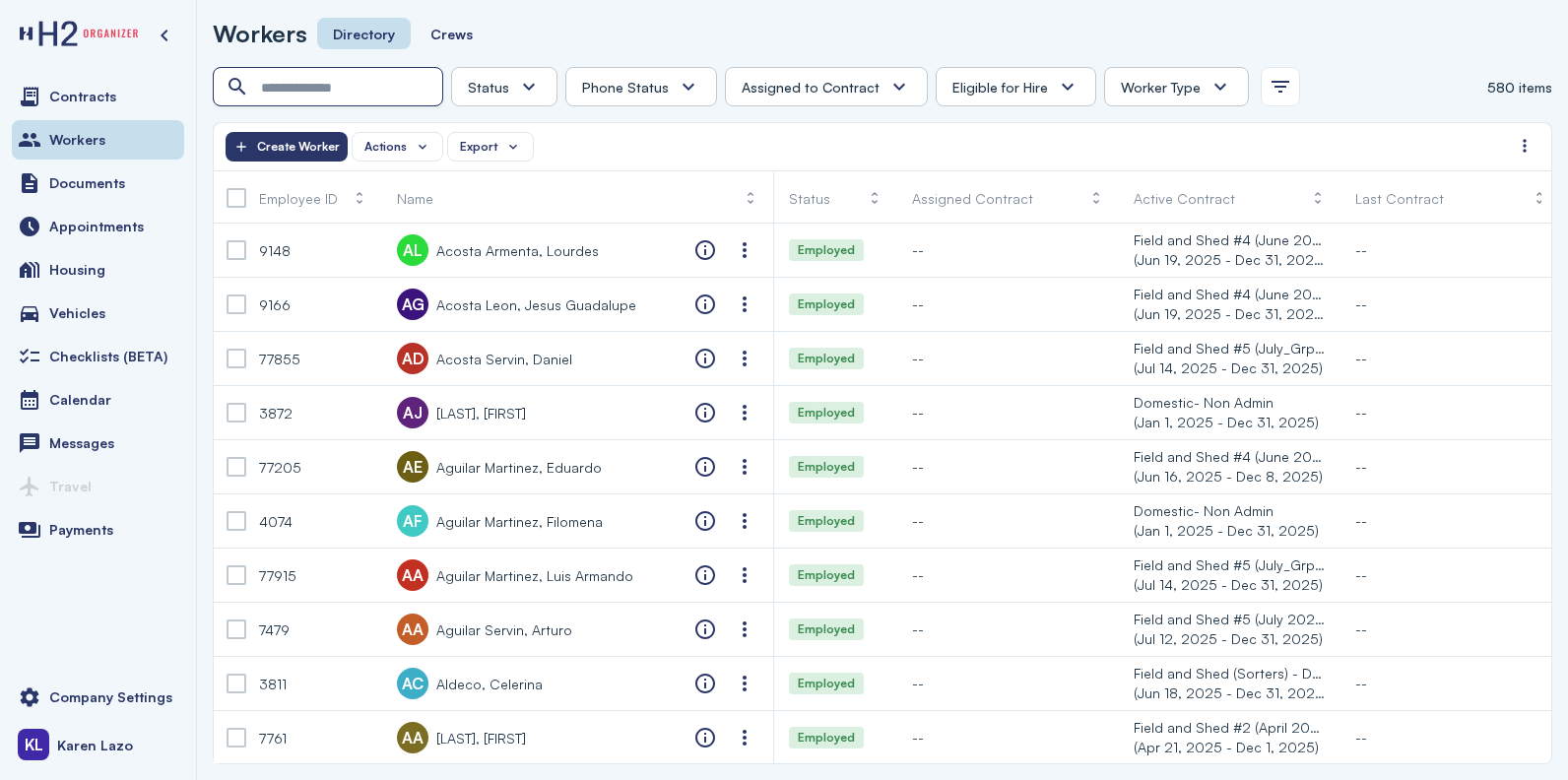 click at bounding box center (330, 88) 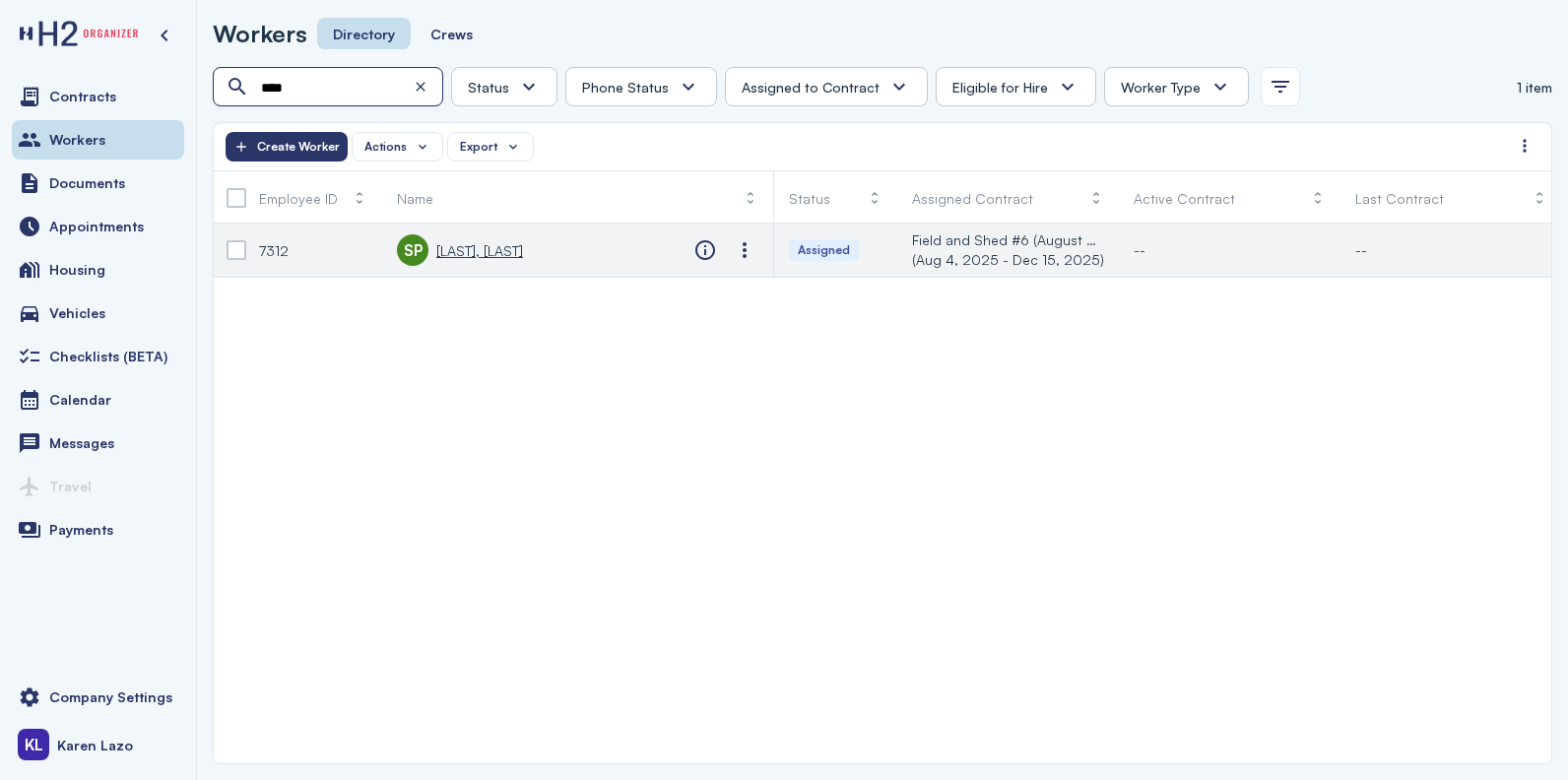 type on "****" 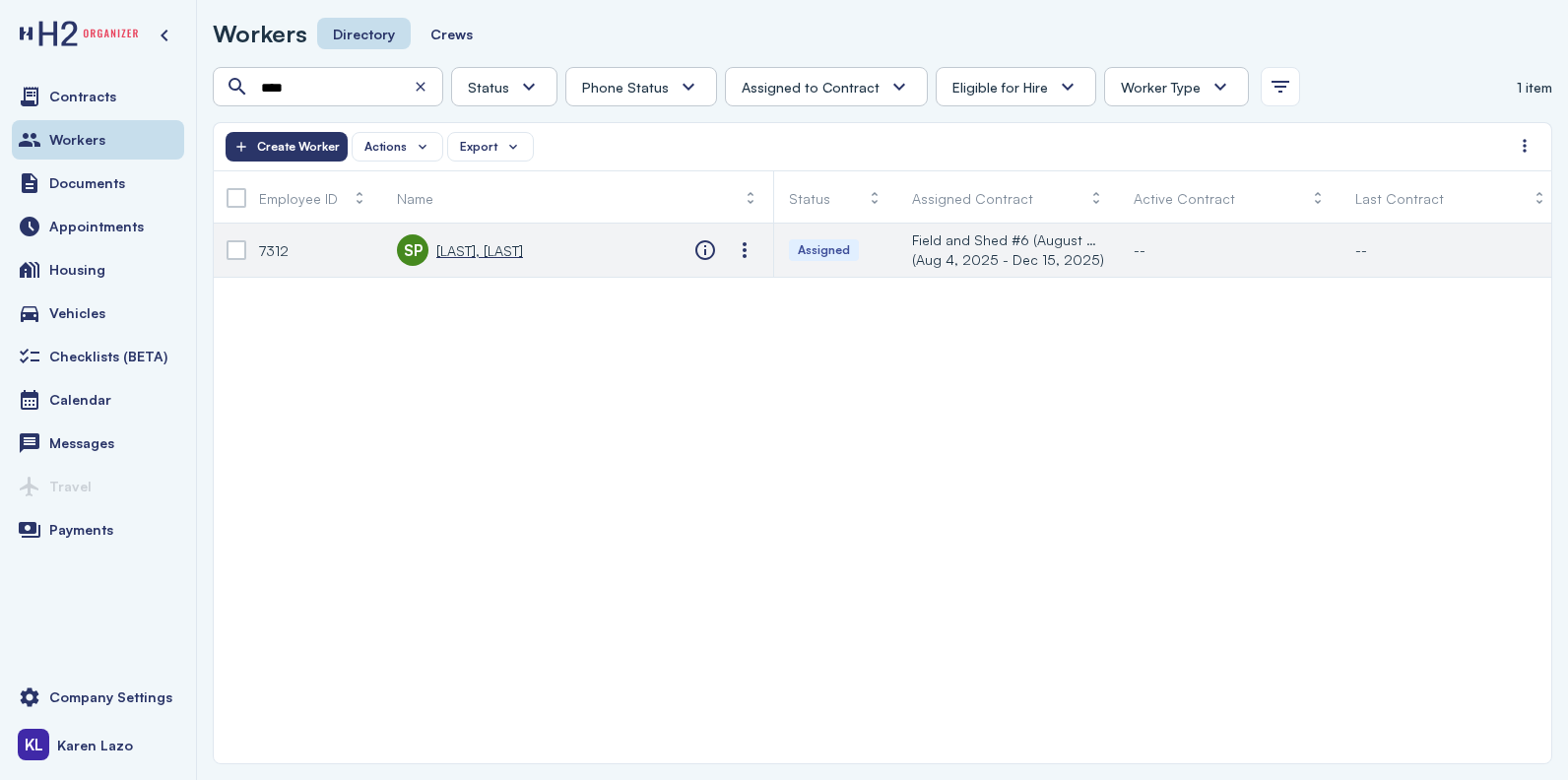 click on "[LAST], [LAST]" at bounding box center [480, 250] 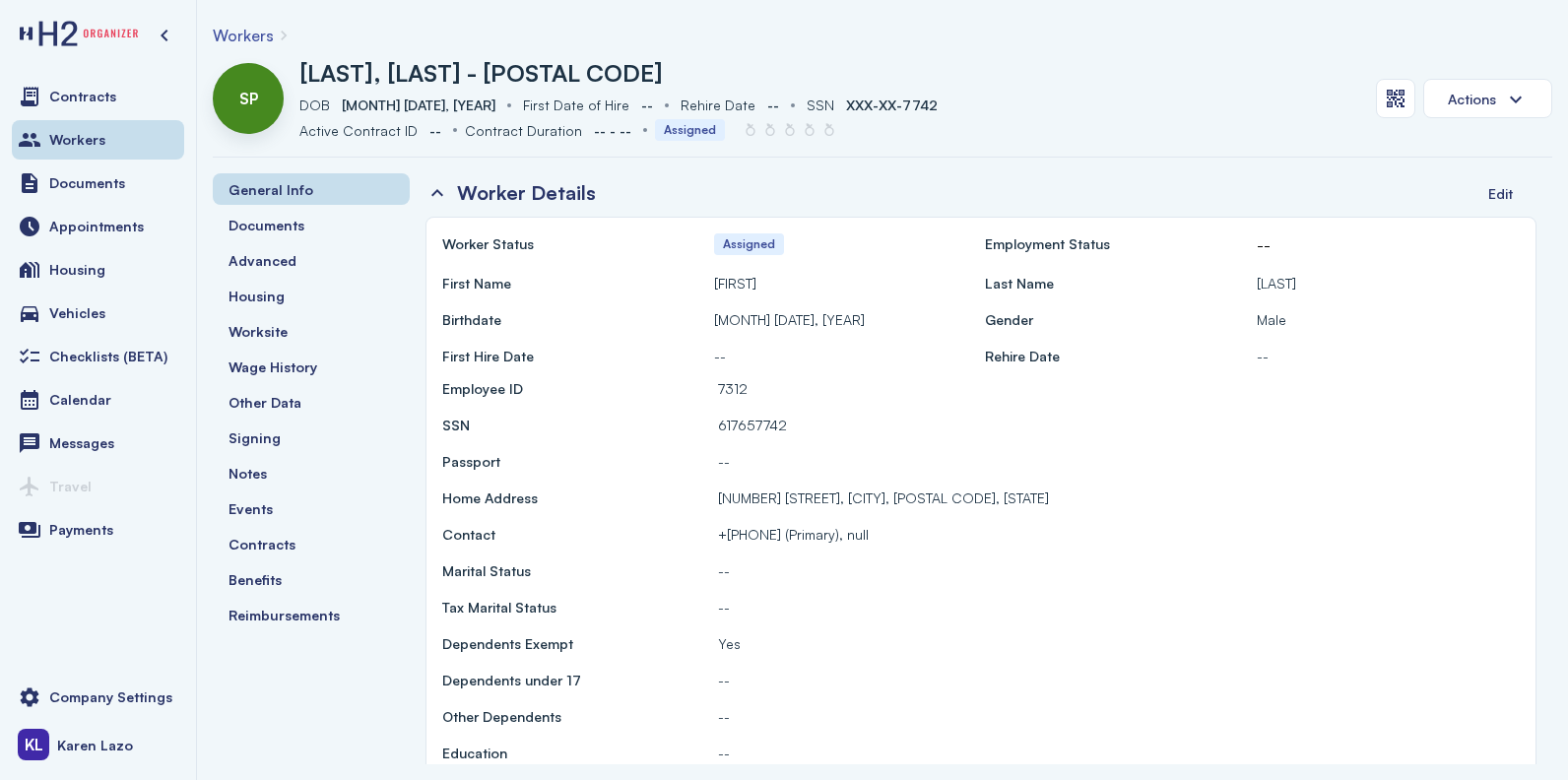 click at bounding box center (284, 35) 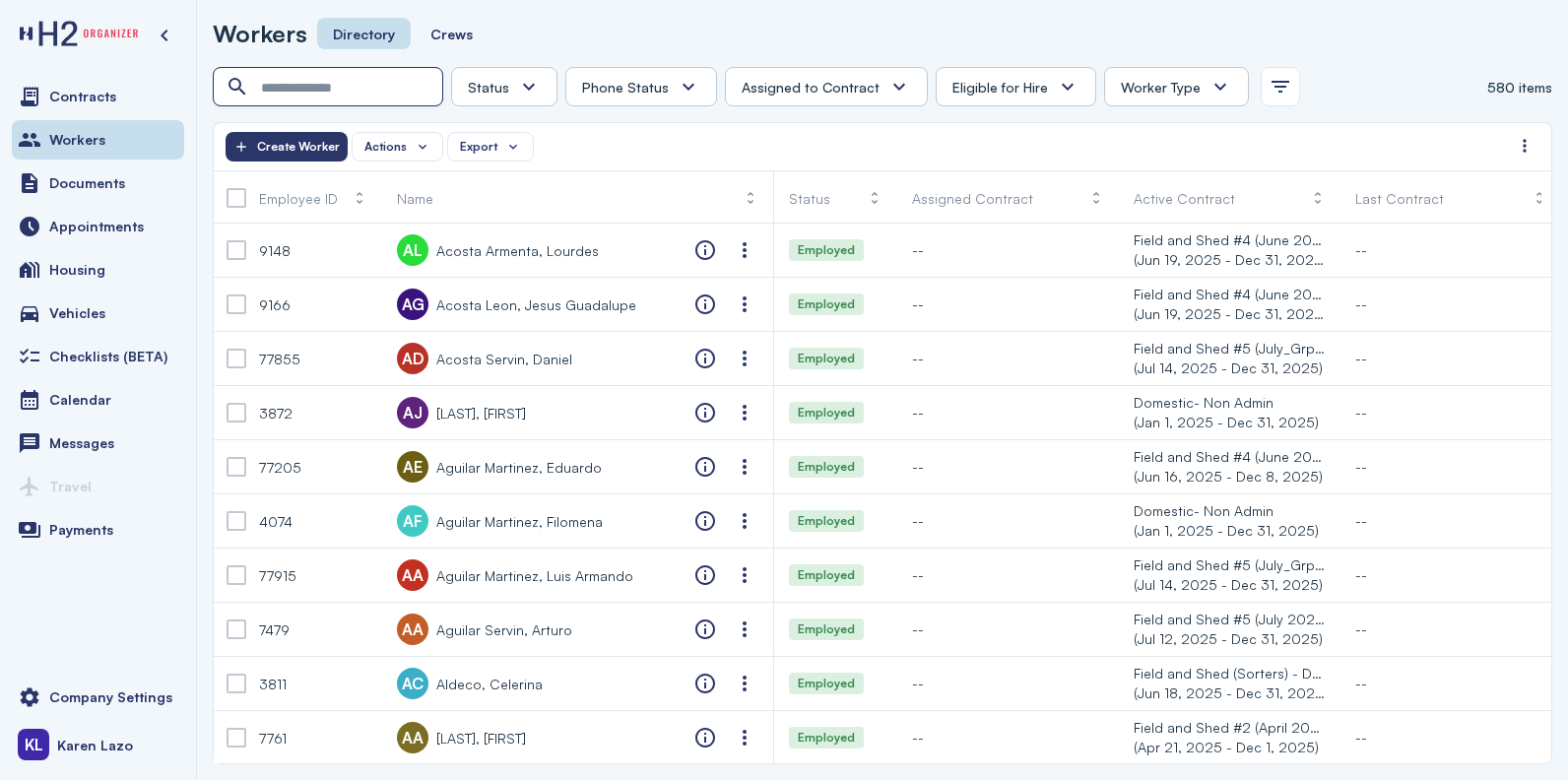 click at bounding box center [330, 88] 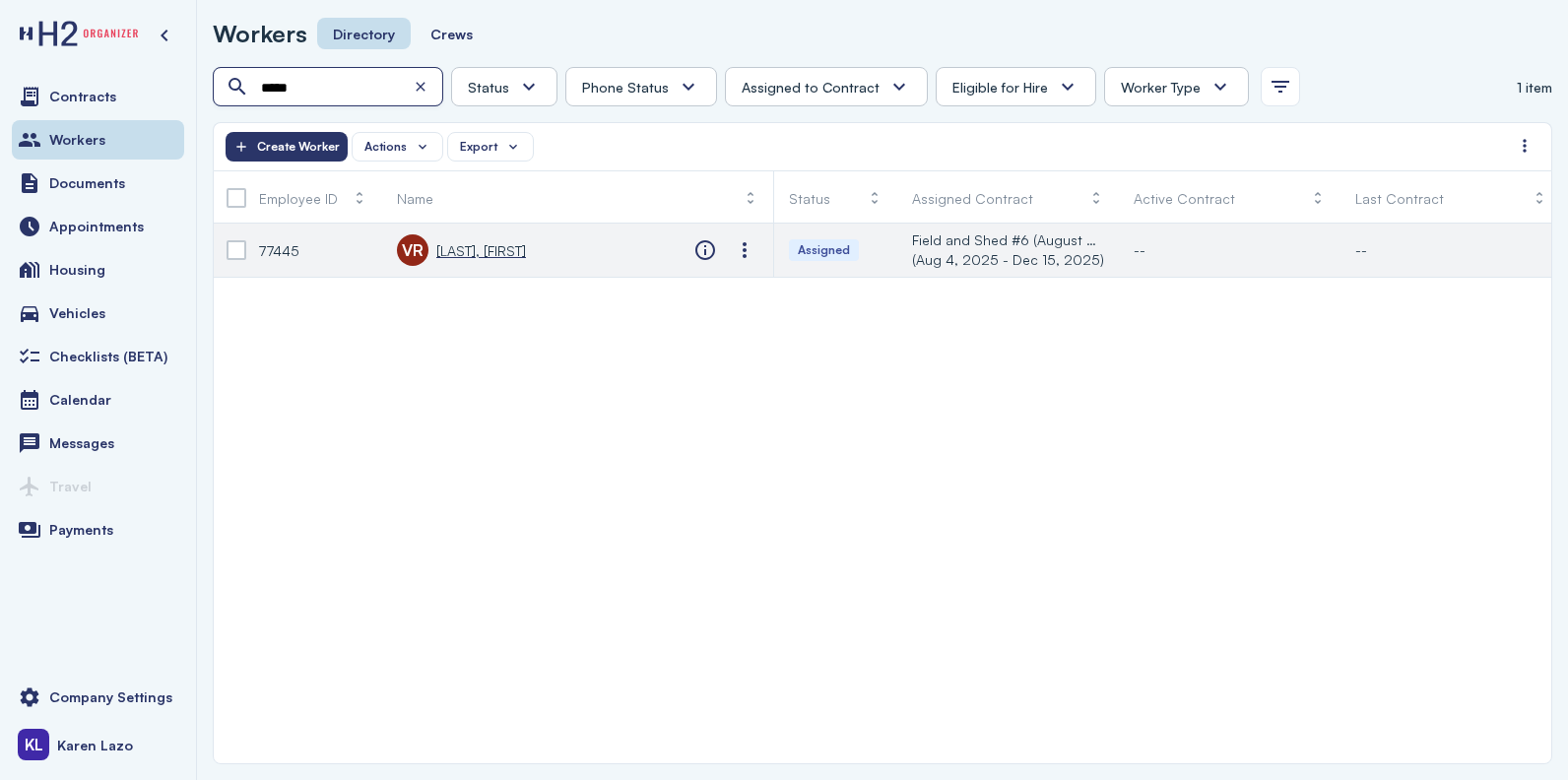 type on "*****" 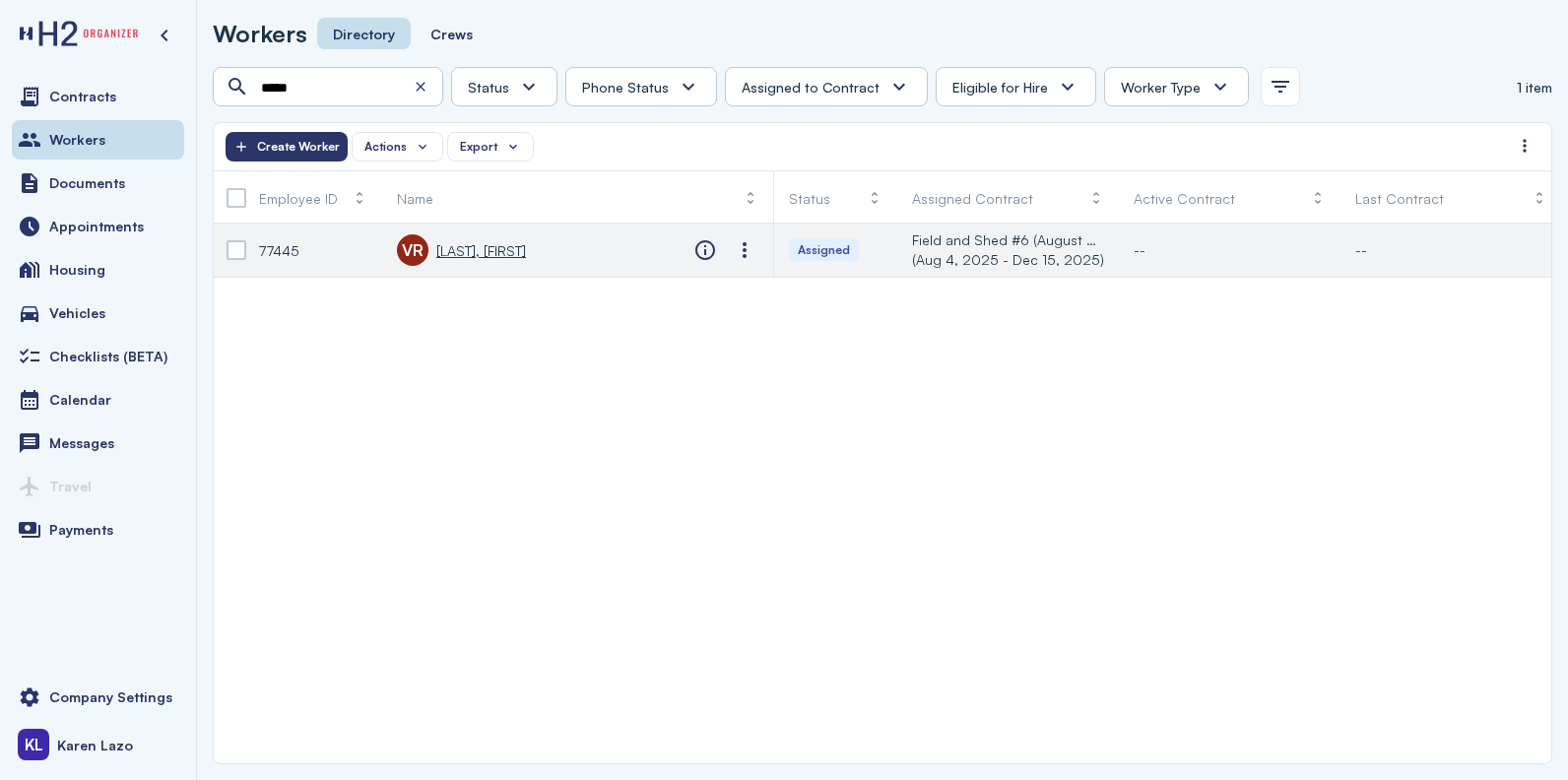 click on "[LAST], [FIRST]" at bounding box center (481, 250) 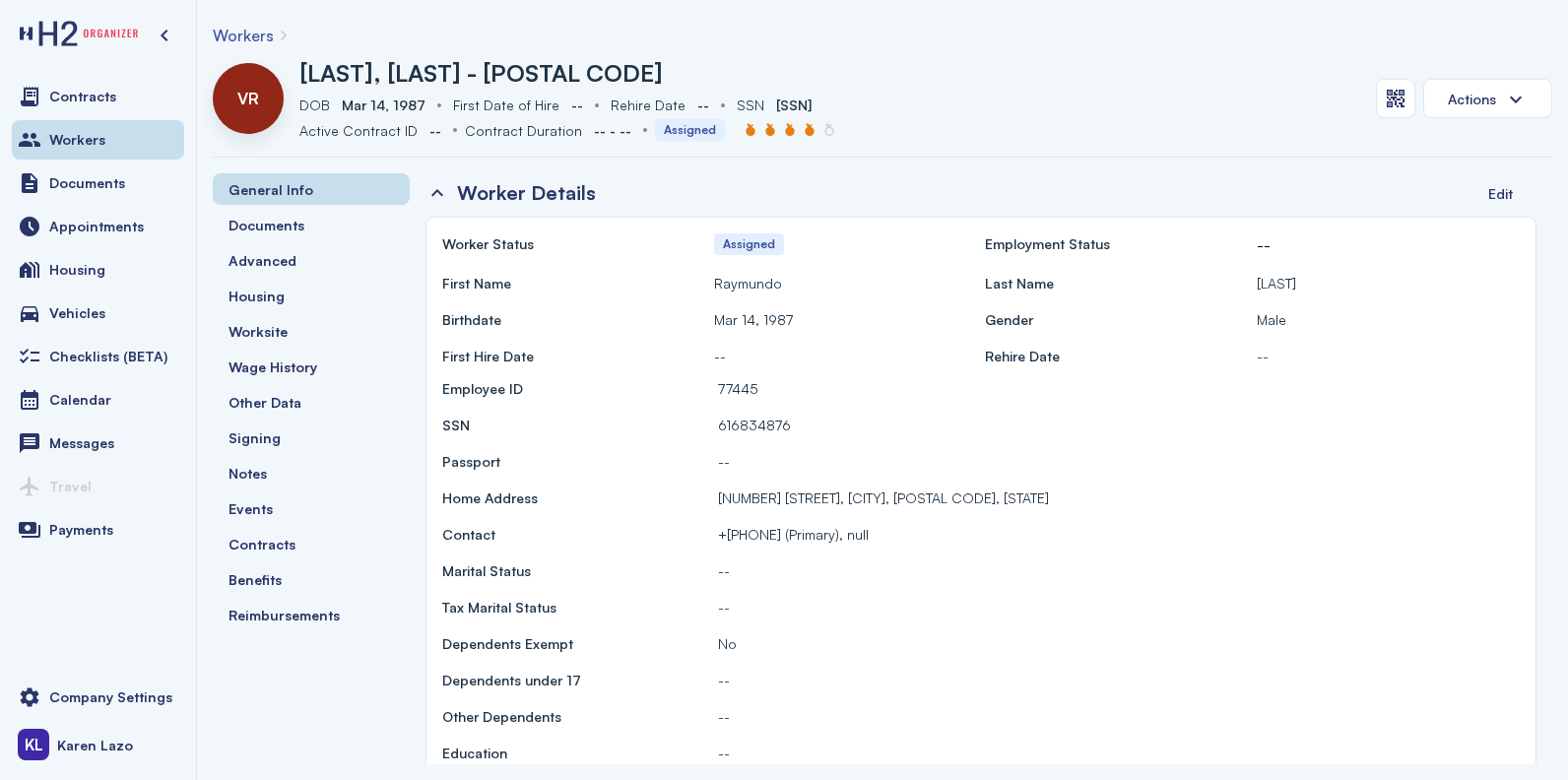 click on "Workers" at bounding box center [243, 35] 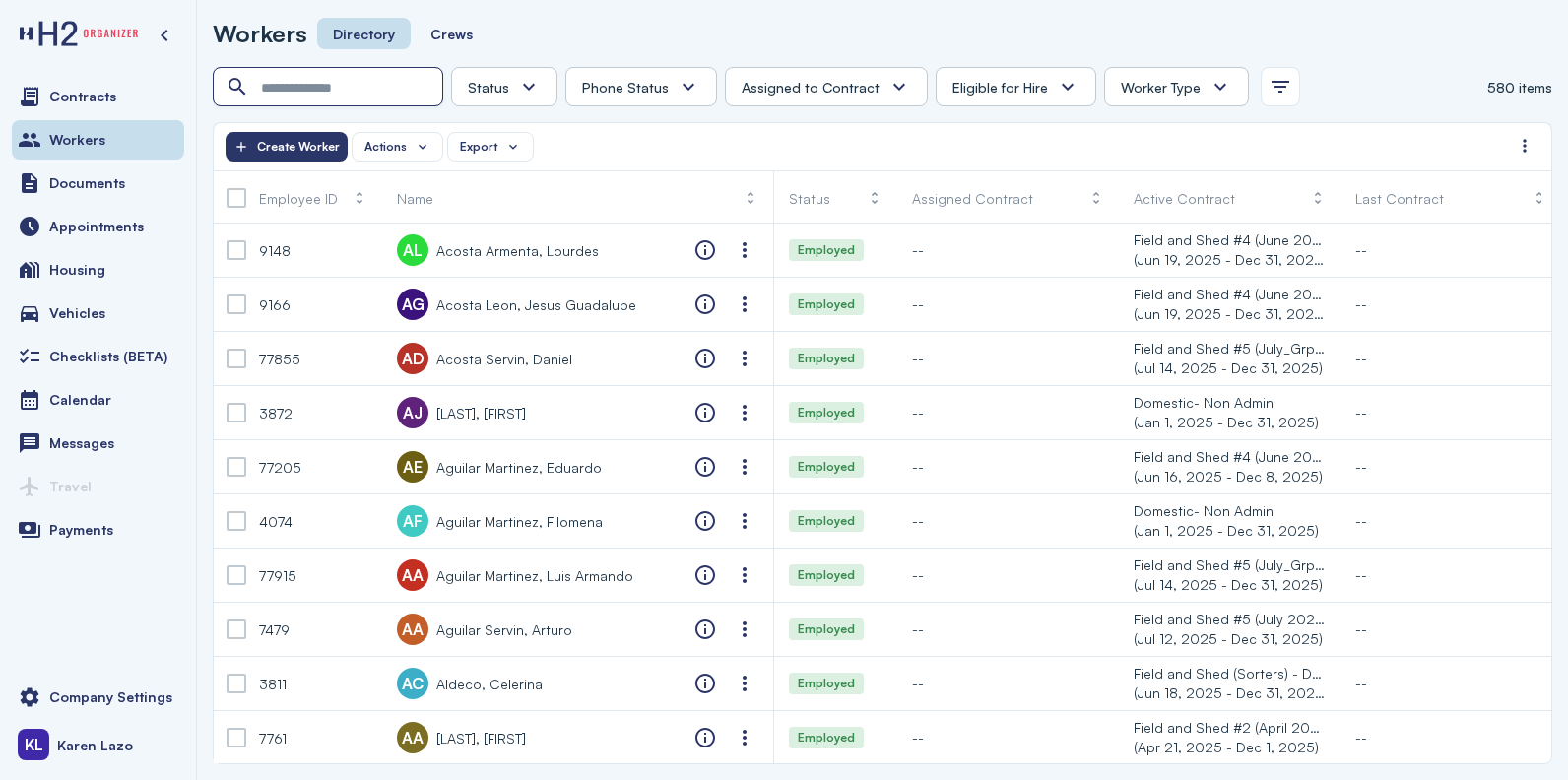 click at bounding box center [330, 88] 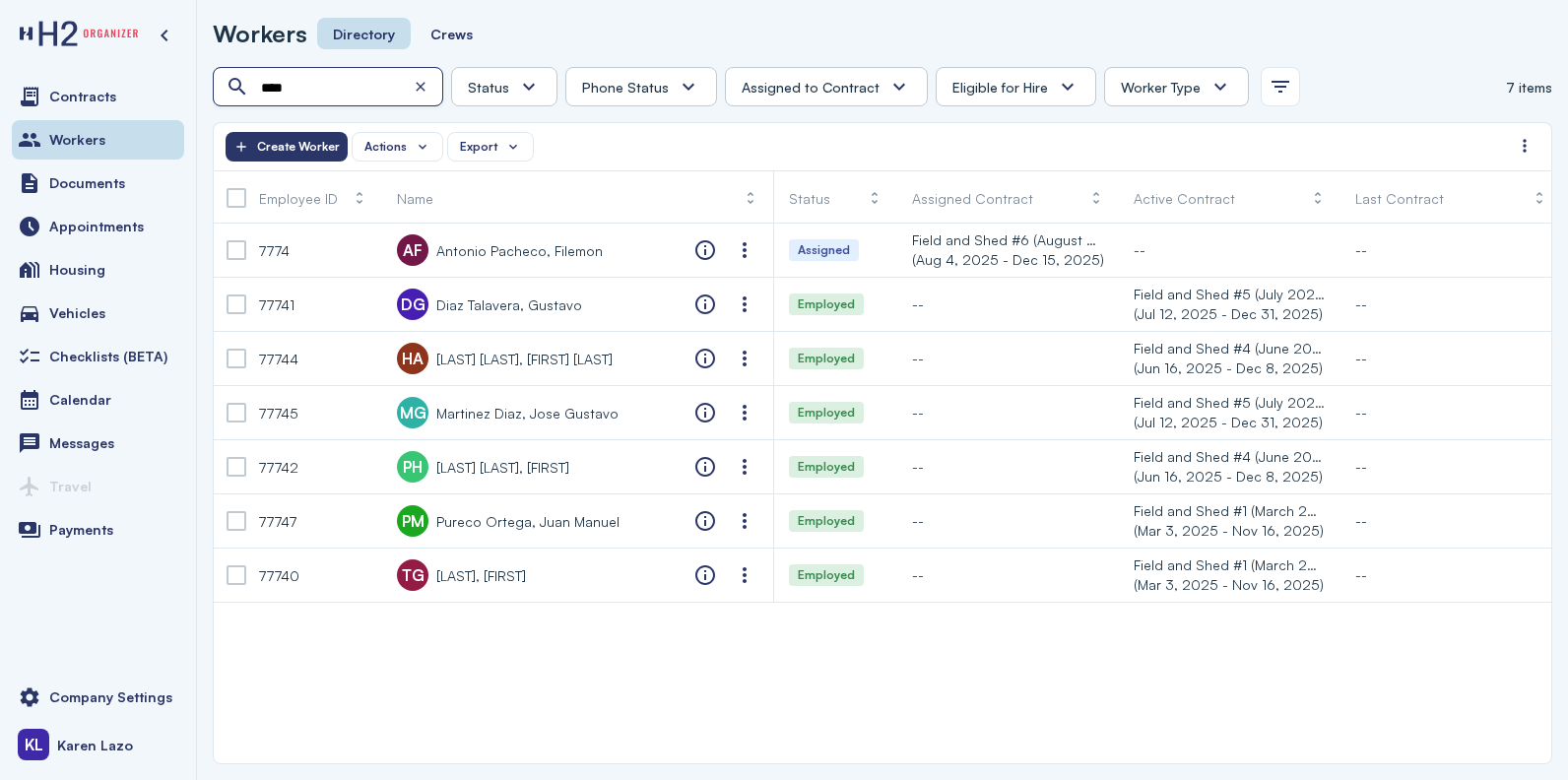 type on "****" 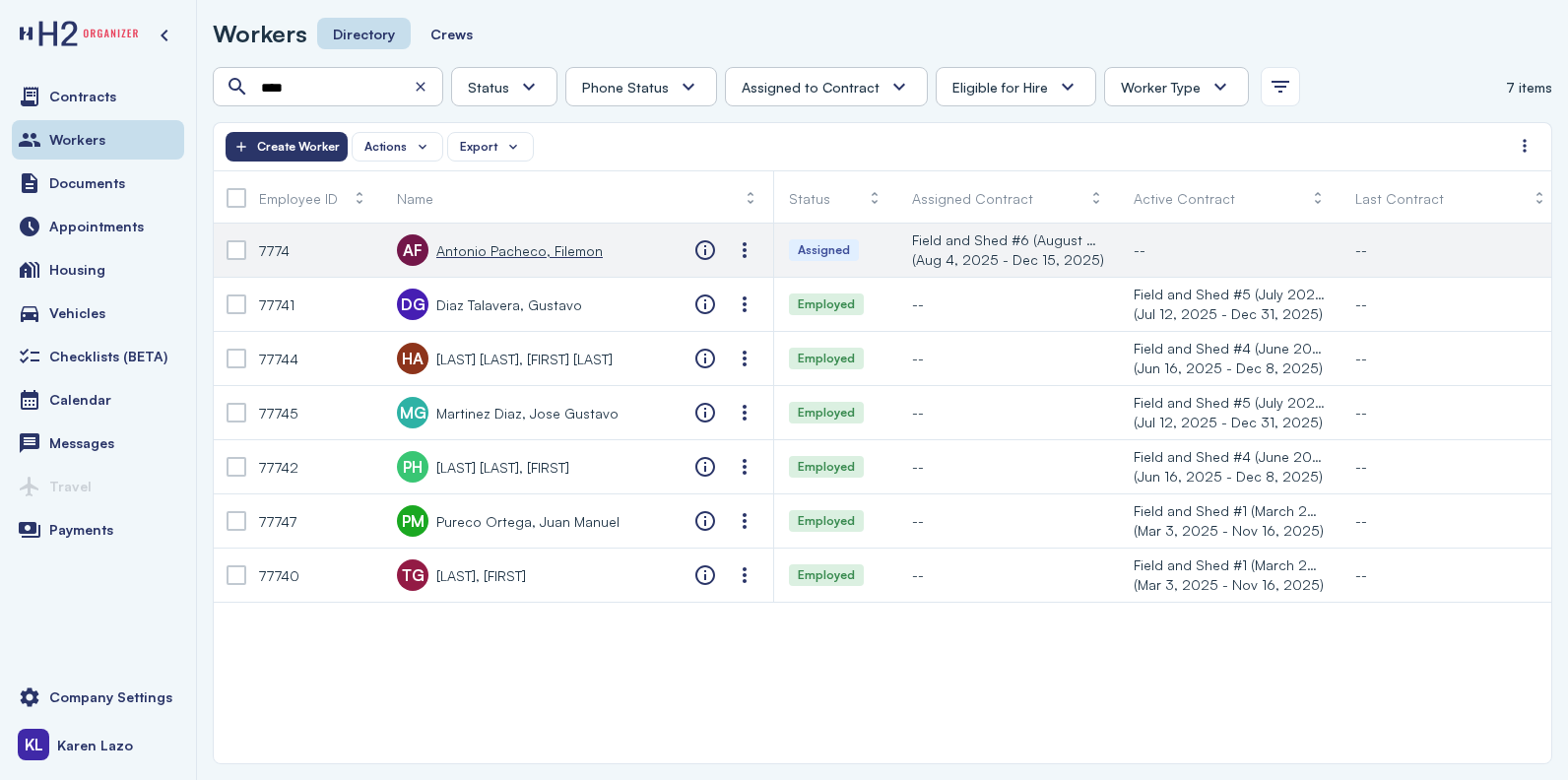 click on "Antonio Pacheco, Filemon" at bounding box center [519, 250] 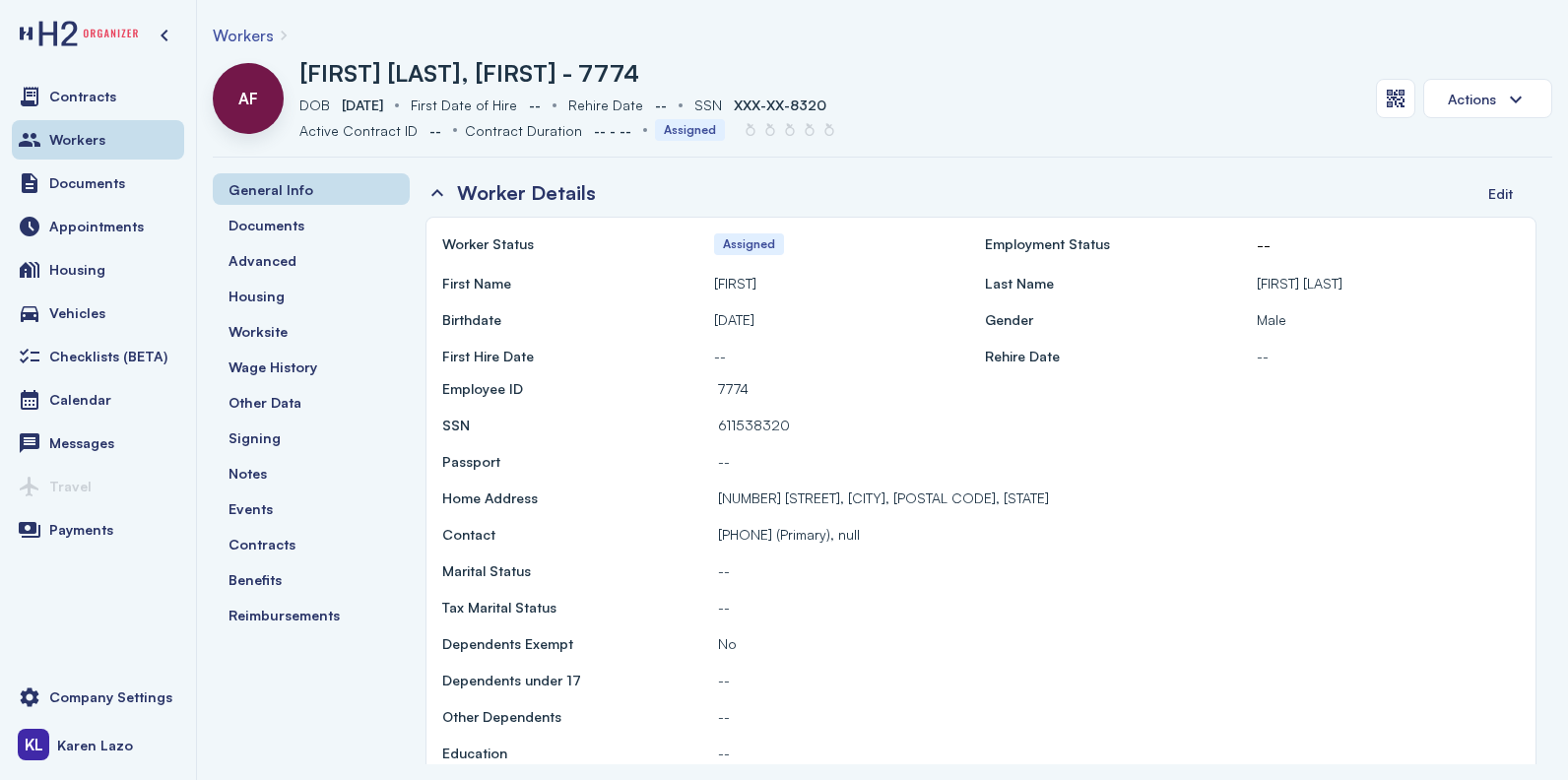 click on "Workers" at bounding box center [243, 35] 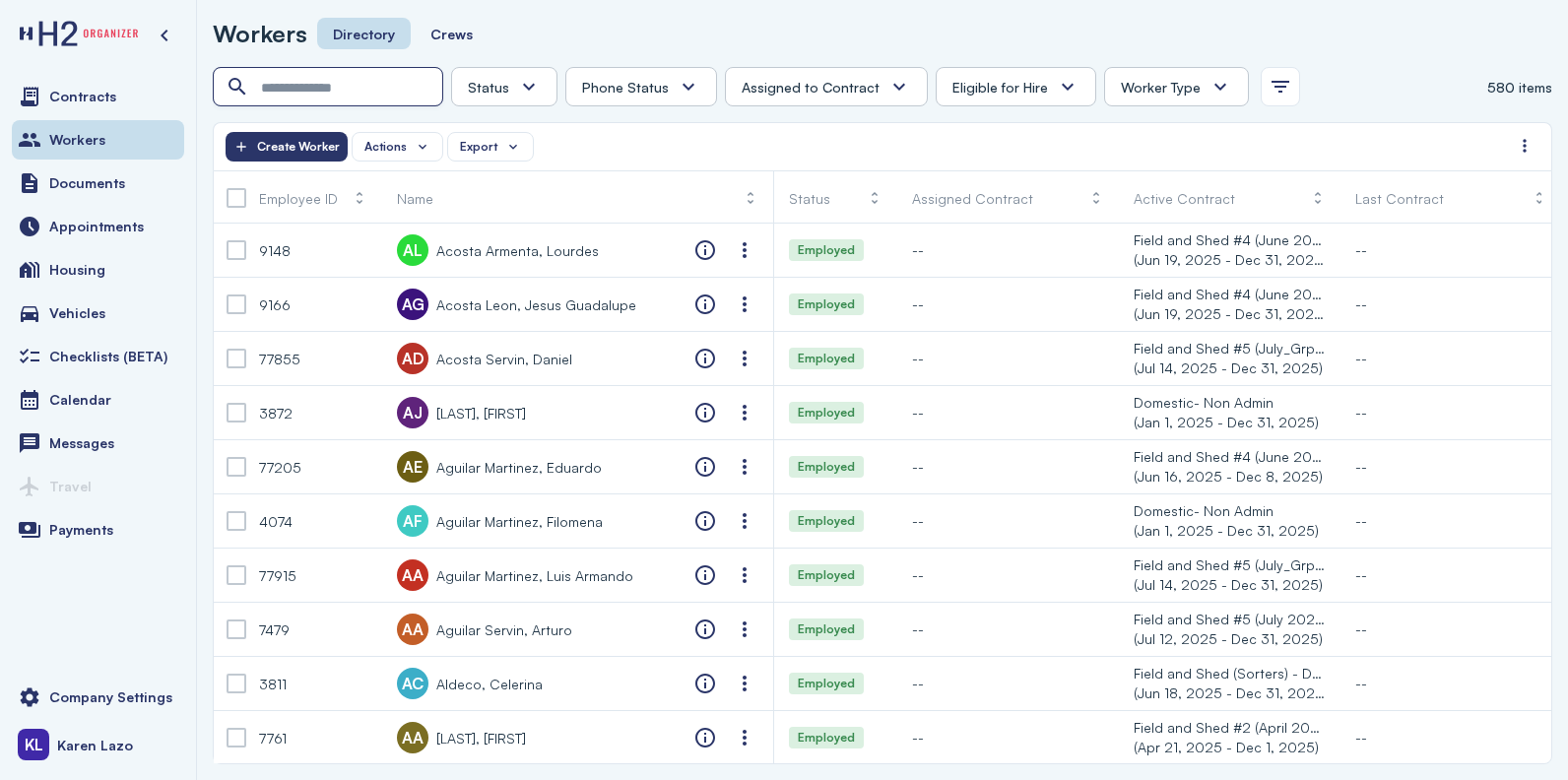 click at bounding box center [330, 88] 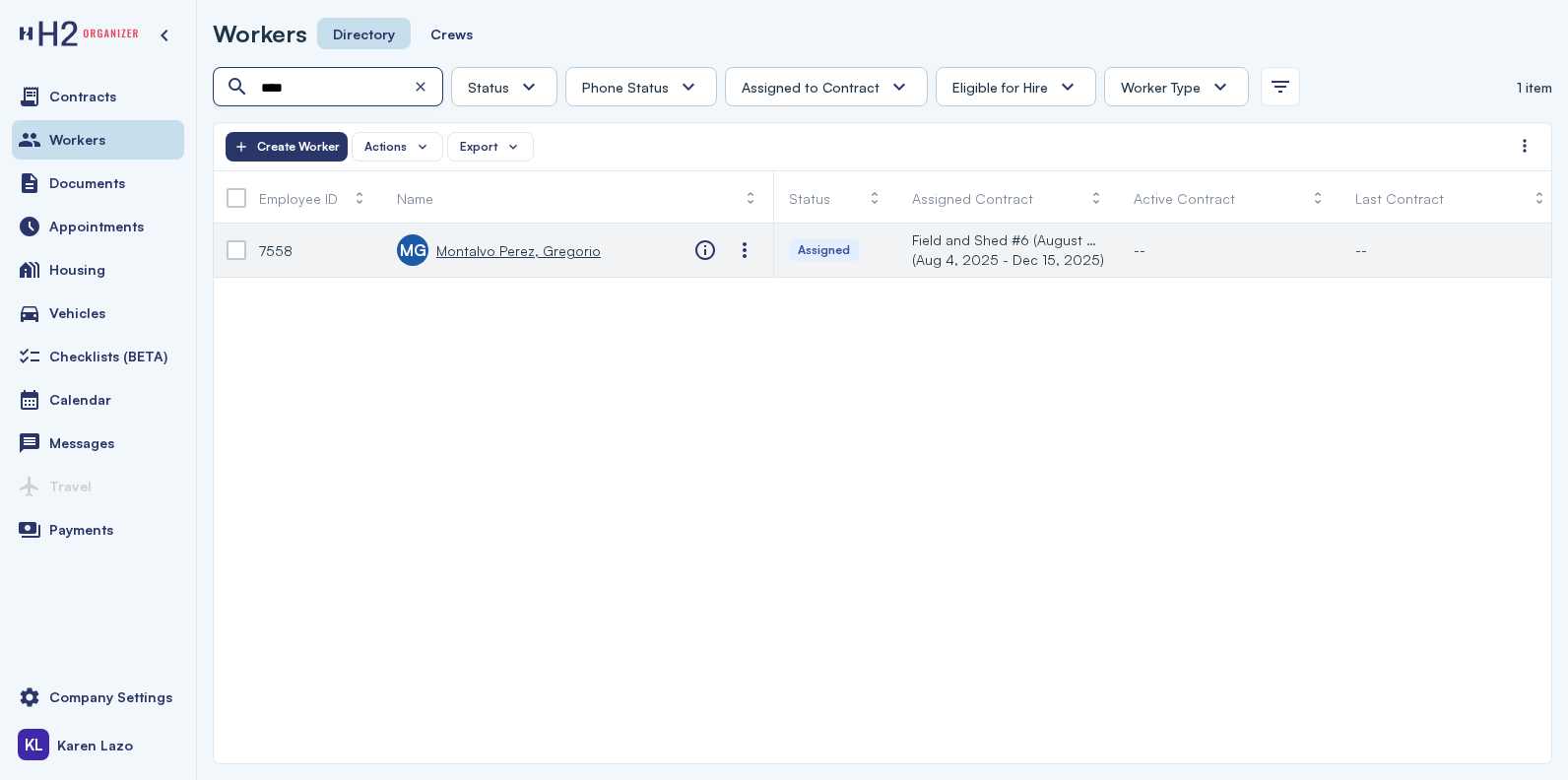 type on "****" 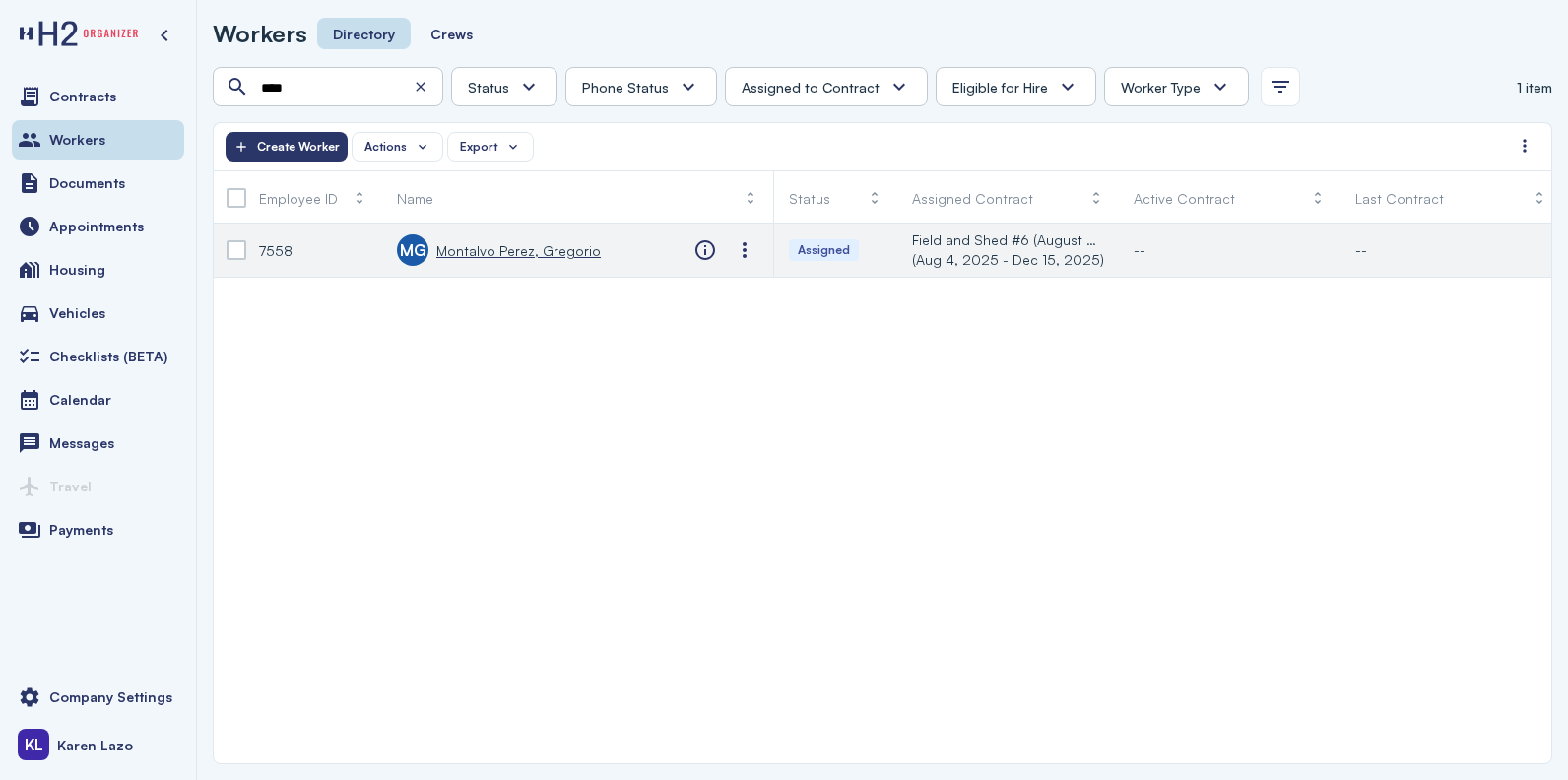 click on "Montalvo Perez, Gregorio" at bounding box center [518, 250] 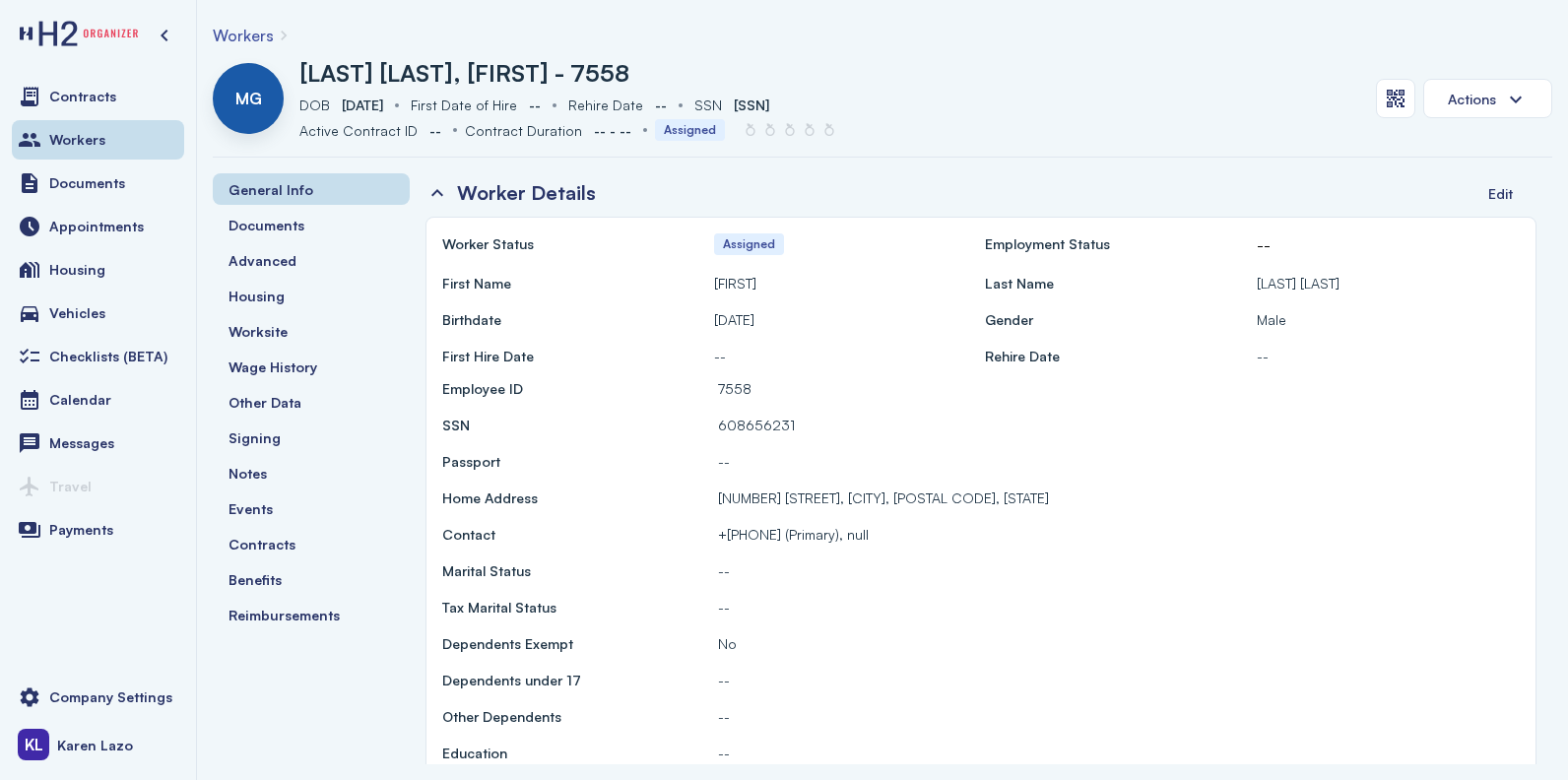 click on "Workers" at bounding box center (243, 35) 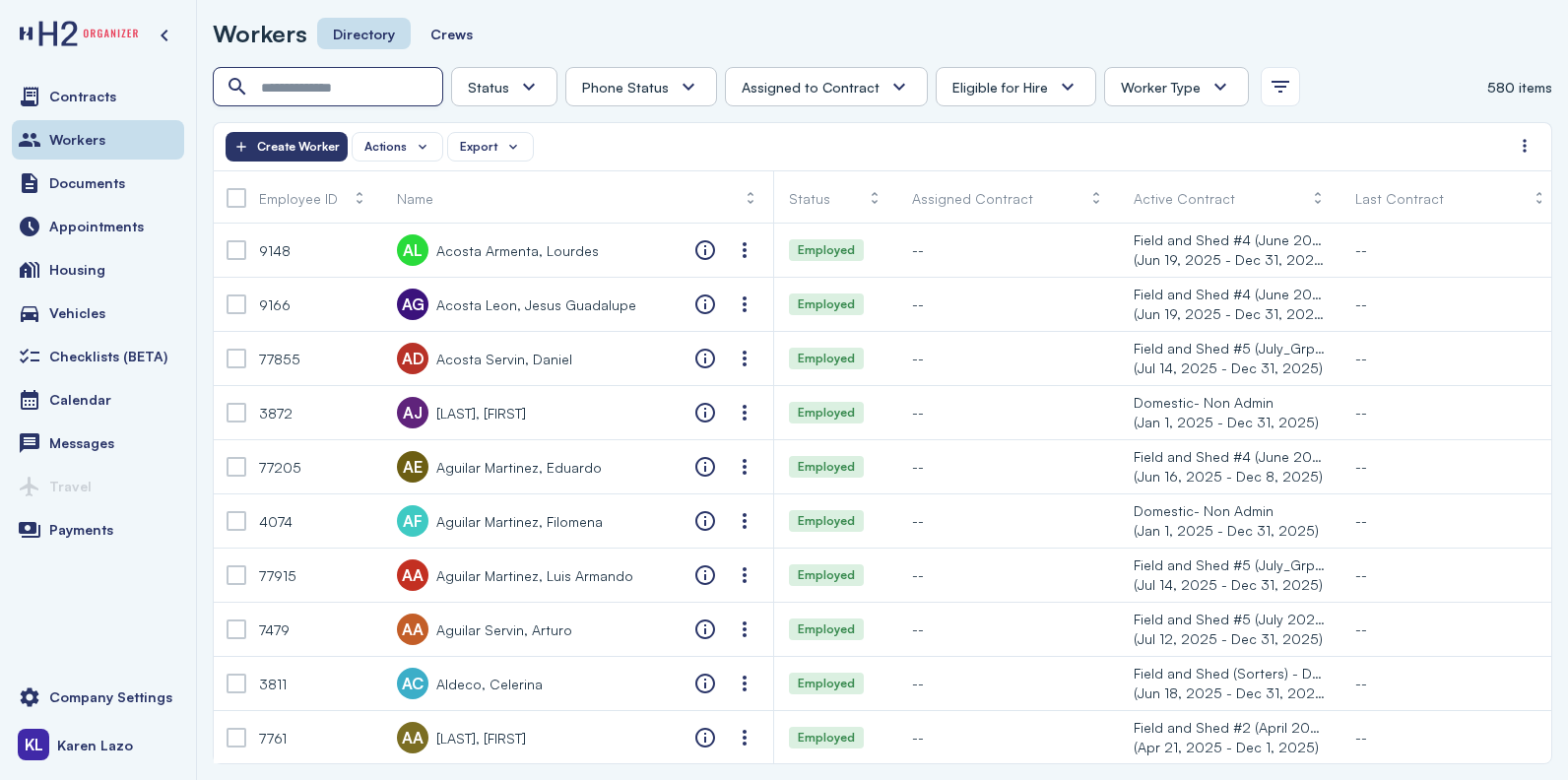 click at bounding box center (330, 88) 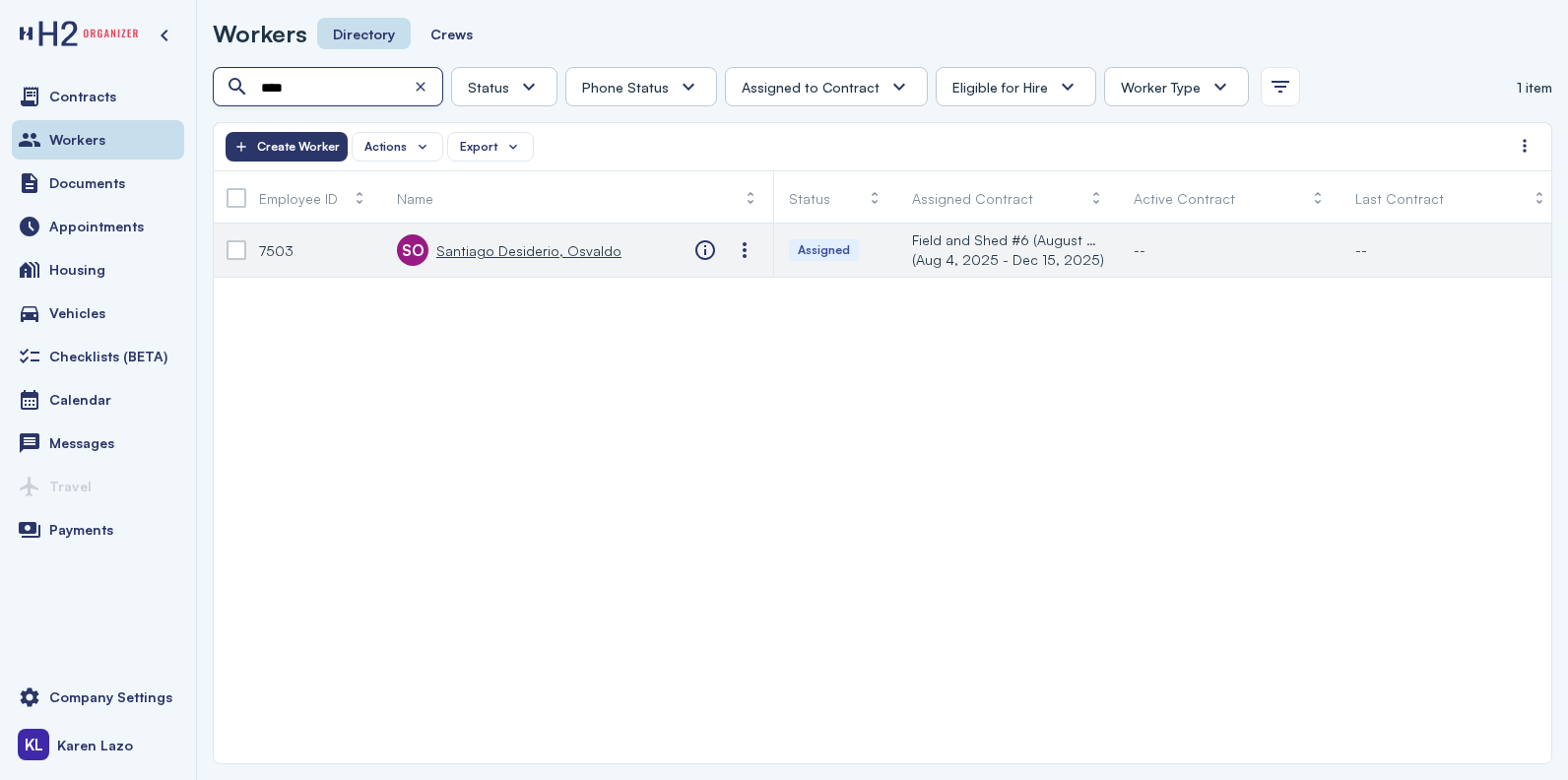 type on "****" 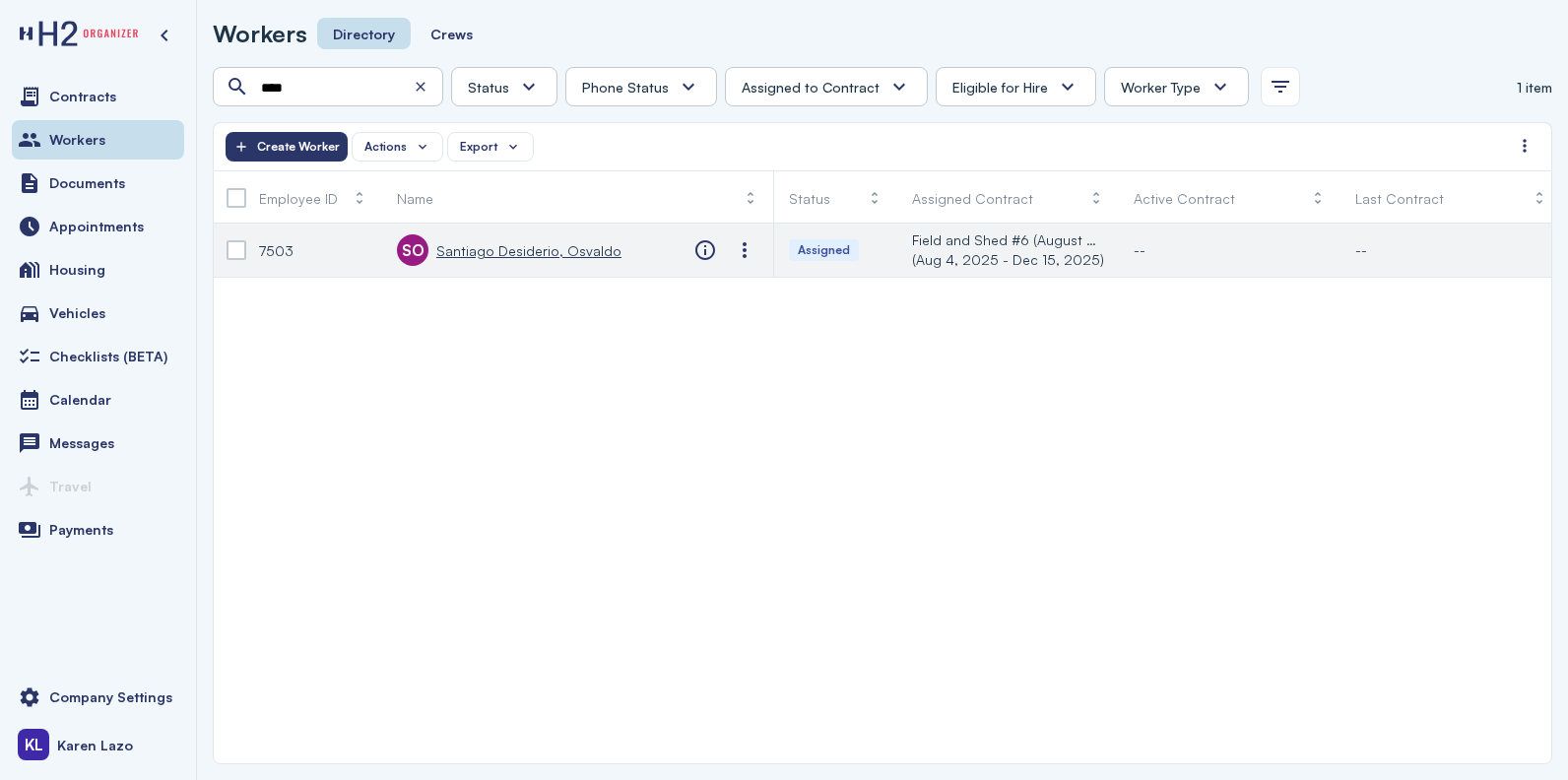 click on "Santiago Desiderio, Osvaldo" at bounding box center [529, 250] 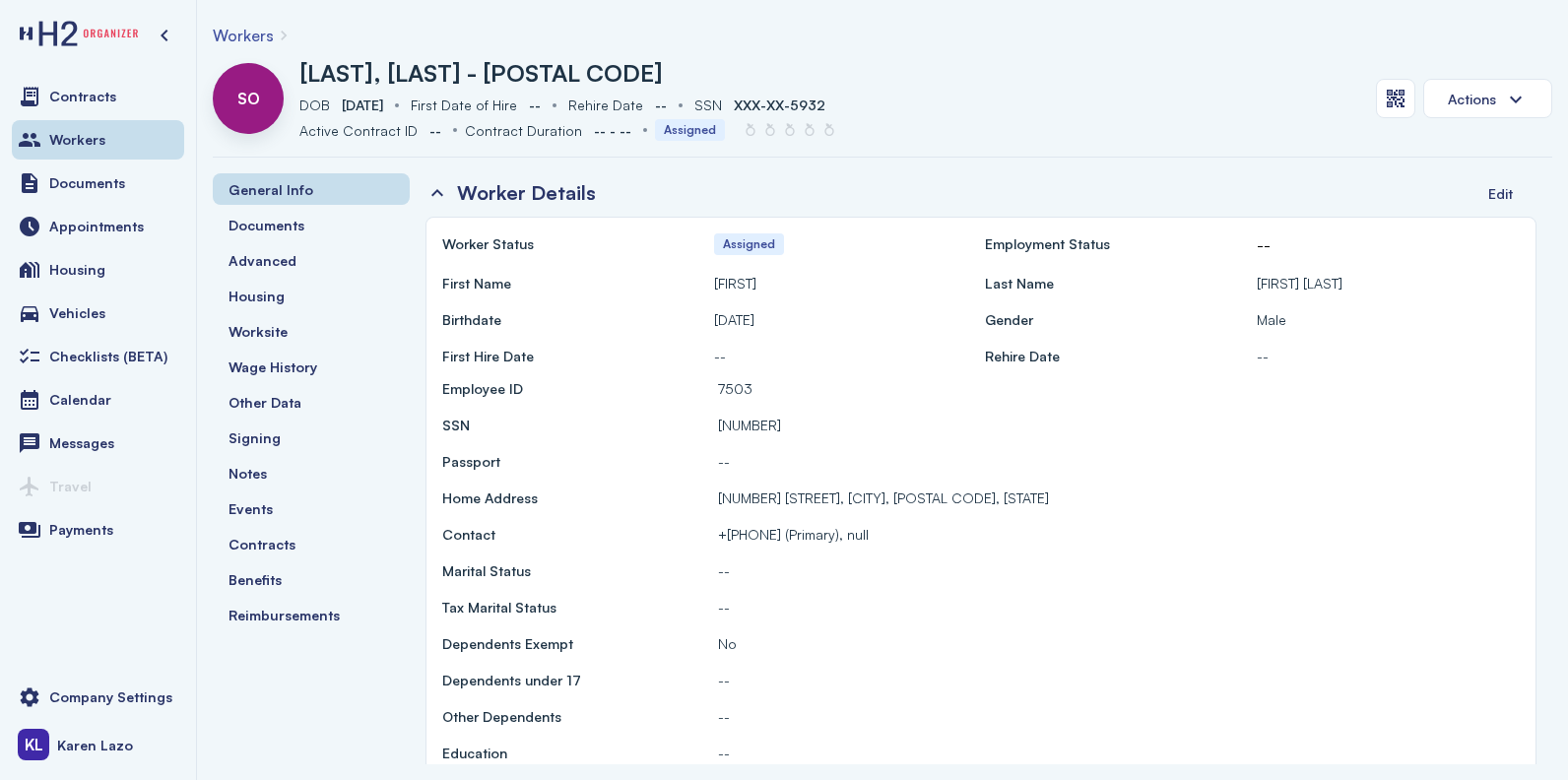 click on "Workers" at bounding box center (243, 35) 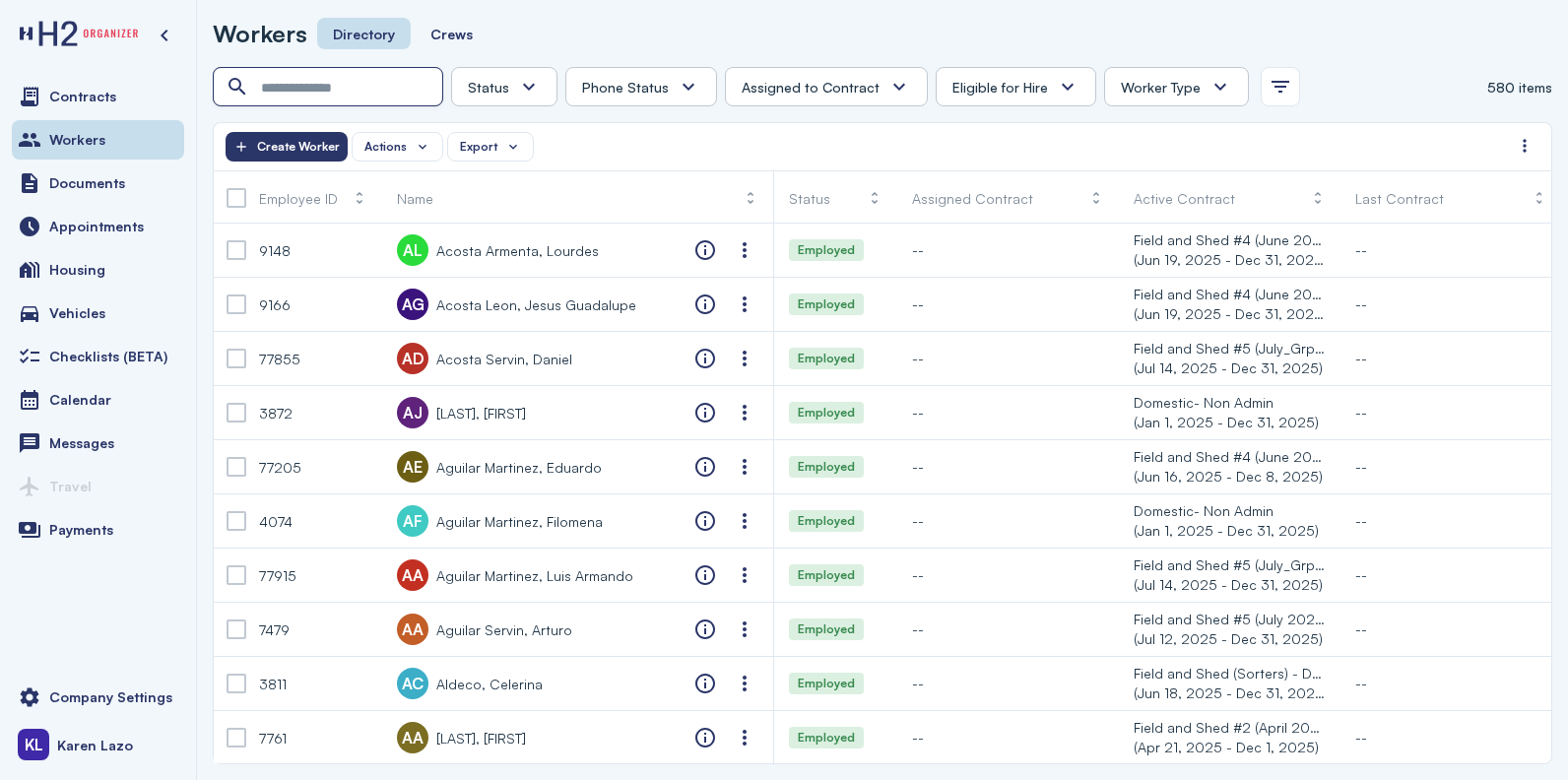 click at bounding box center [330, 88] 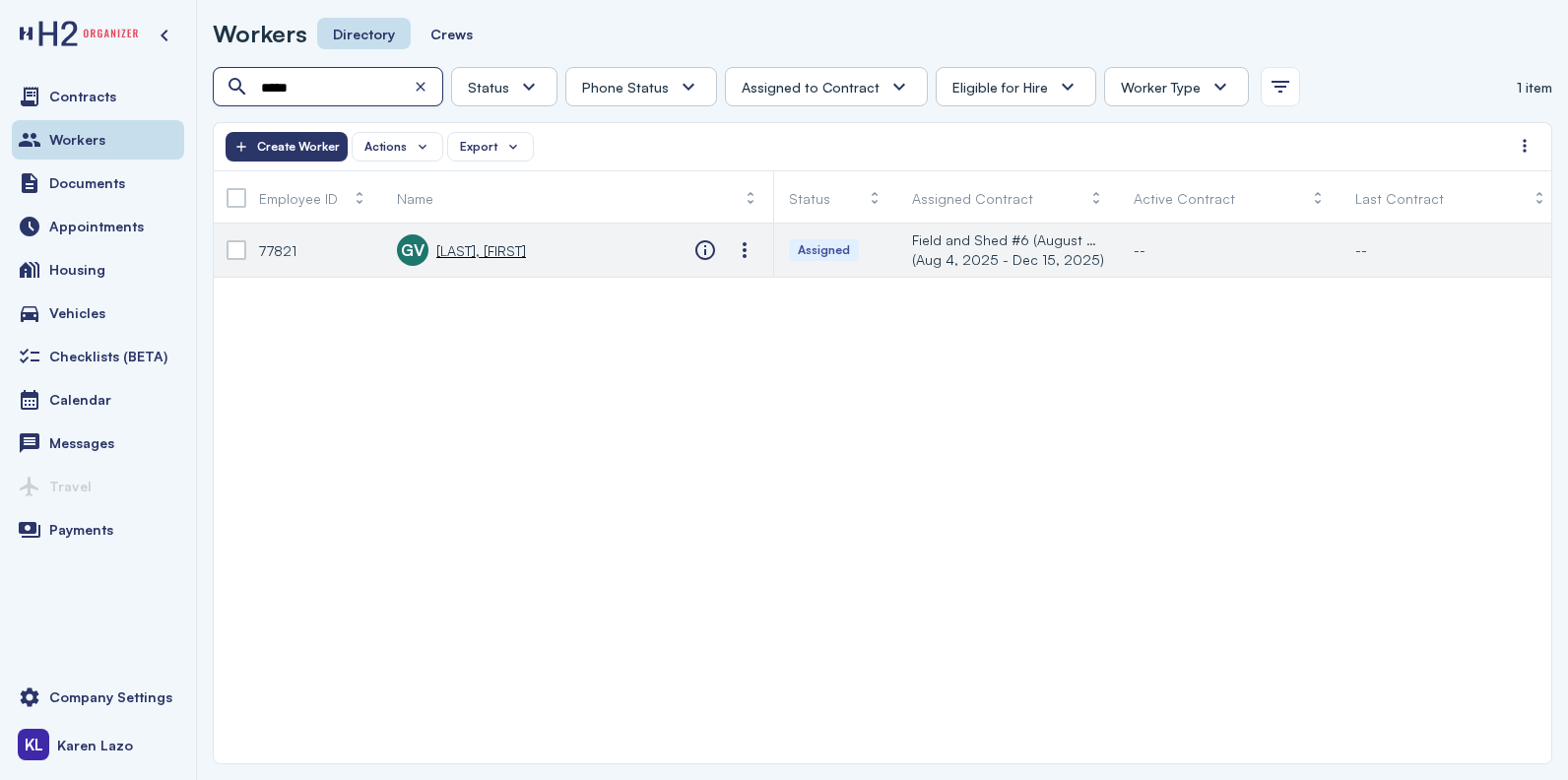 type on "*****" 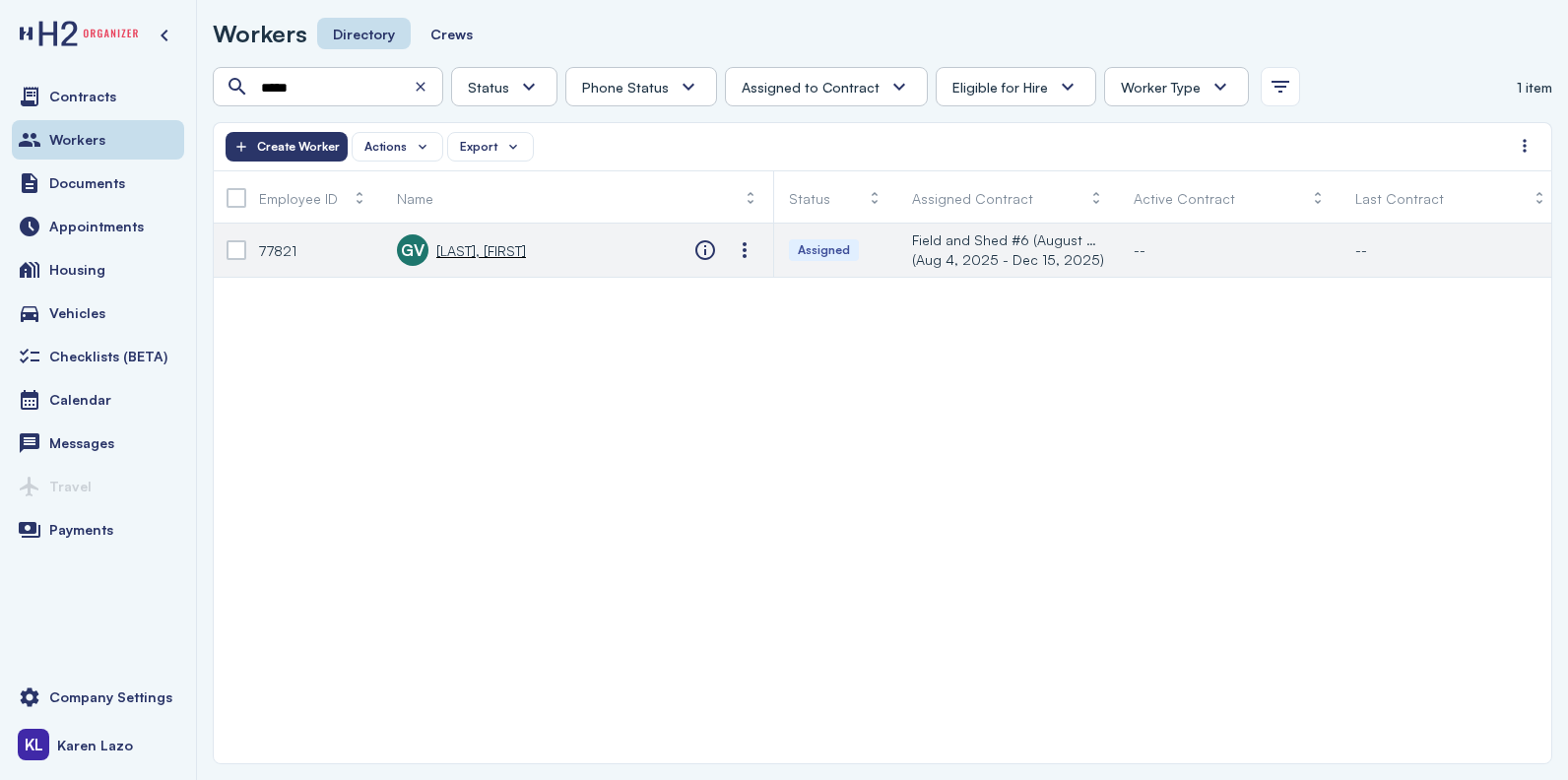 click on "GV       [LAST], [FIRST]" 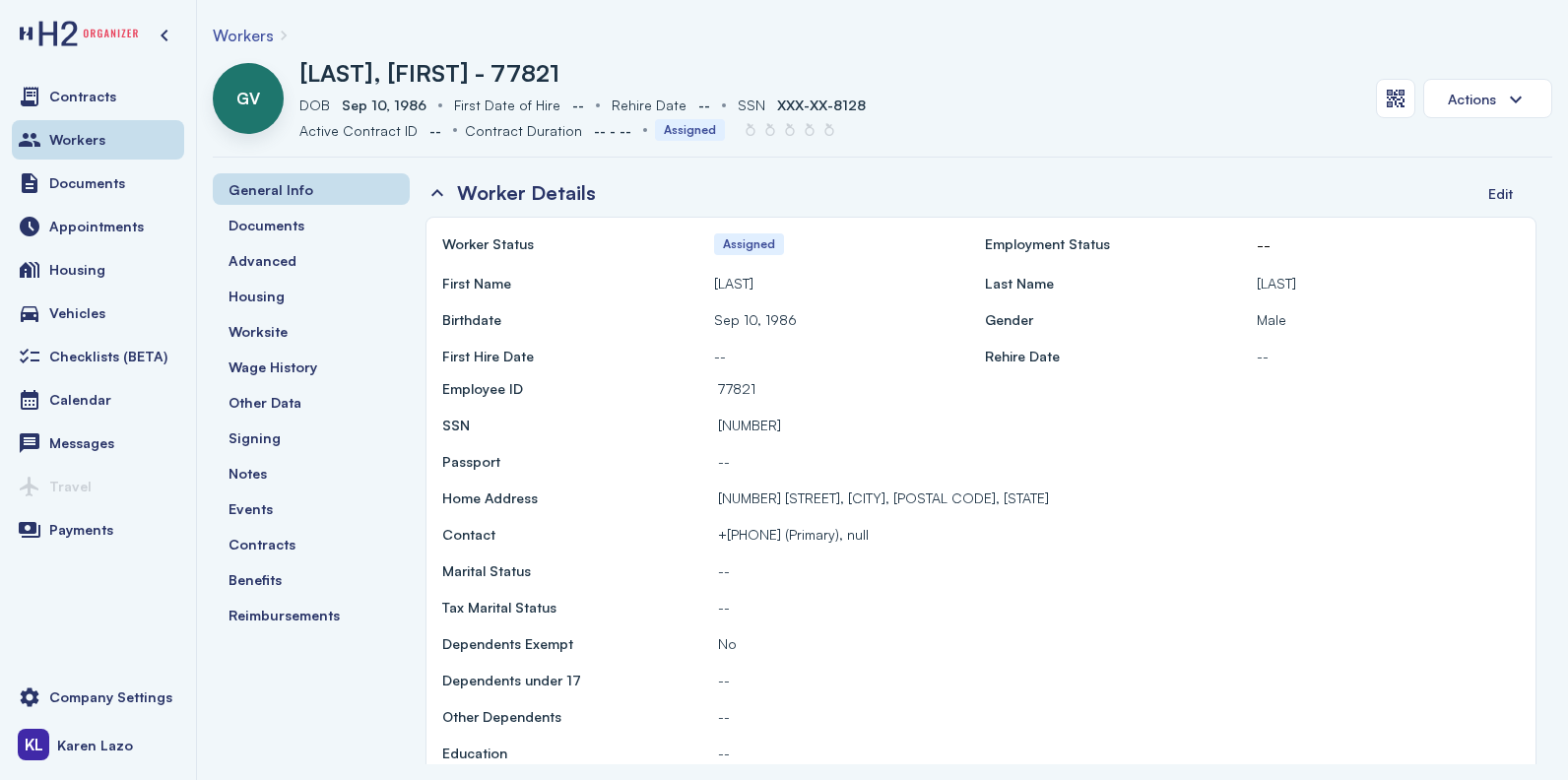 click on "Workers" at bounding box center [243, 35] 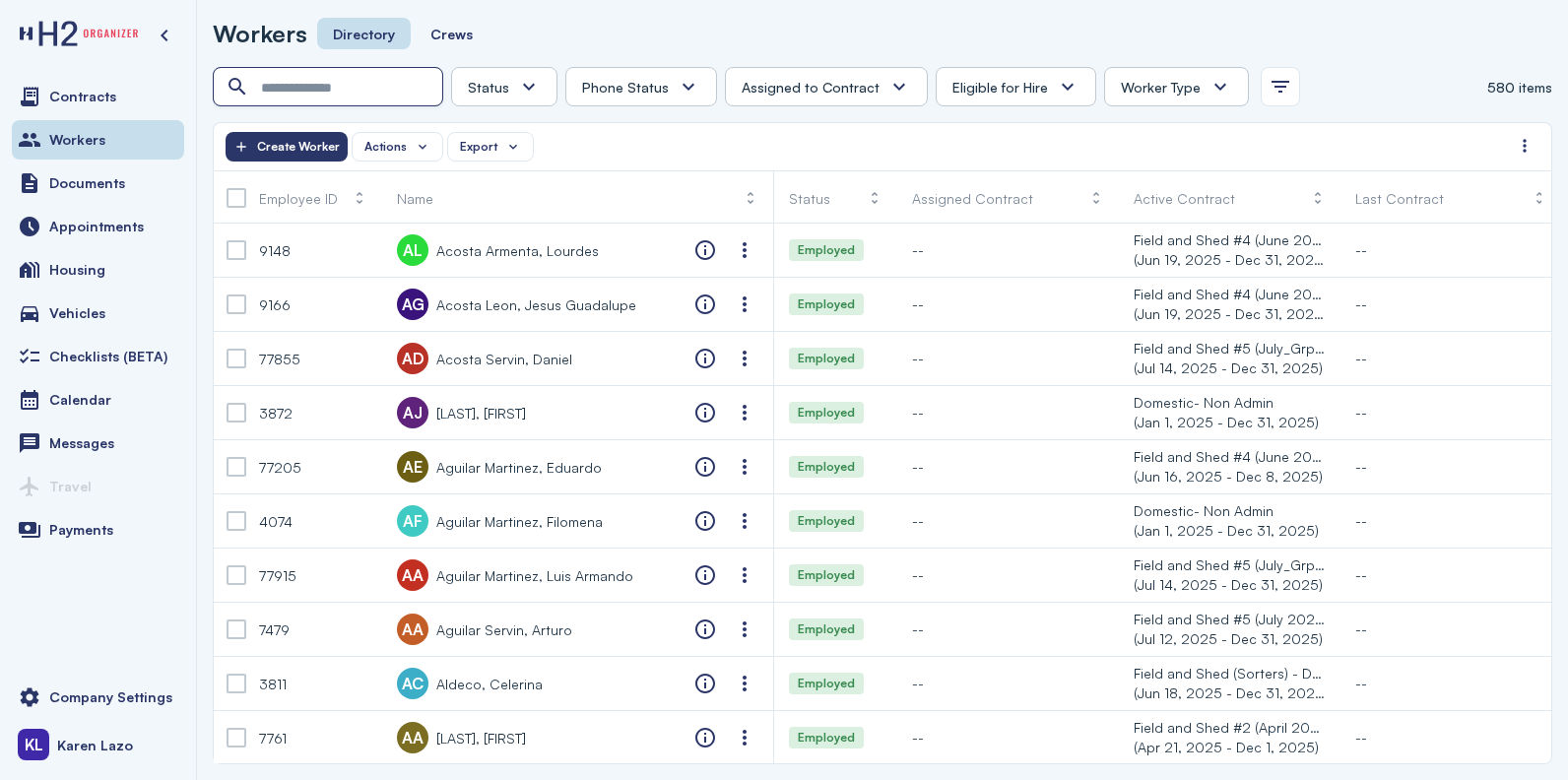 click at bounding box center [330, 88] 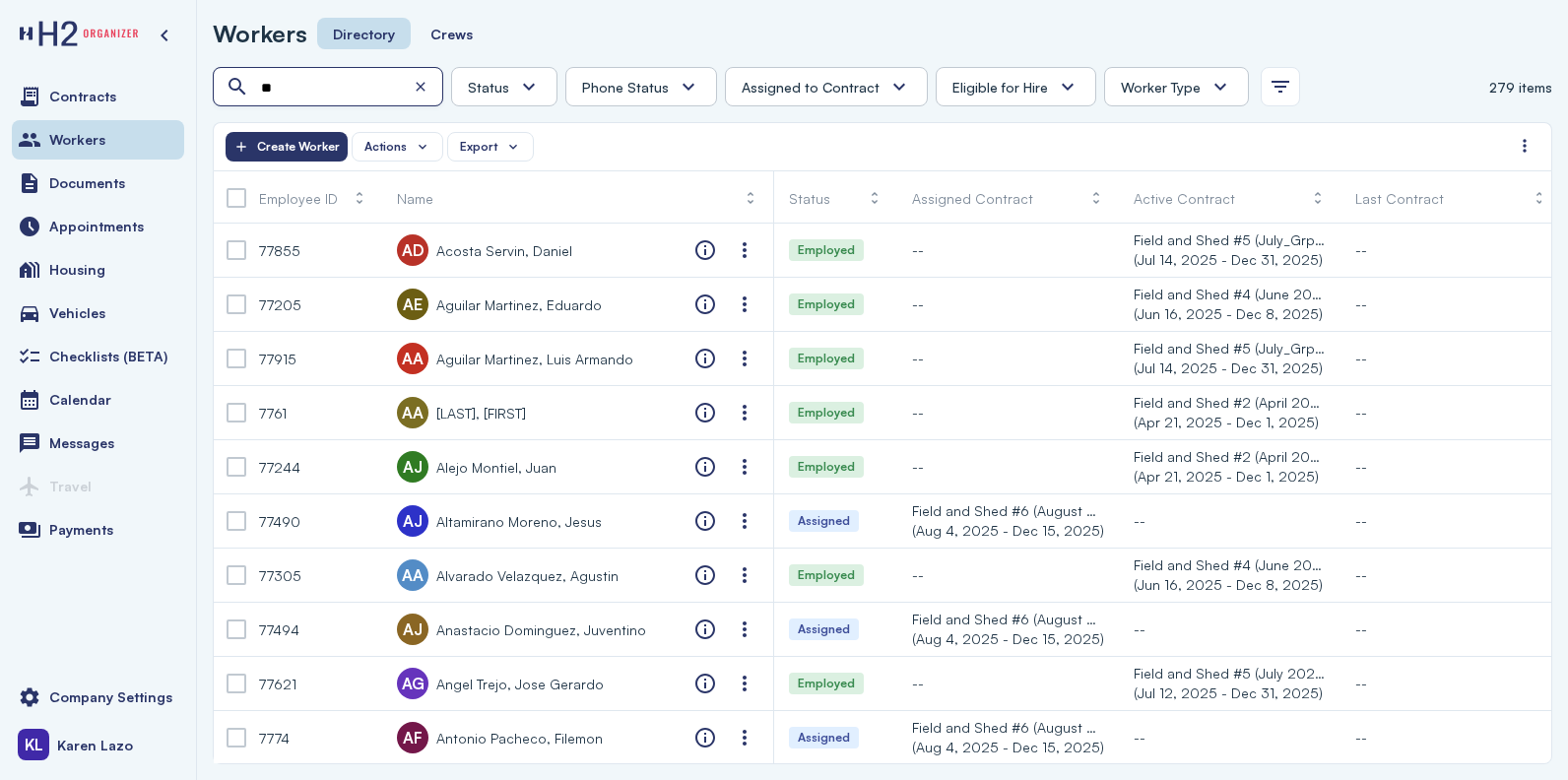 type on "*" 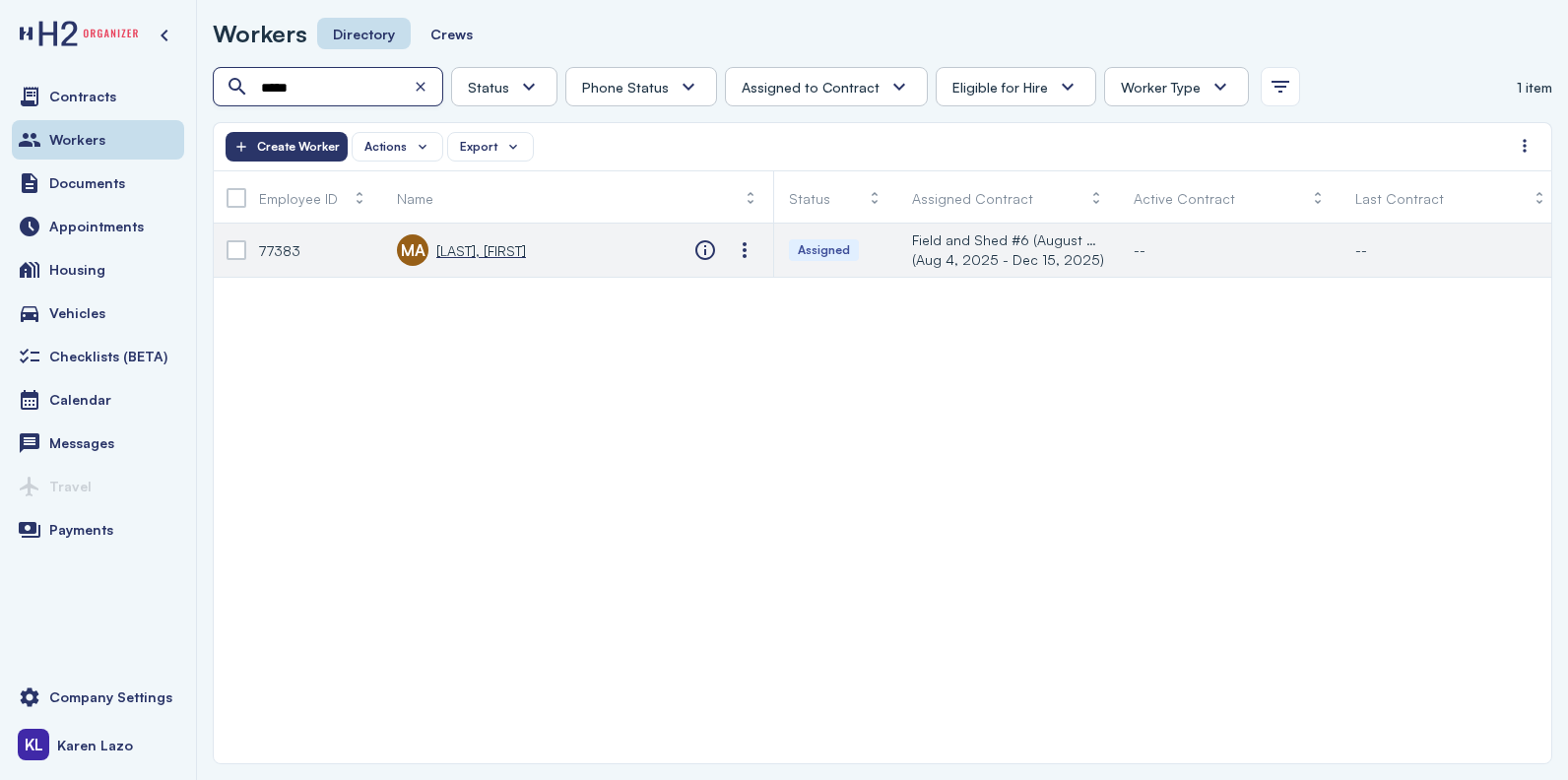 type on "*****" 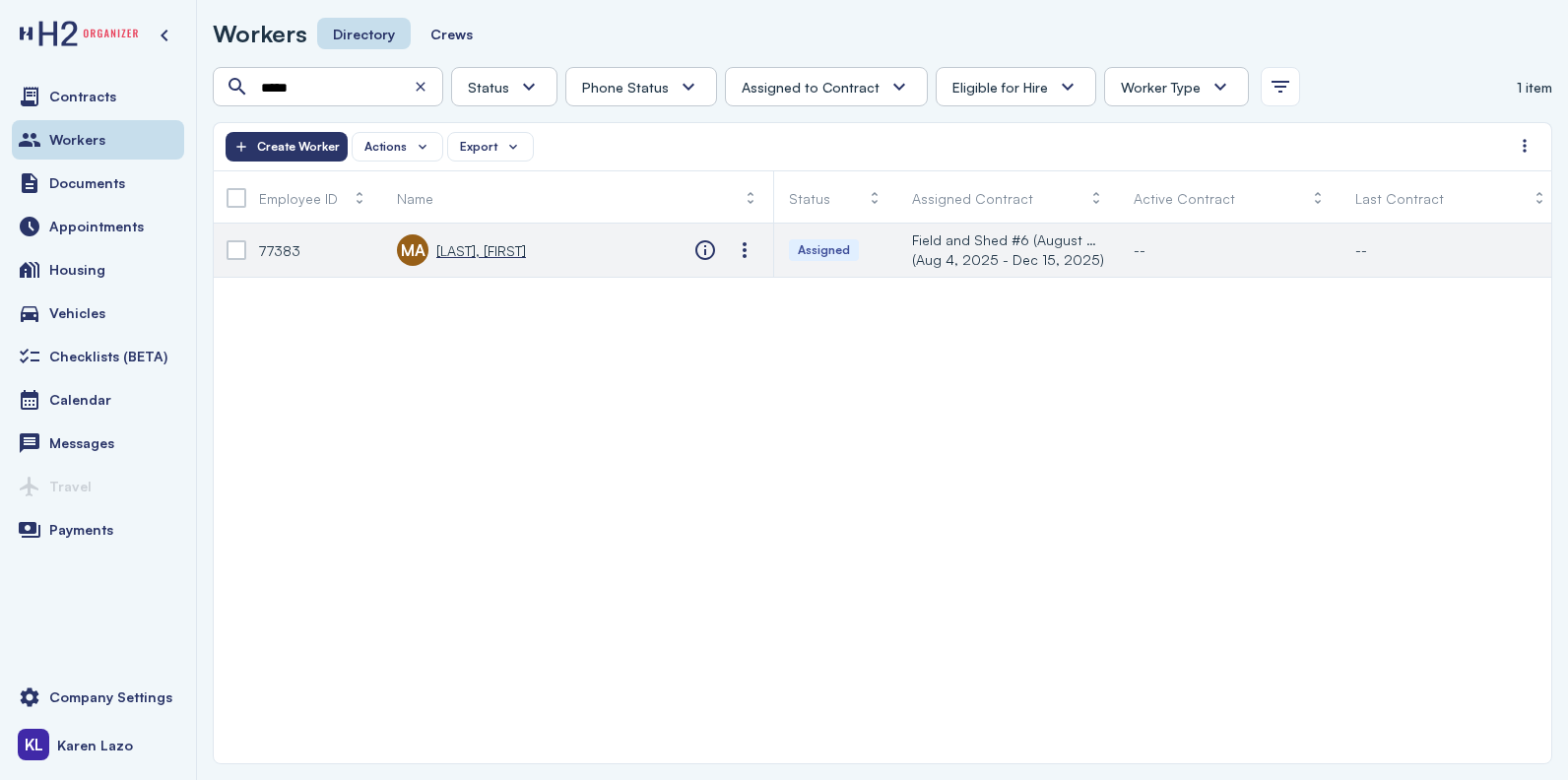 click on "[LAST], [FIRST]" at bounding box center [481, 250] 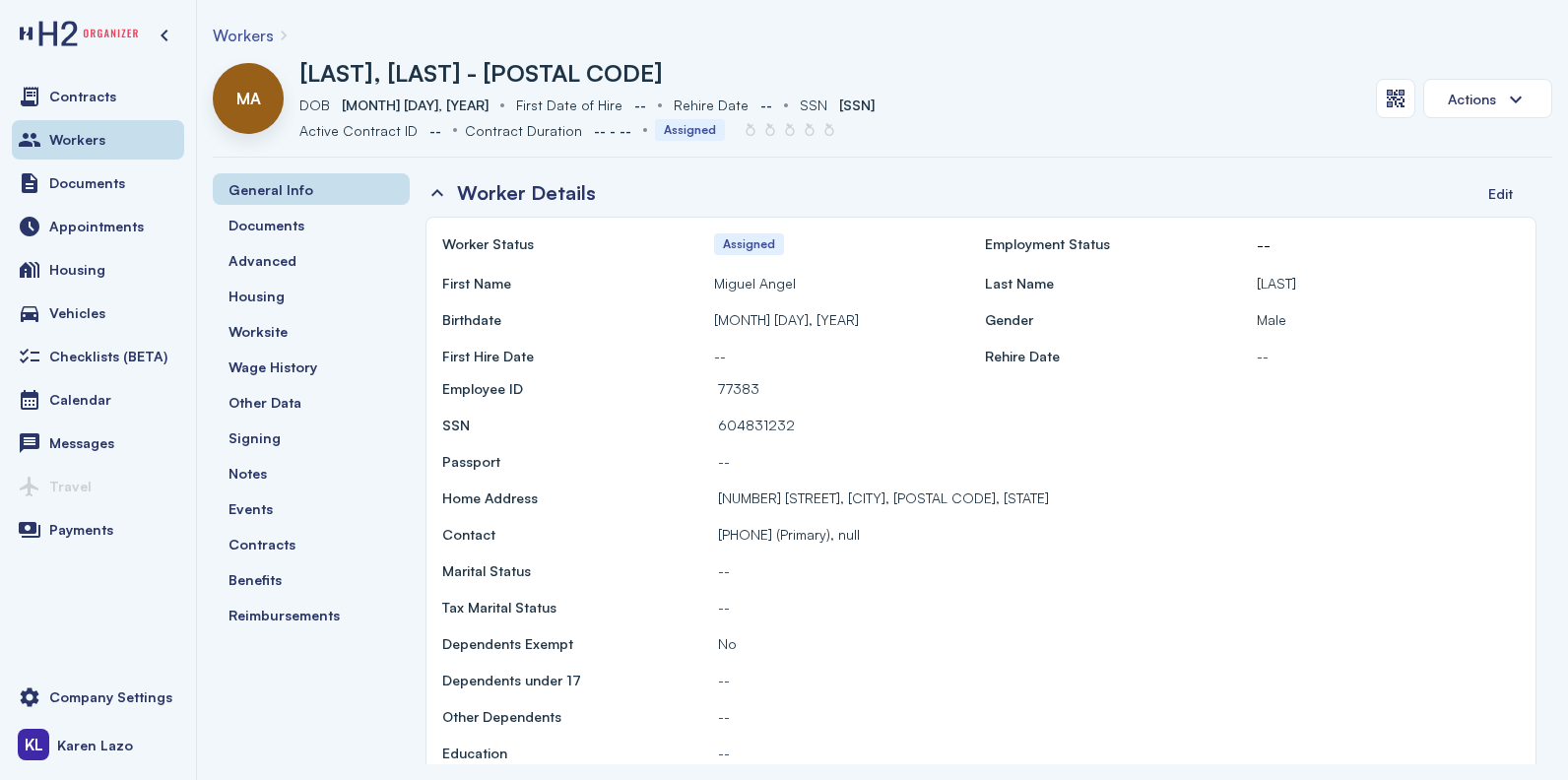 click on "Workers" at bounding box center (882, 35) 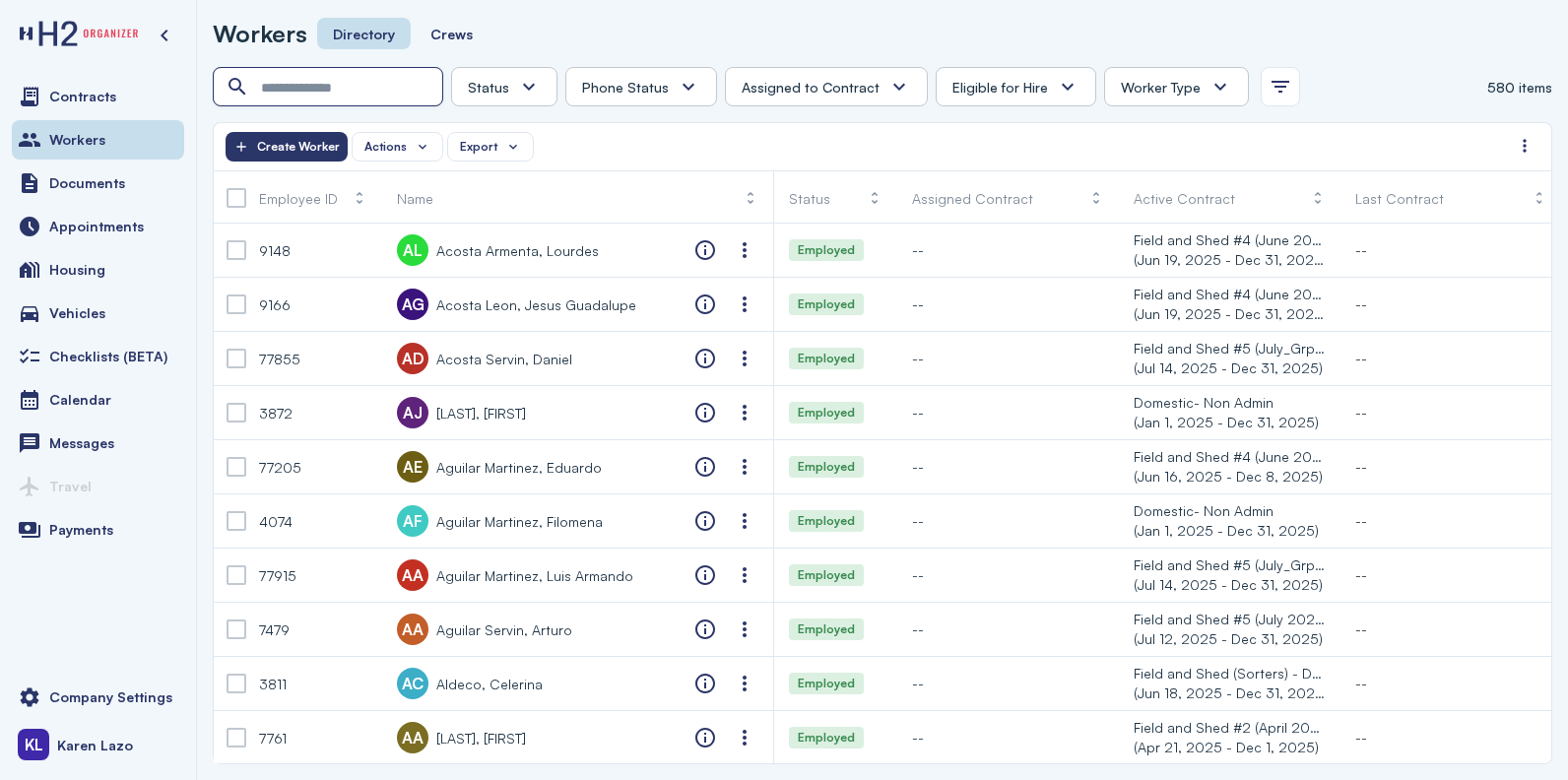 click at bounding box center (330, 88) 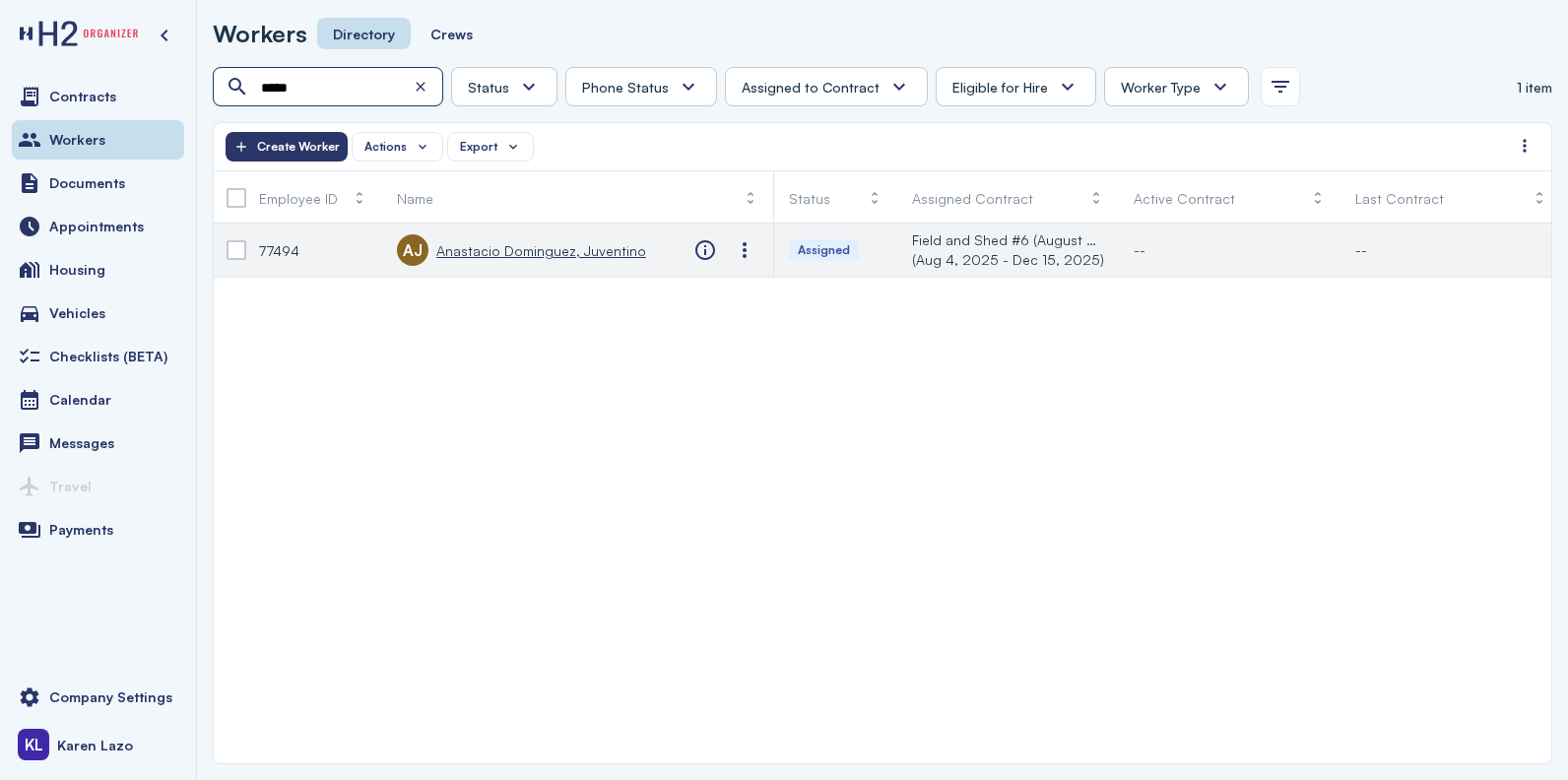 type on "*****" 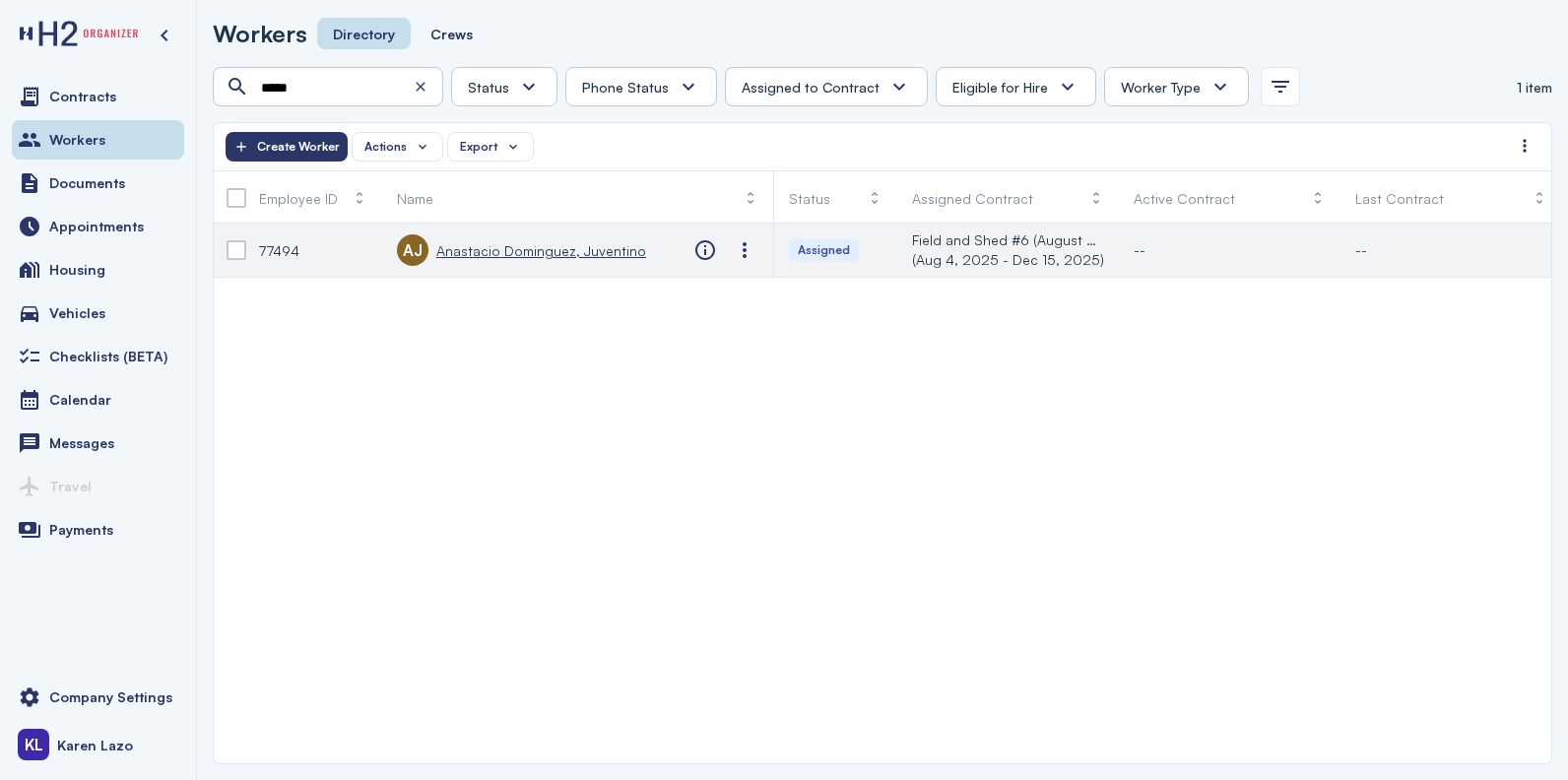 click on "Anastacio Dominguez, Juventino" at bounding box center [541, 250] 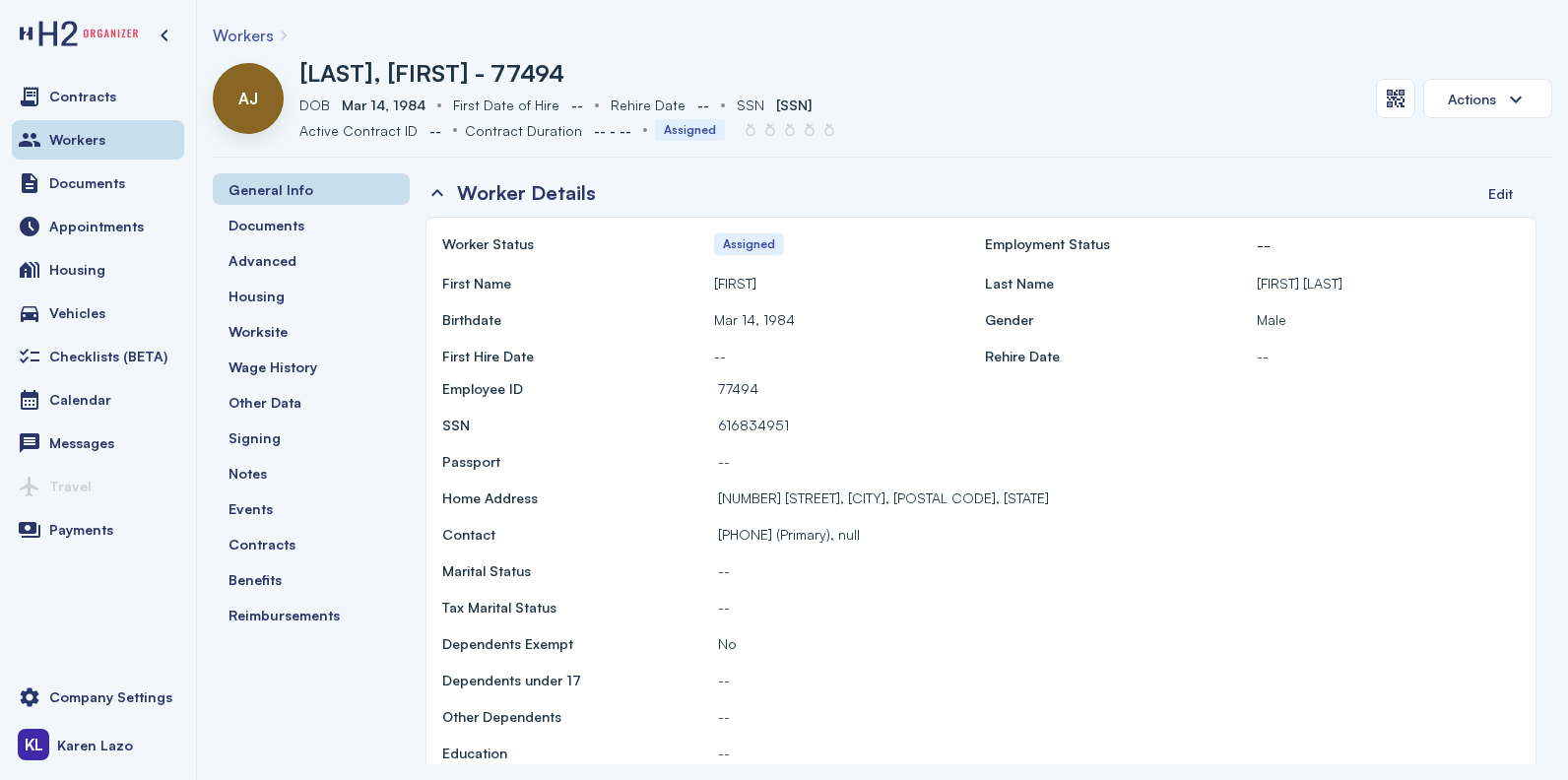 click on "Workers" at bounding box center (243, 35) 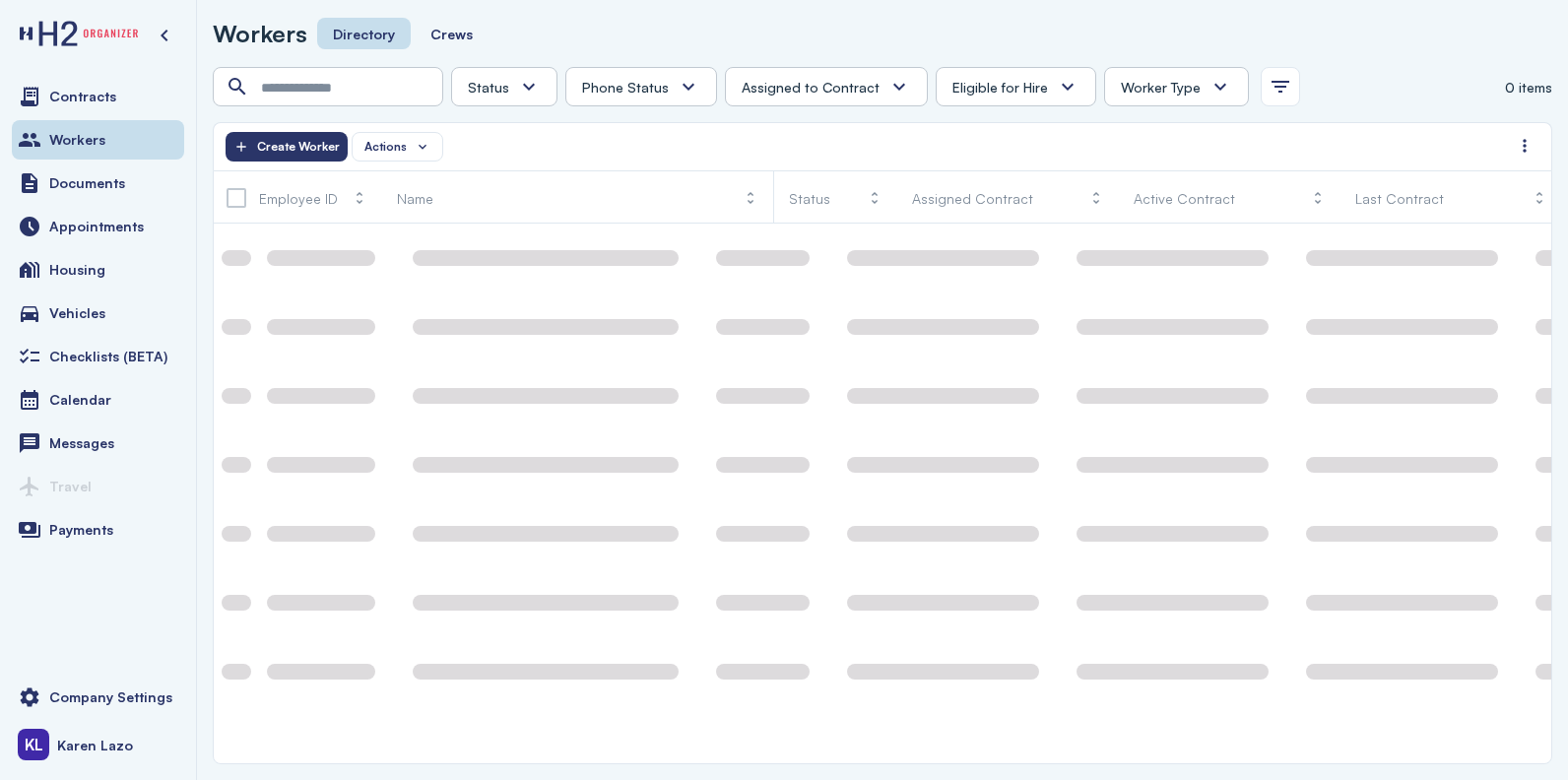 click on "Workers   Directory Crews" at bounding box center (882, 41) 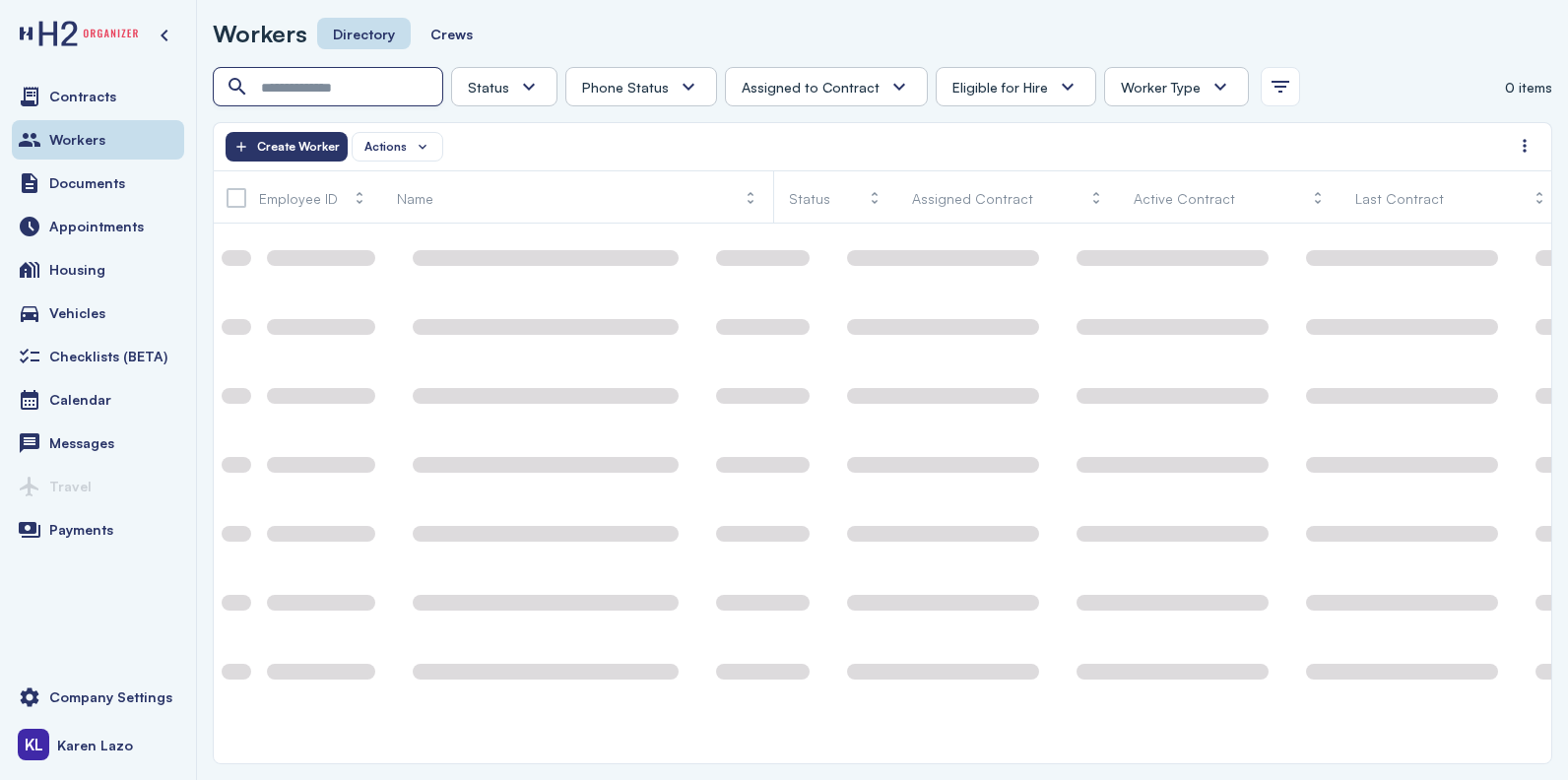 click at bounding box center [330, 88] 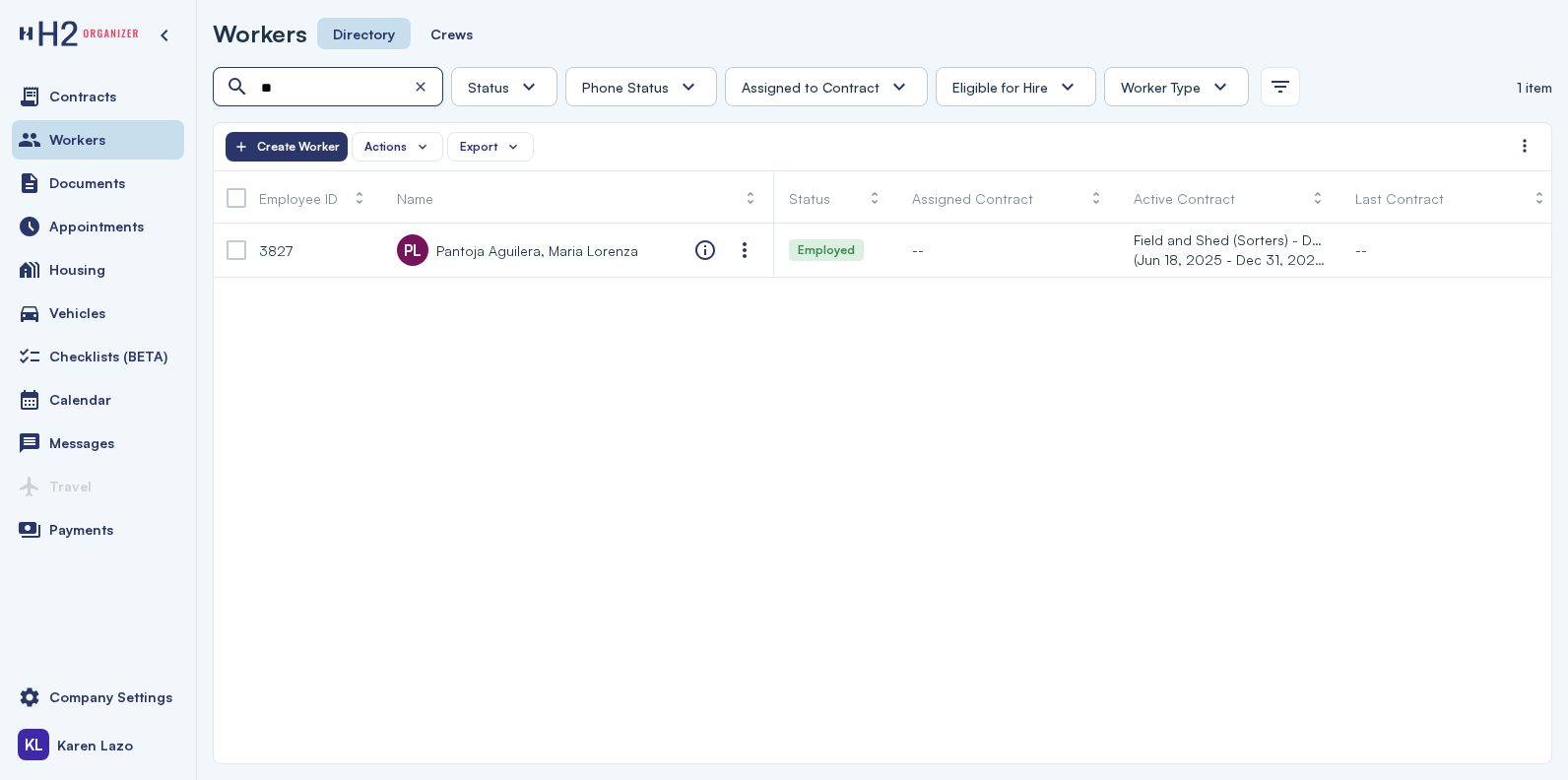 type on "*" 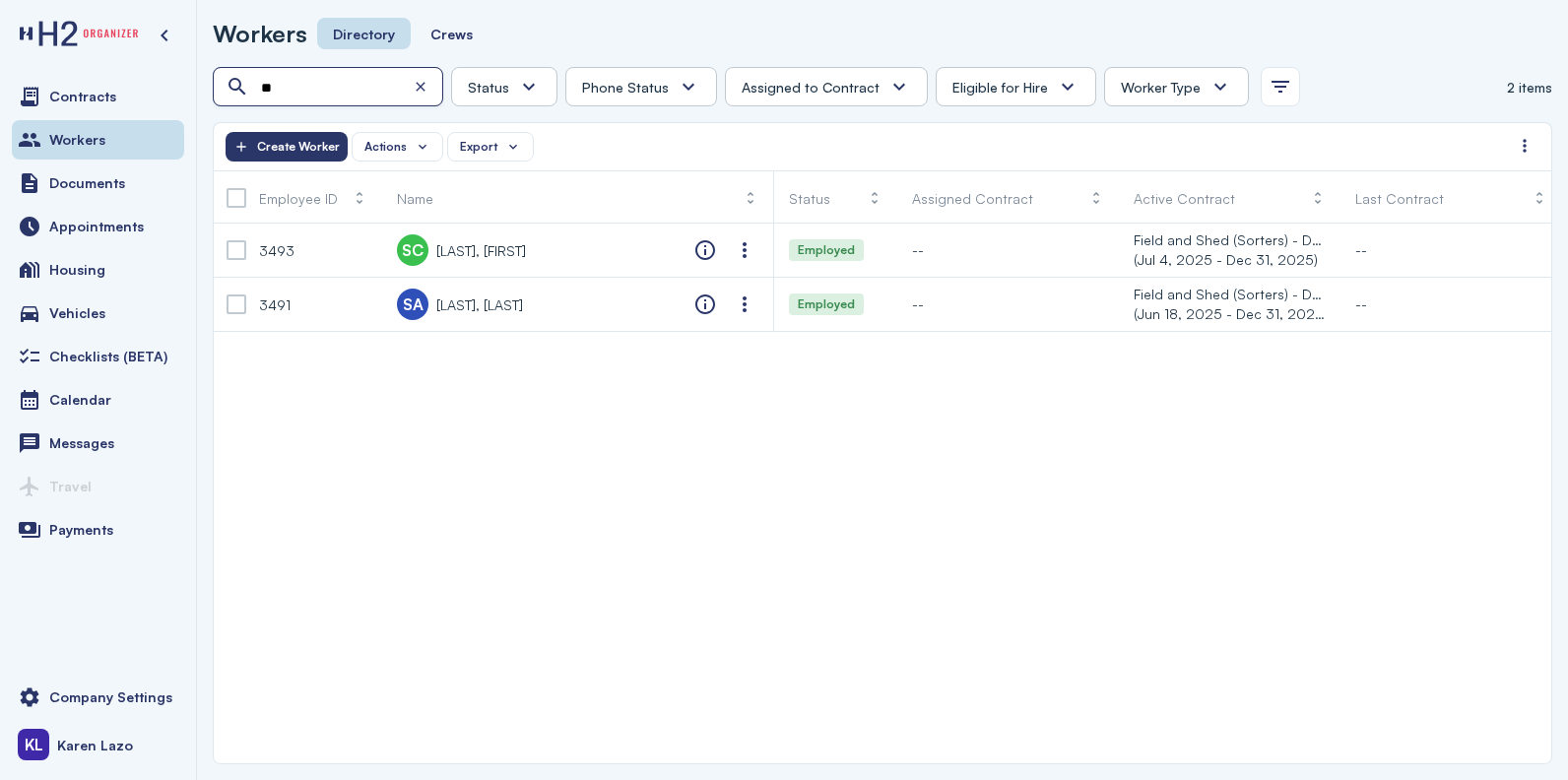 type on "*" 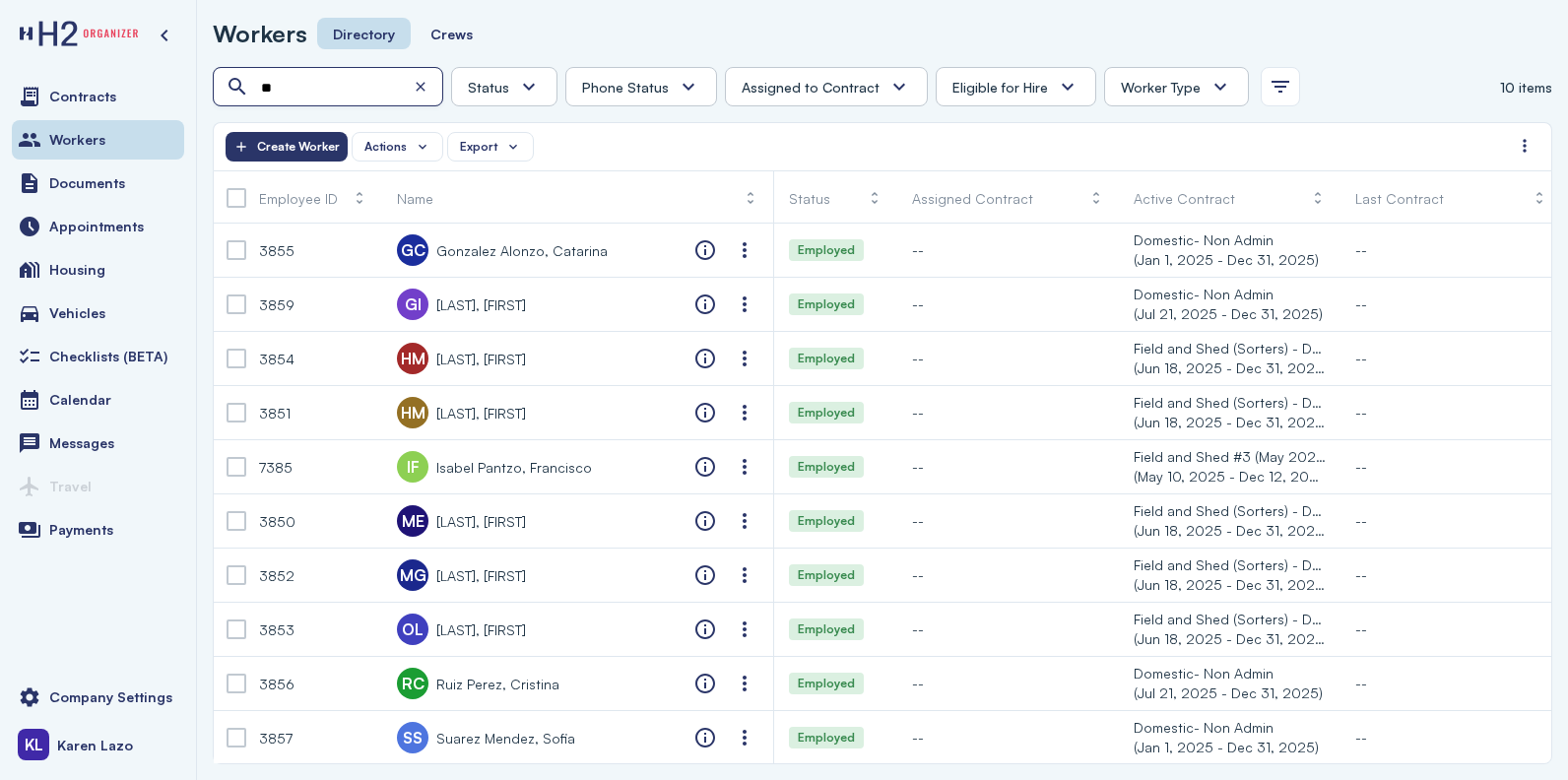 type on "*" 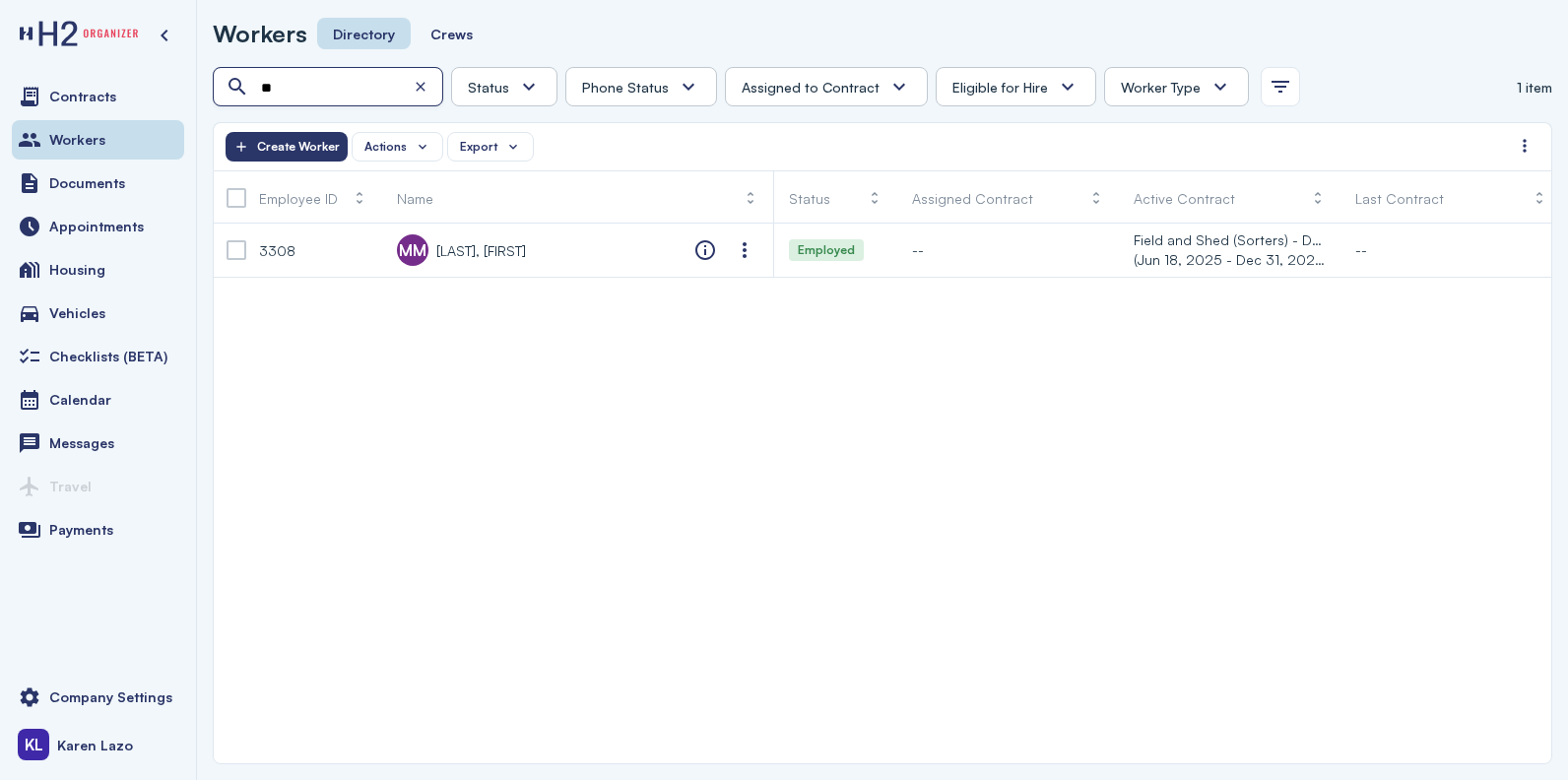 type on "*" 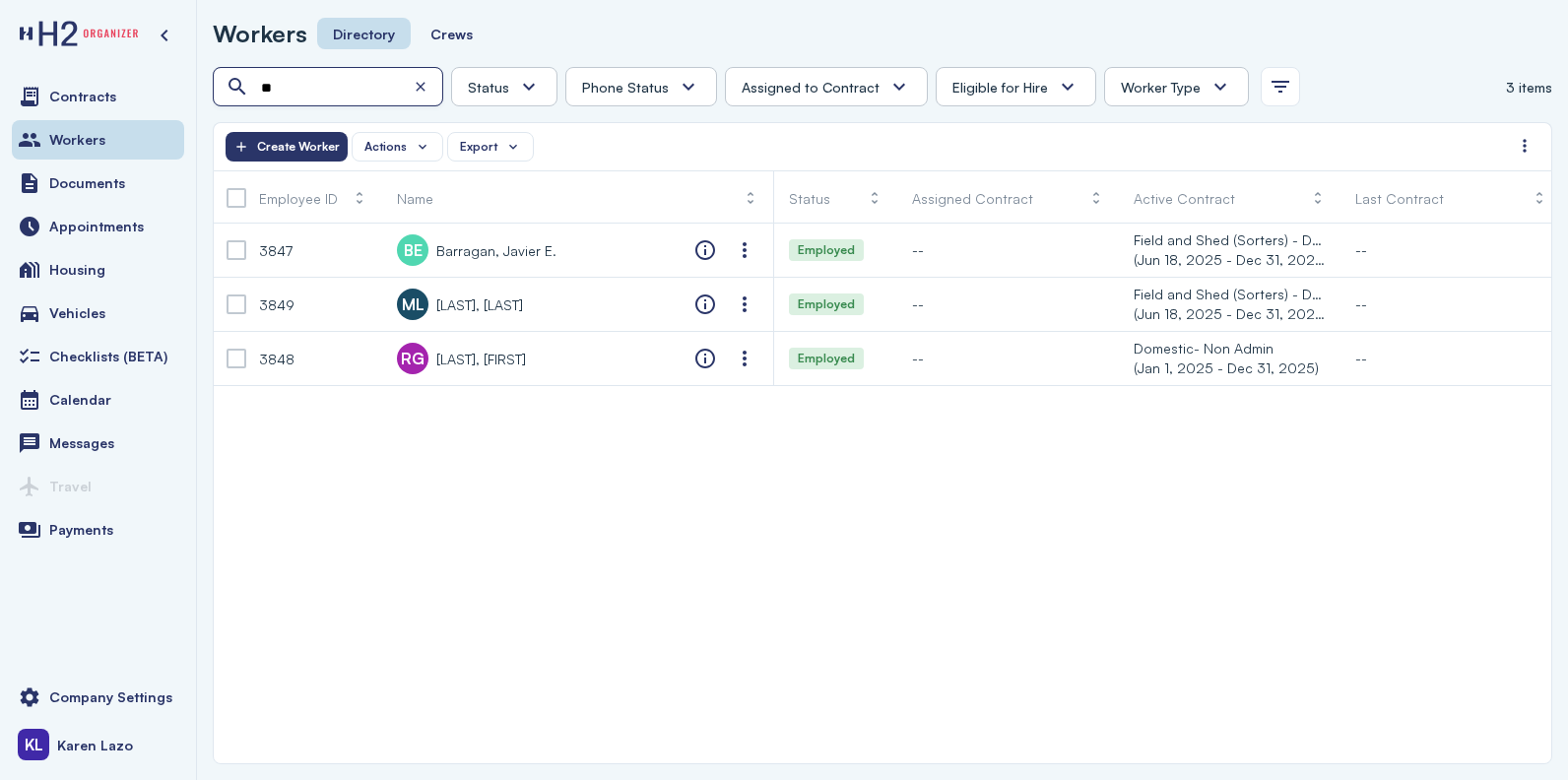 type on "*" 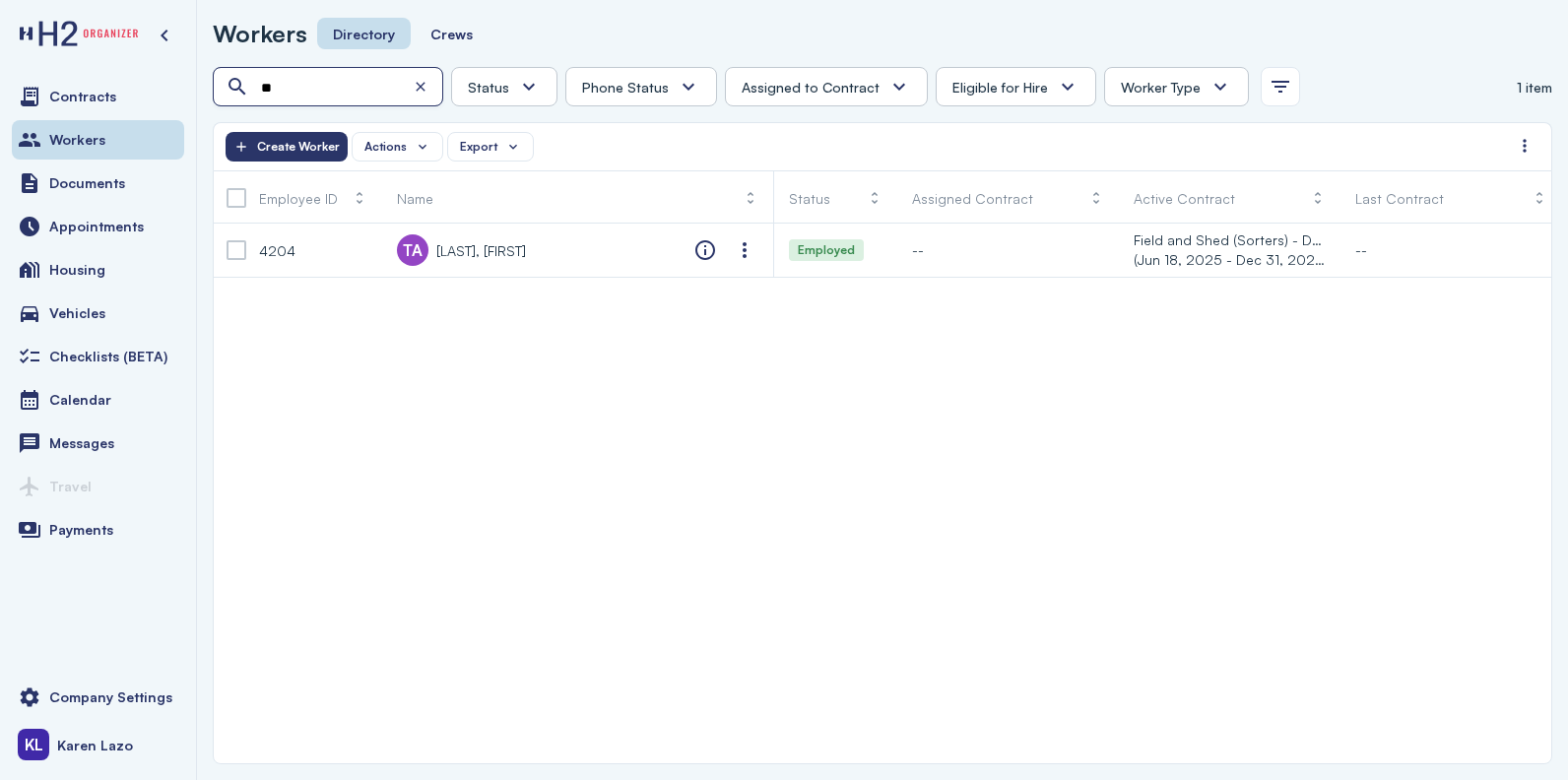 type on "*" 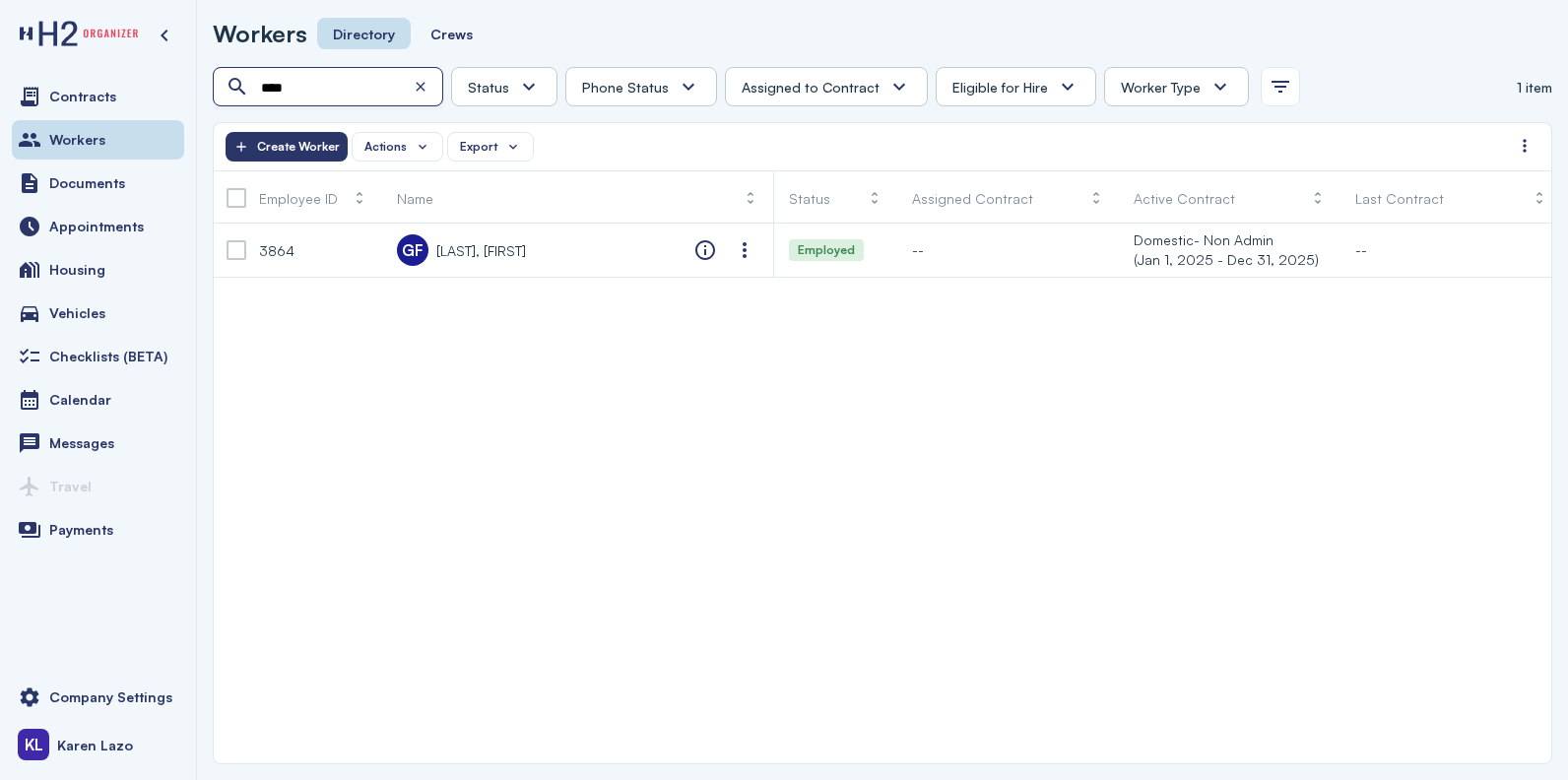 click on "****" at bounding box center (330, 88) 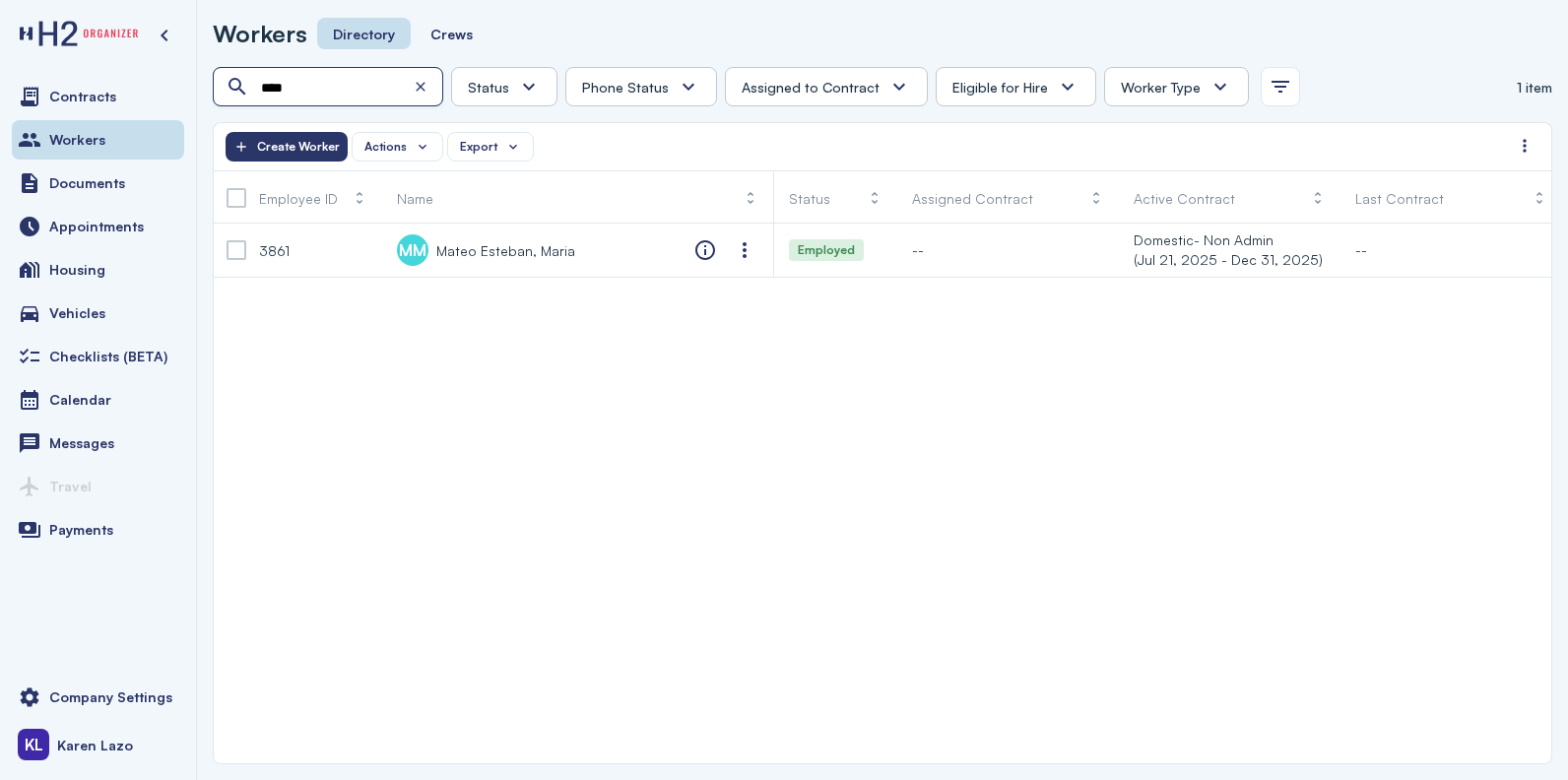 click on "****" at bounding box center [330, 88] 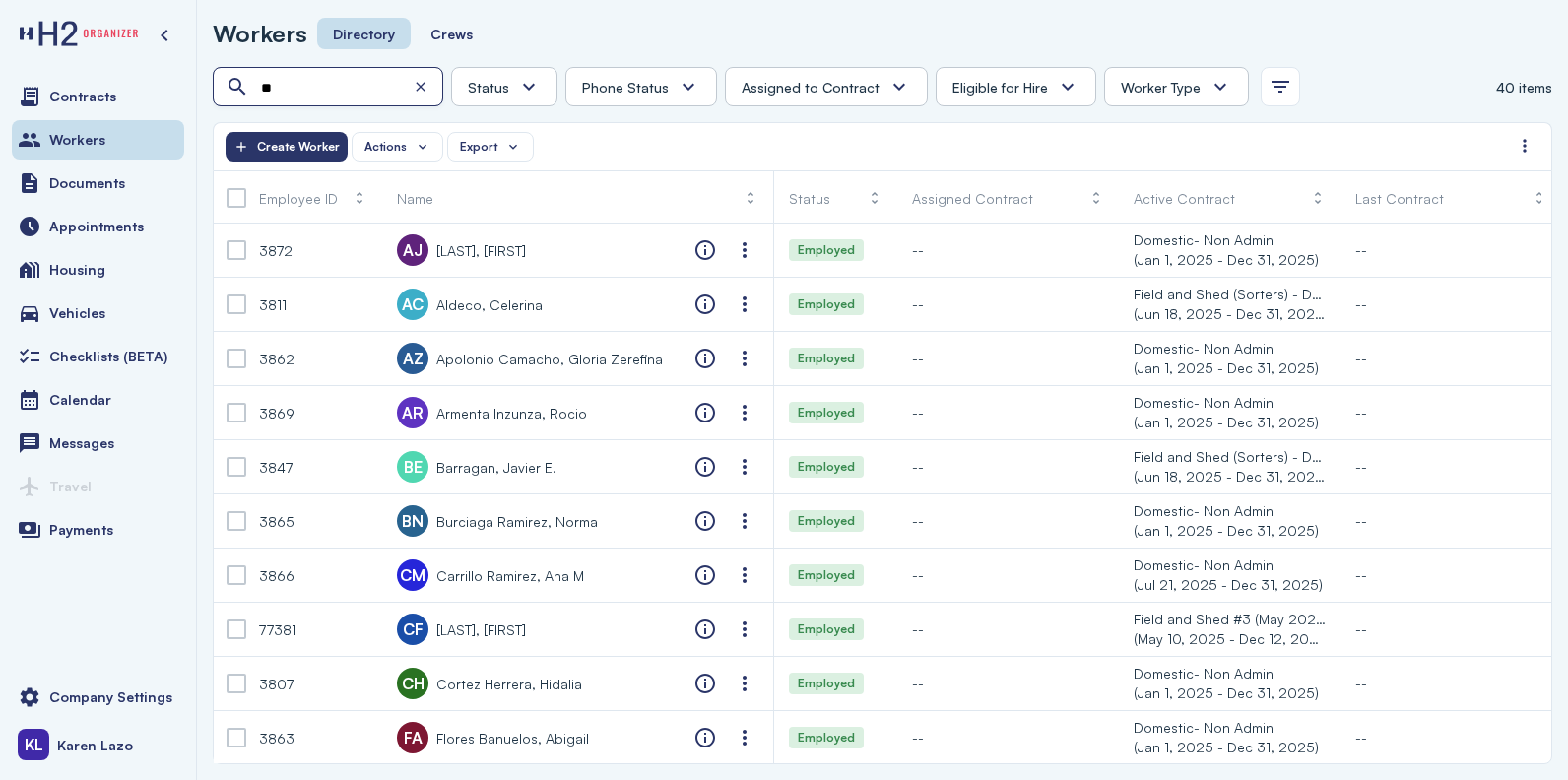 type on "*" 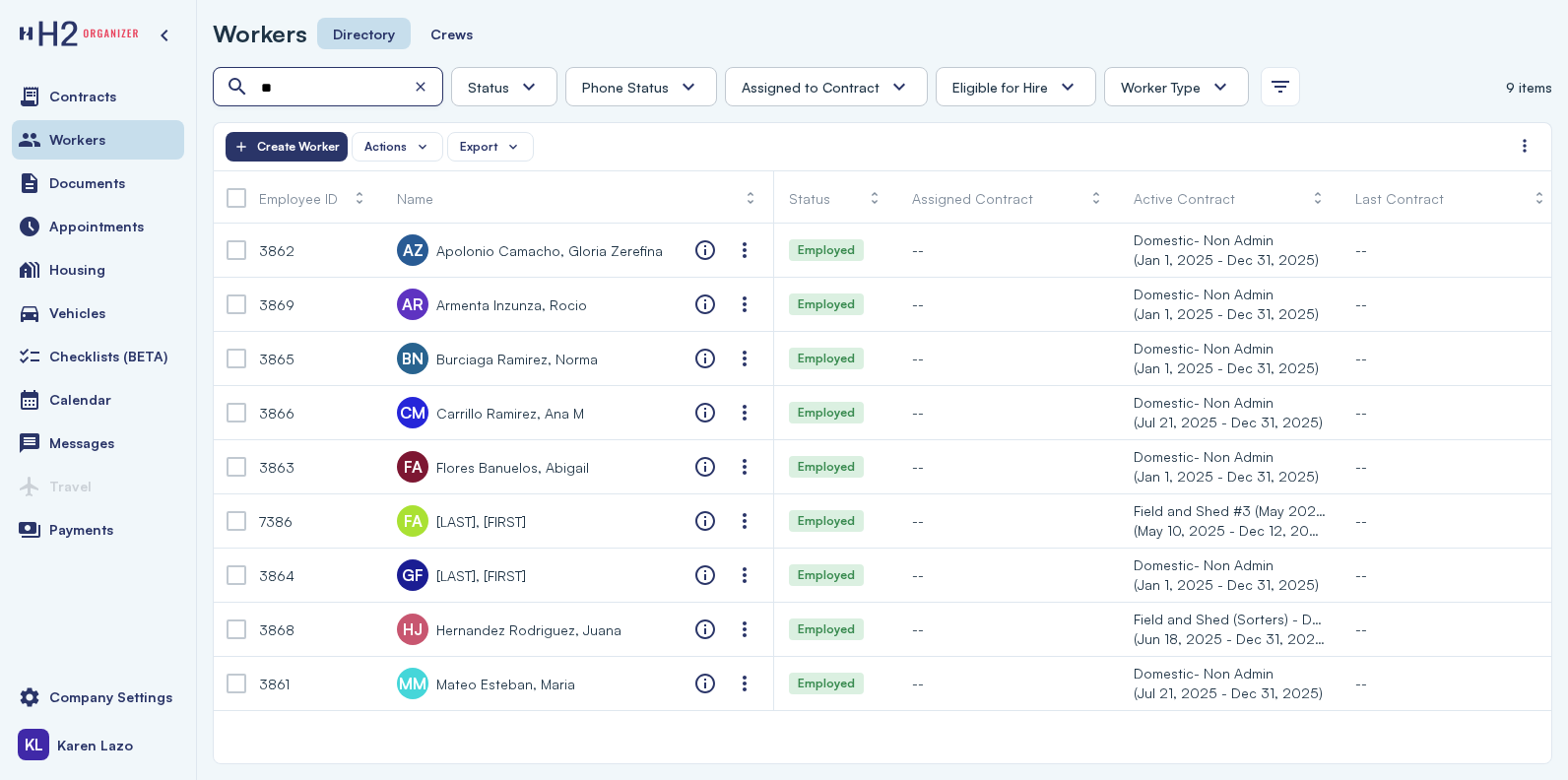 type on "*" 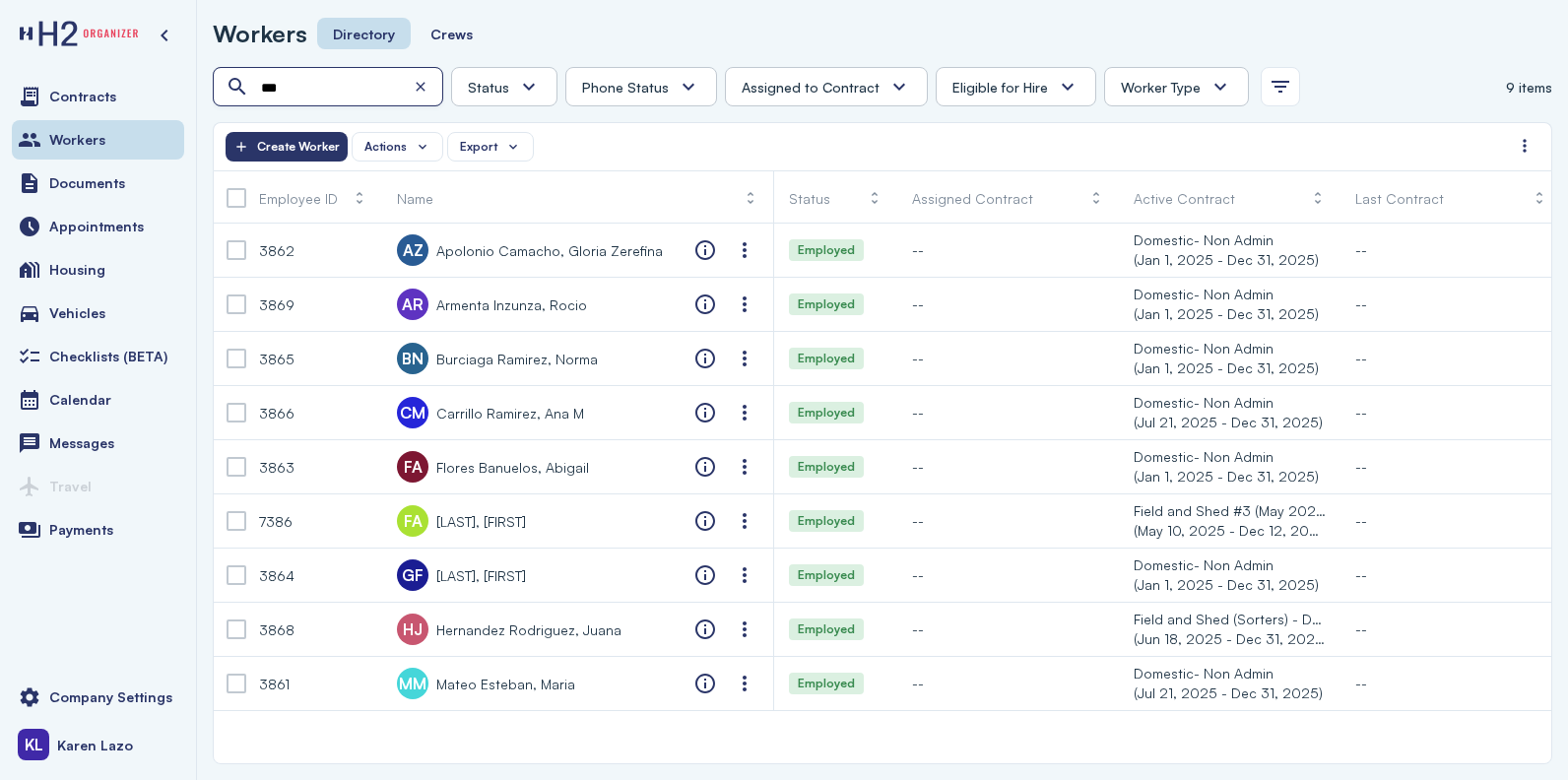 type on "****" 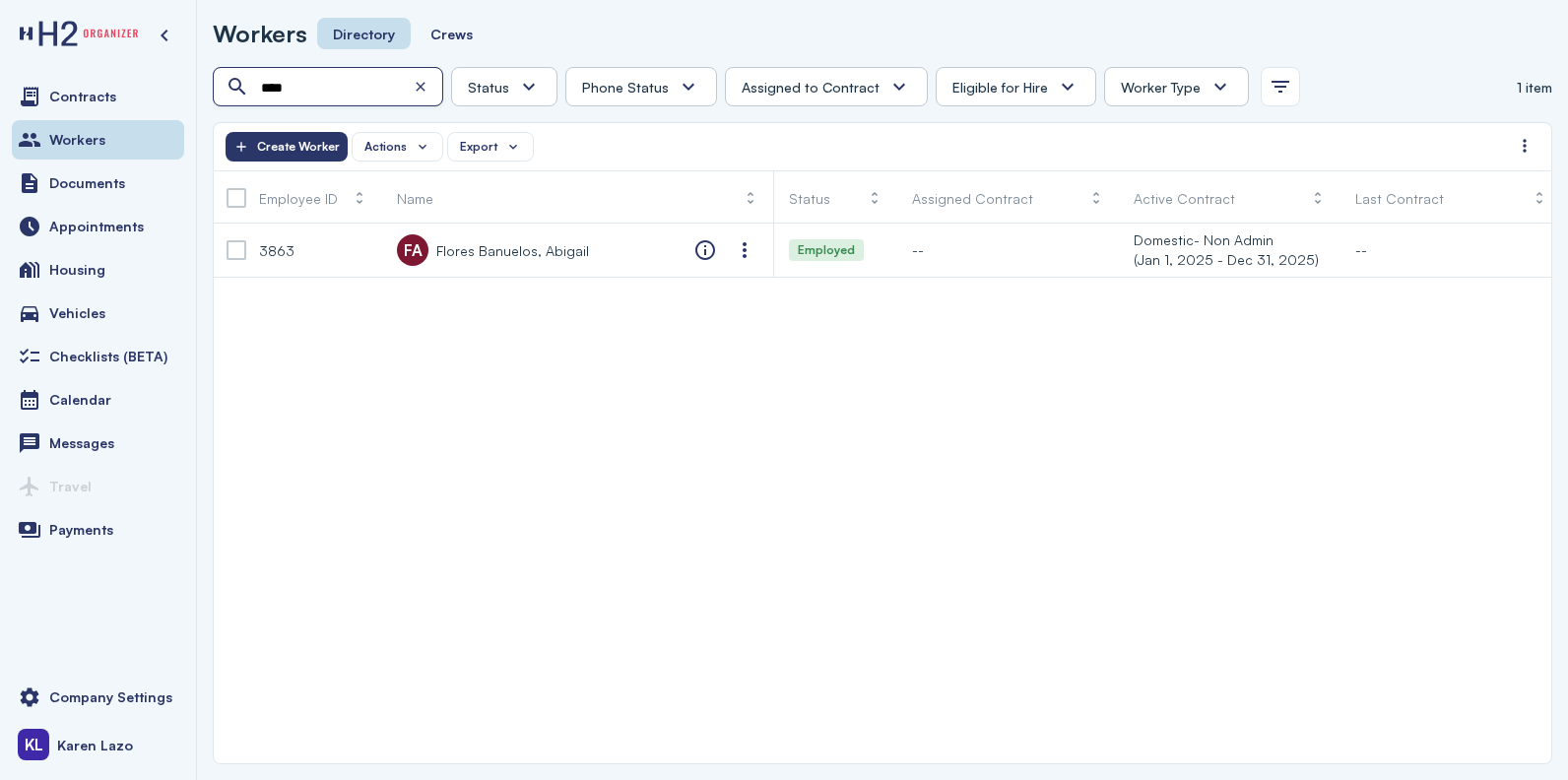 click on "****" at bounding box center (330, 88) 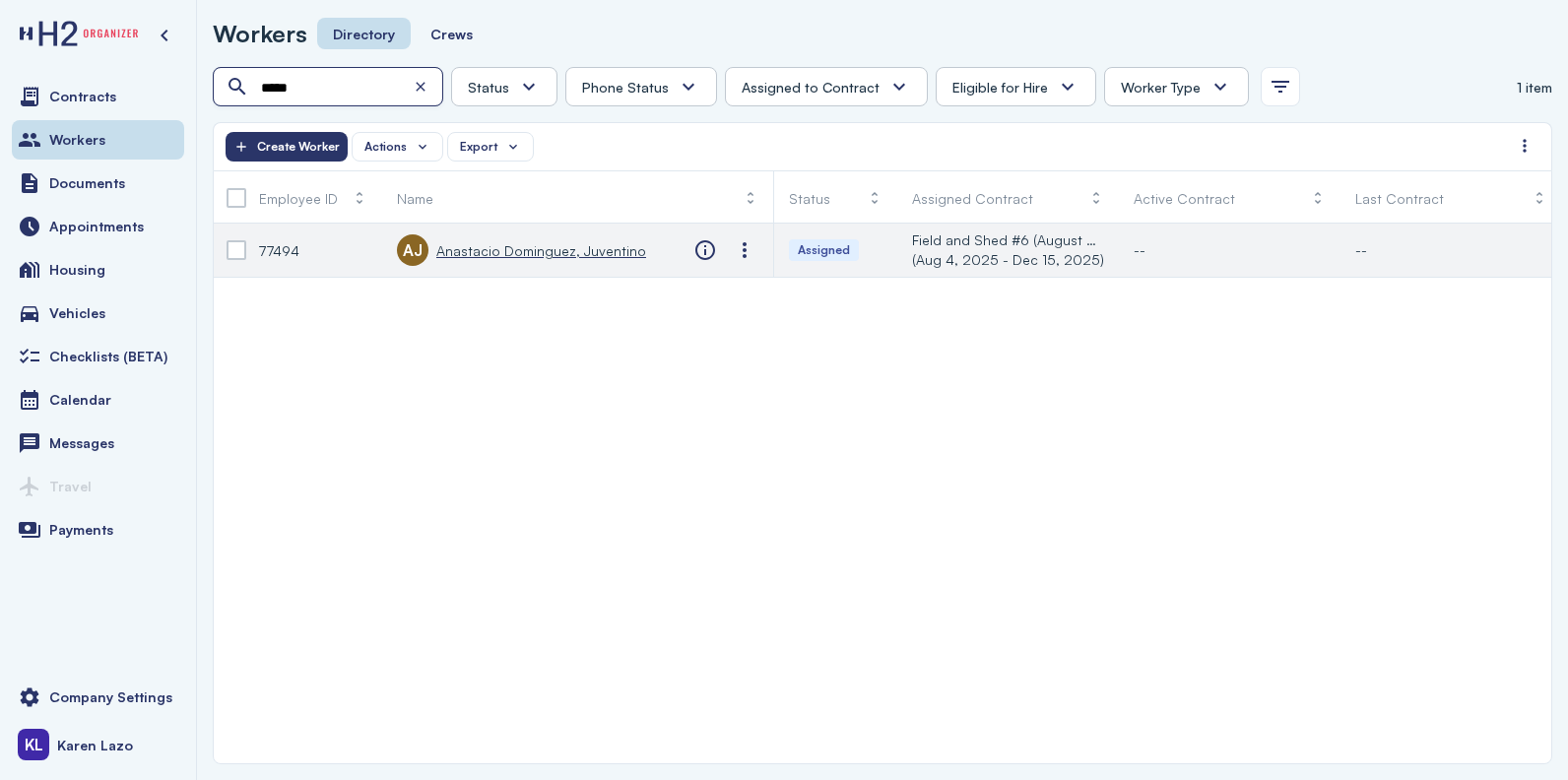 type on "*****" 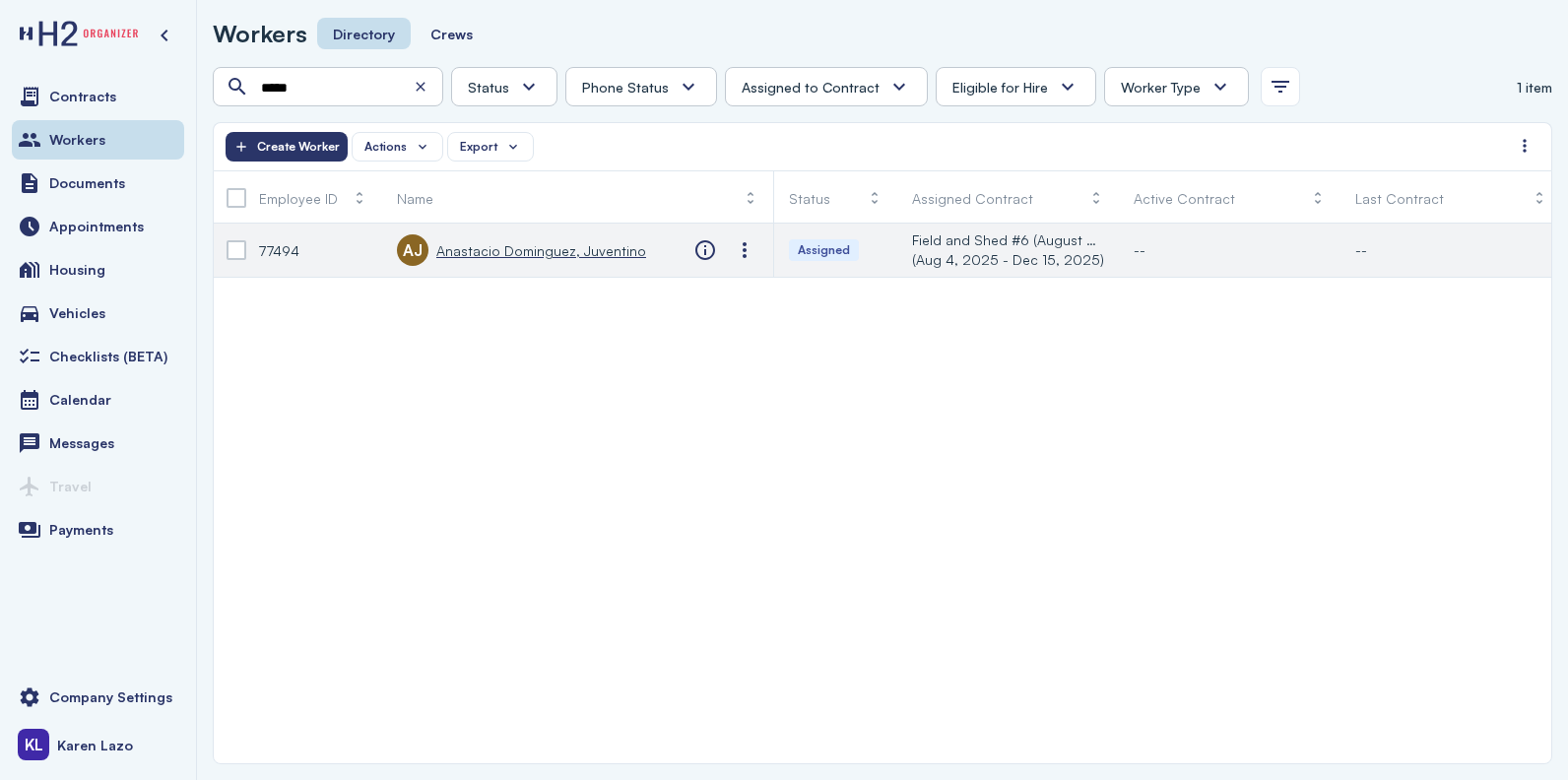 click on "Anastacio Dominguez, Juventino" at bounding box center (541, 250) 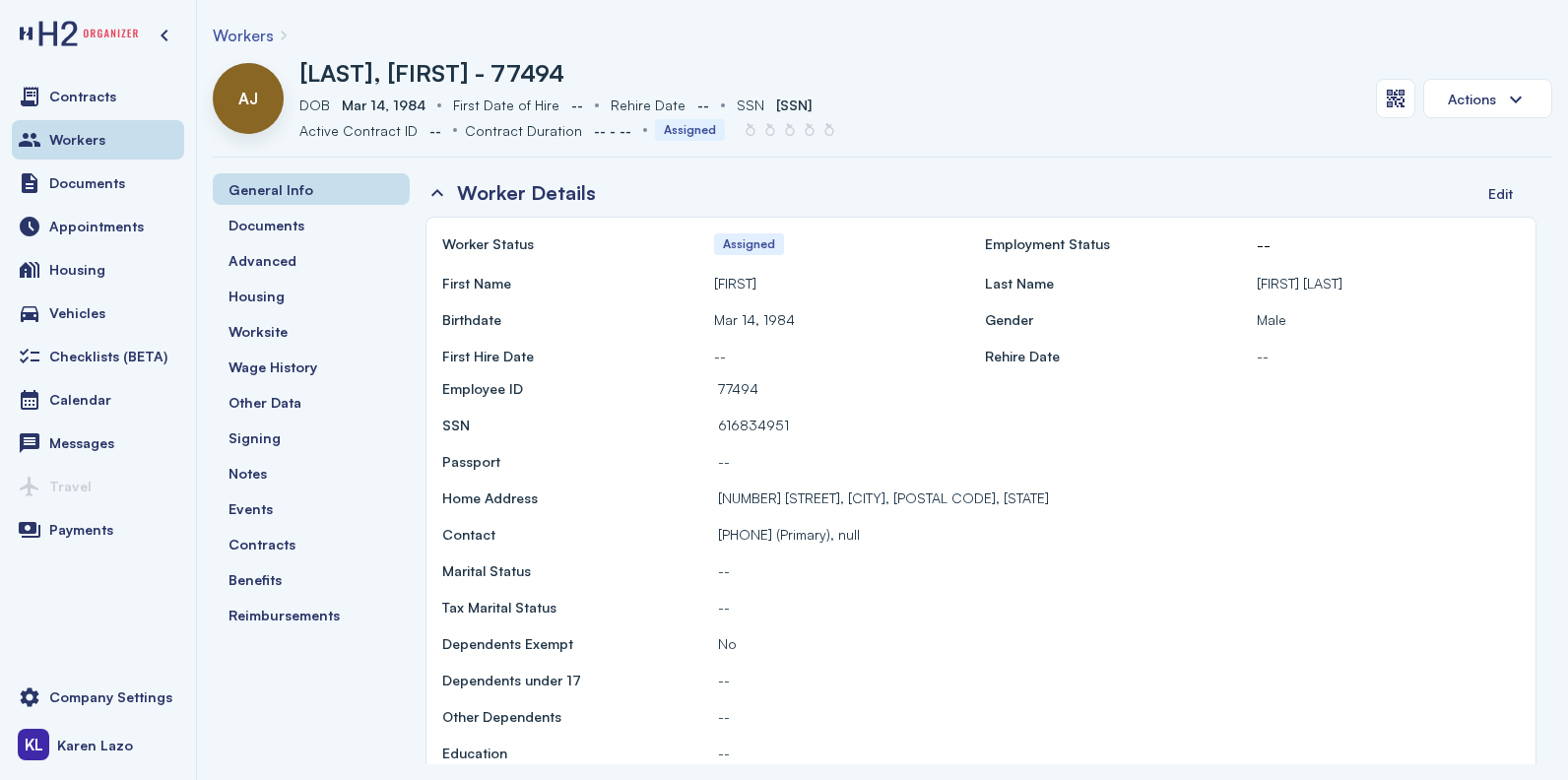 click on "Workers" at bounding box center [243, 35] 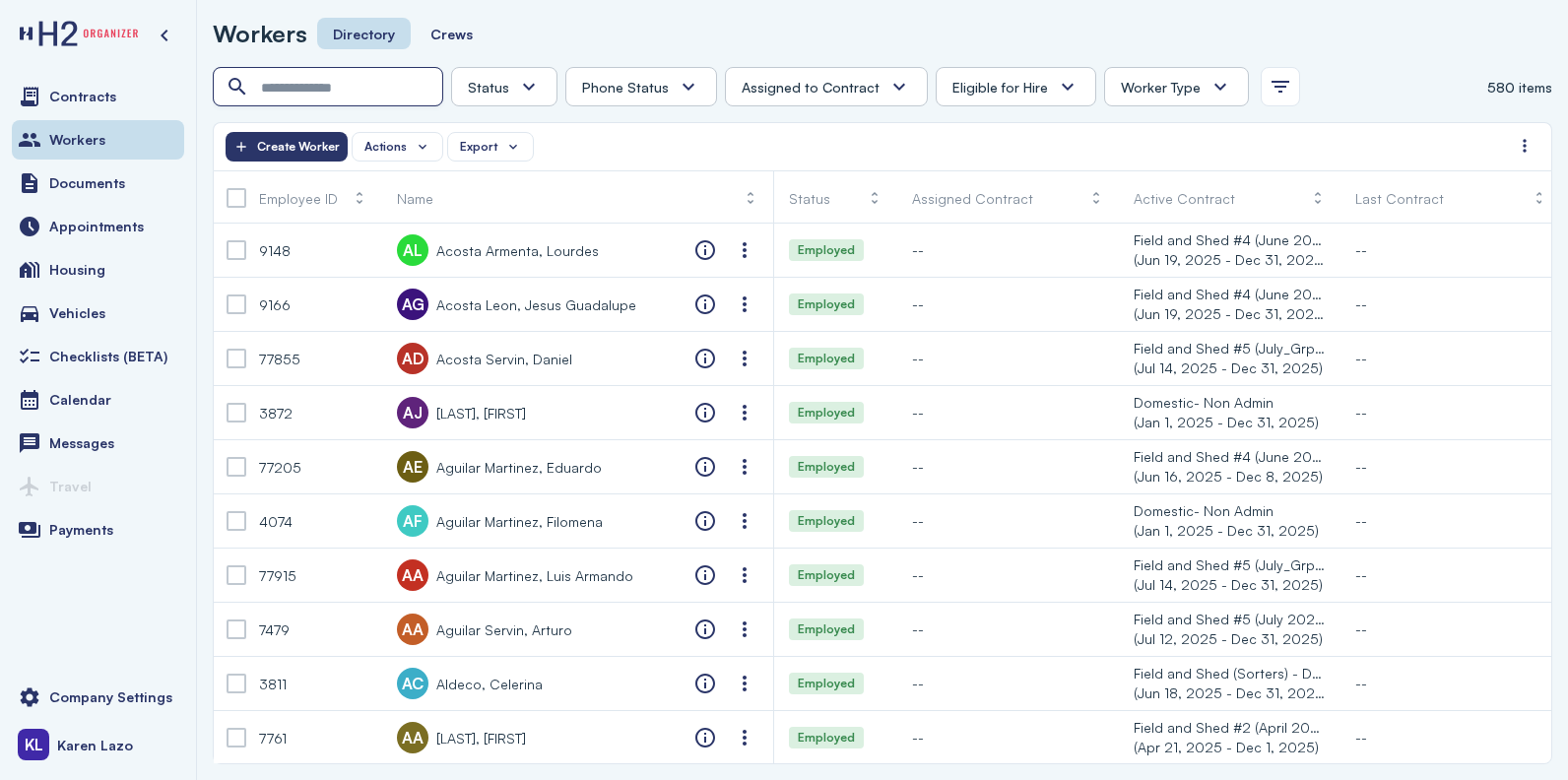 click at bounding box center [330, 88] 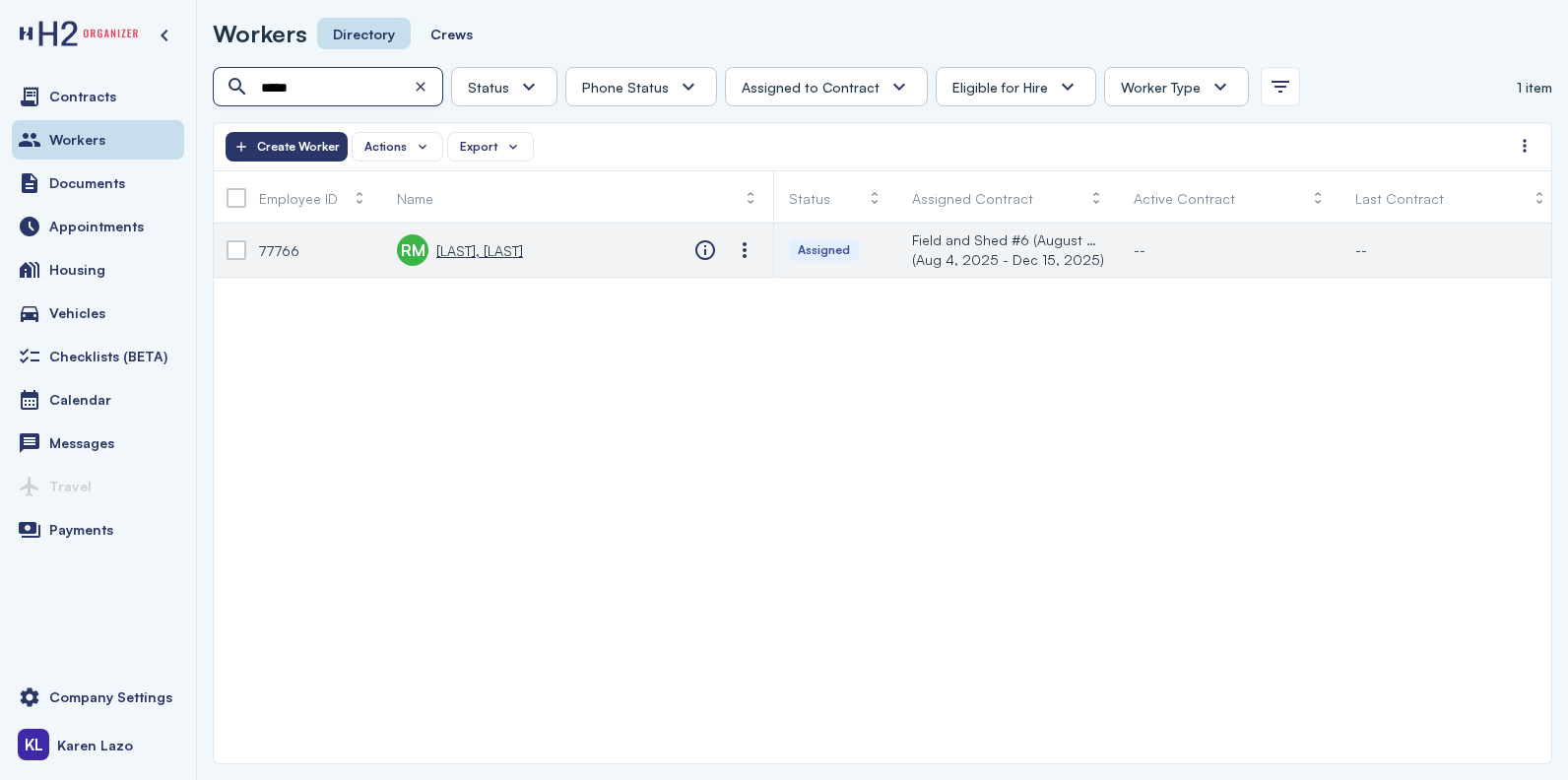 type on "*****" 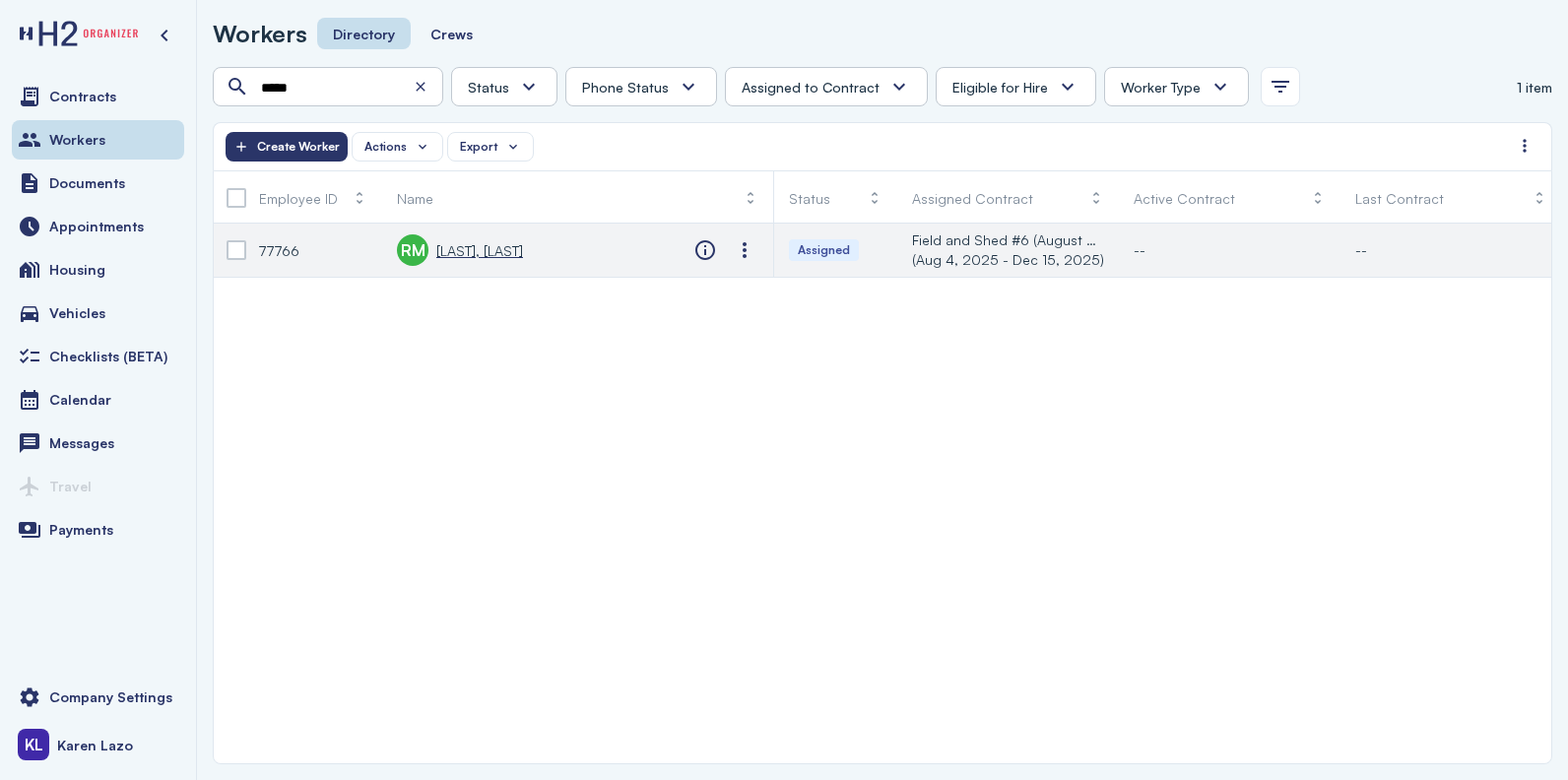 click on "[LAST], [LAST]" at bounding box center (480, 250) 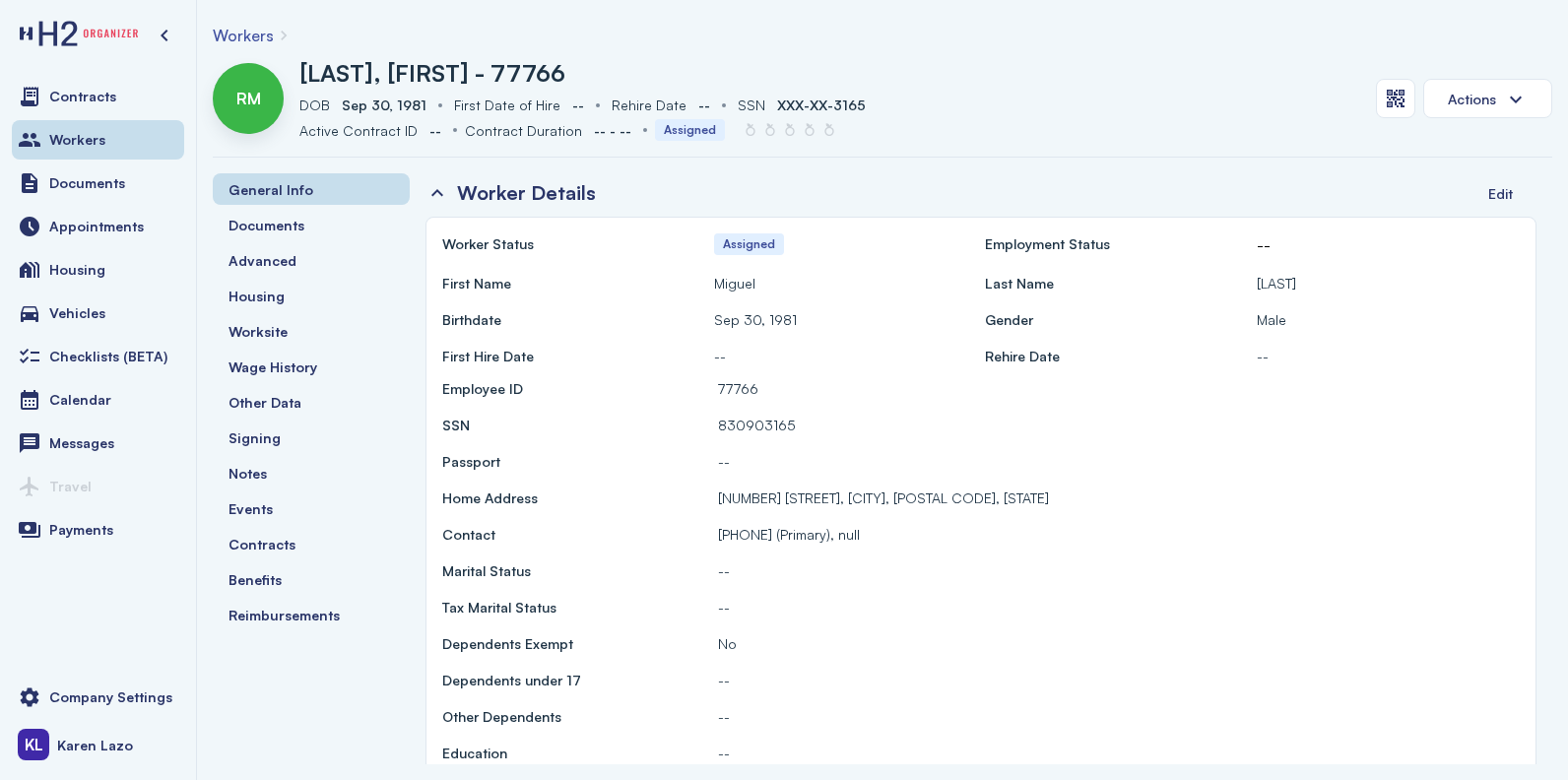 click on "Workers" at bounding box center (243, 35) 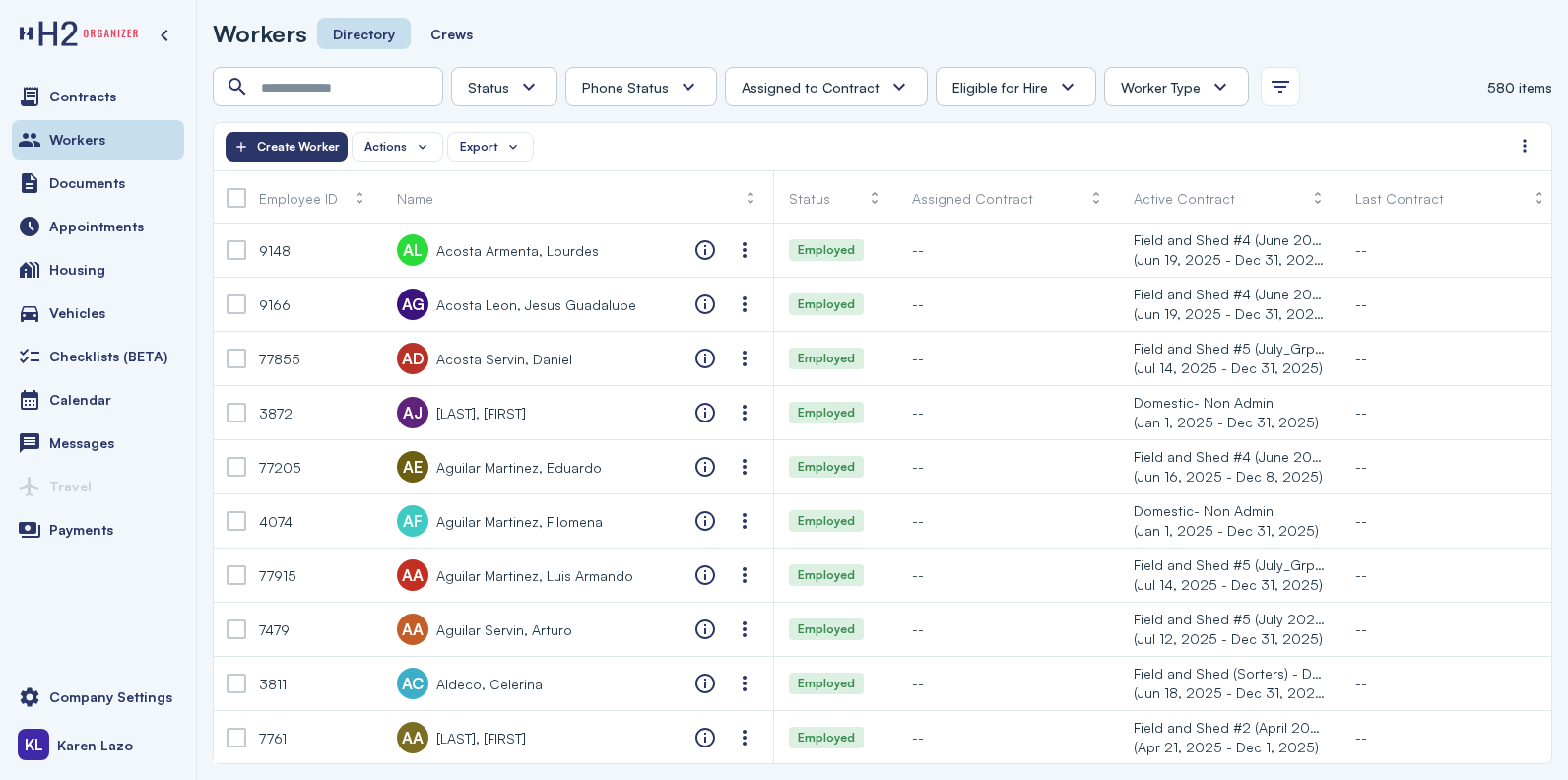 click on "Workers   Directory Crews" at bounding box center (882, 41) 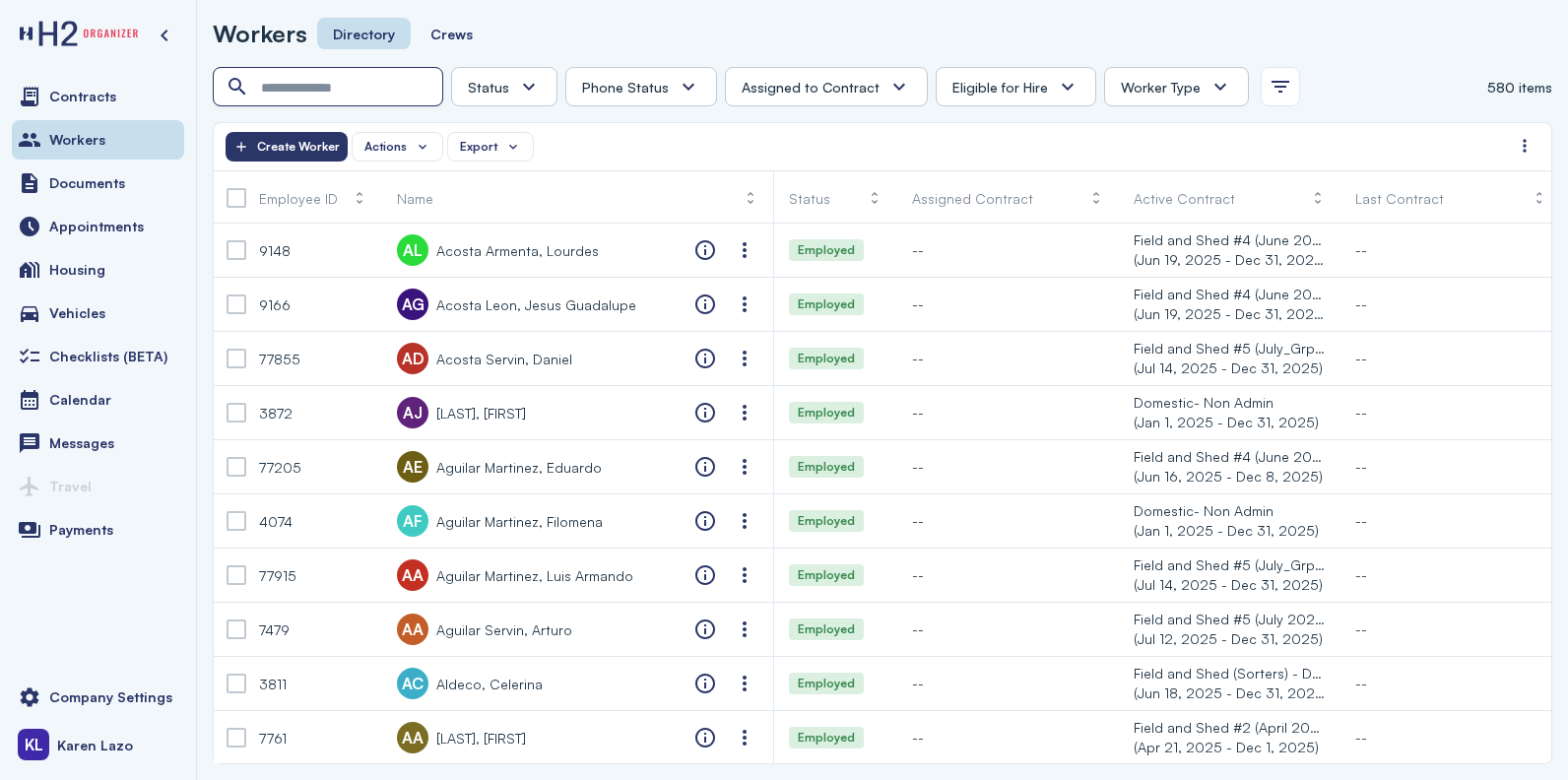click at bounding box center (330, 88) 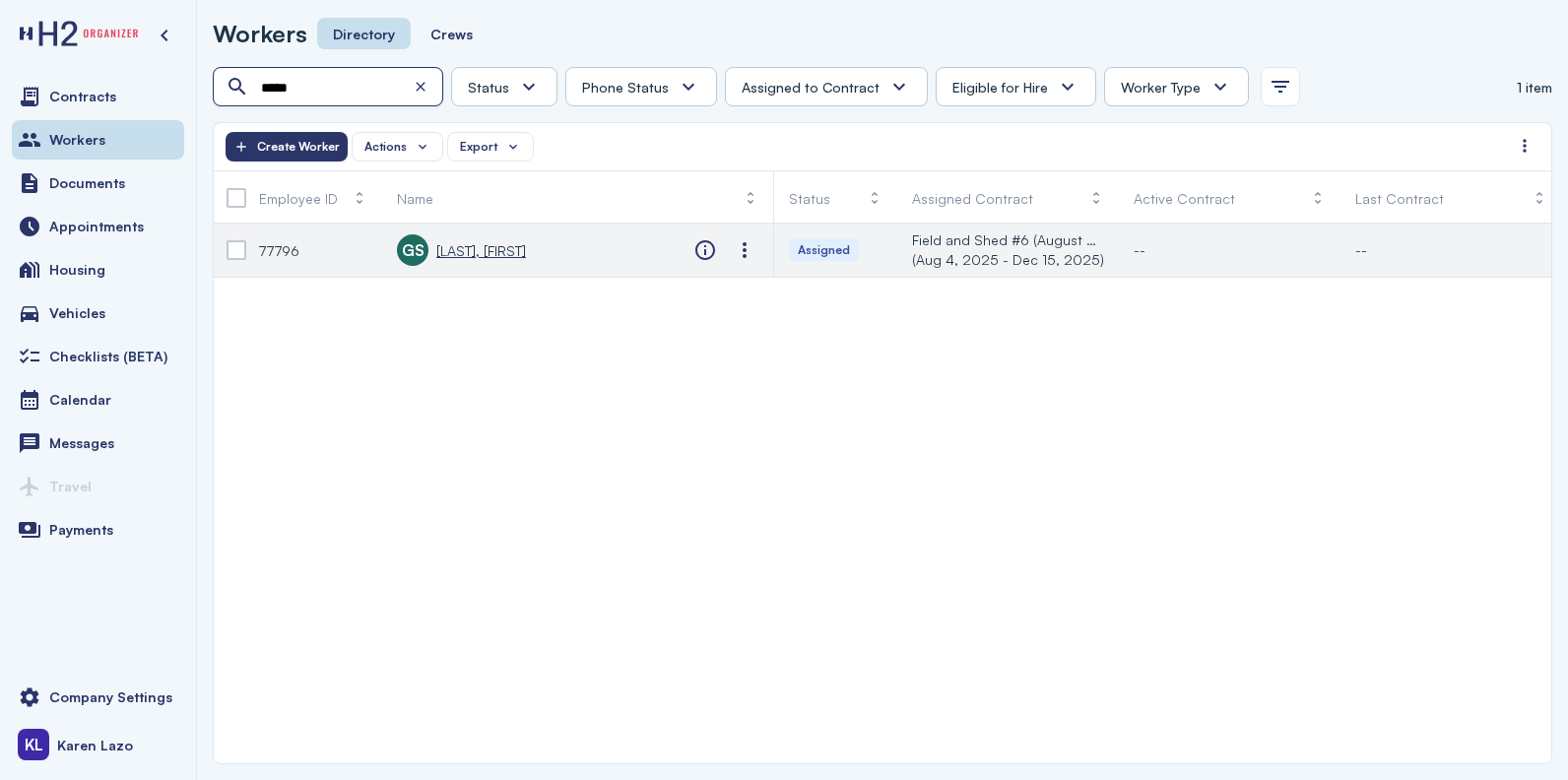 type on "*****" 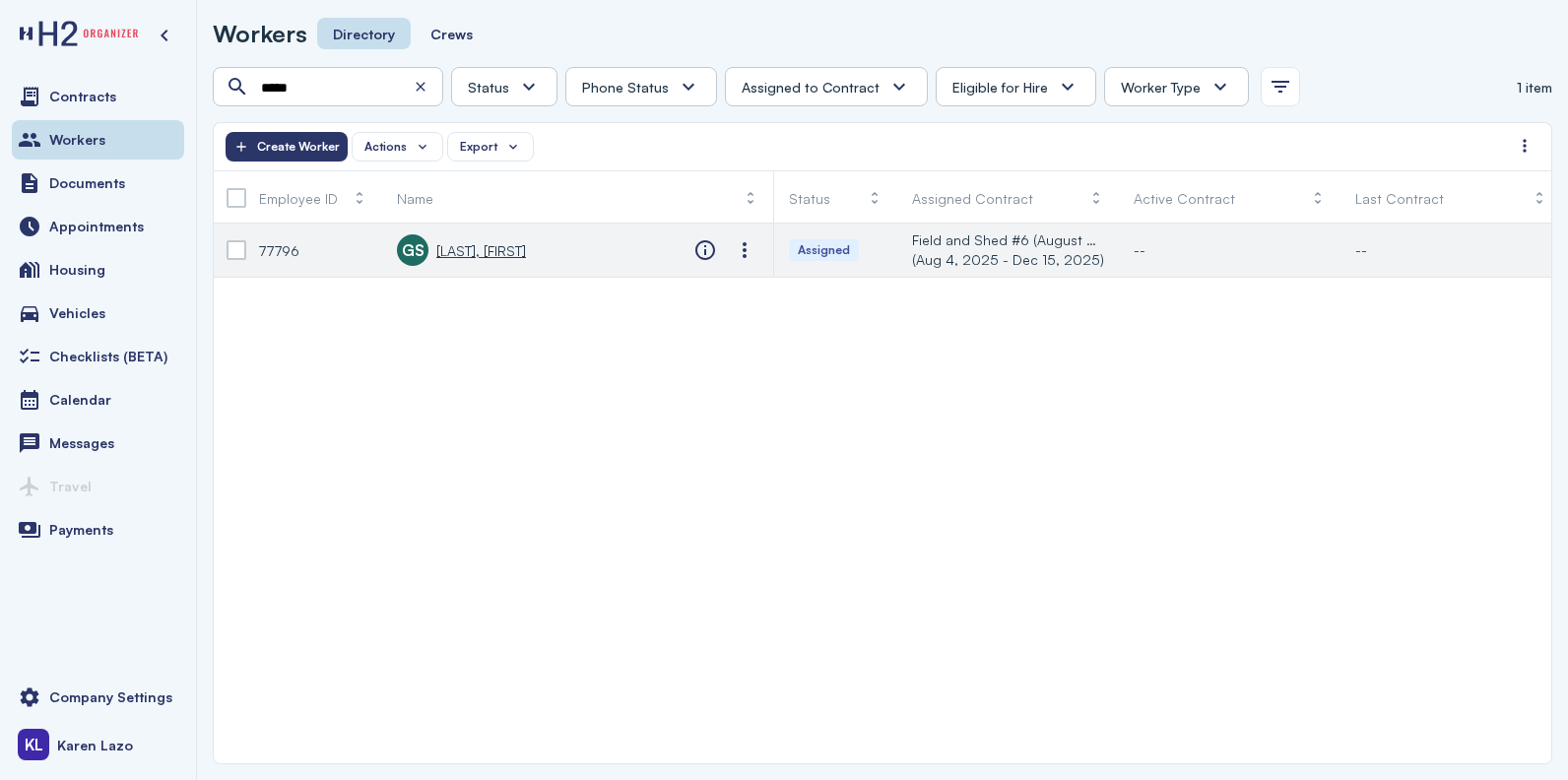 click on "[LAST], [FIRST]" at bounding box center (481, 250) 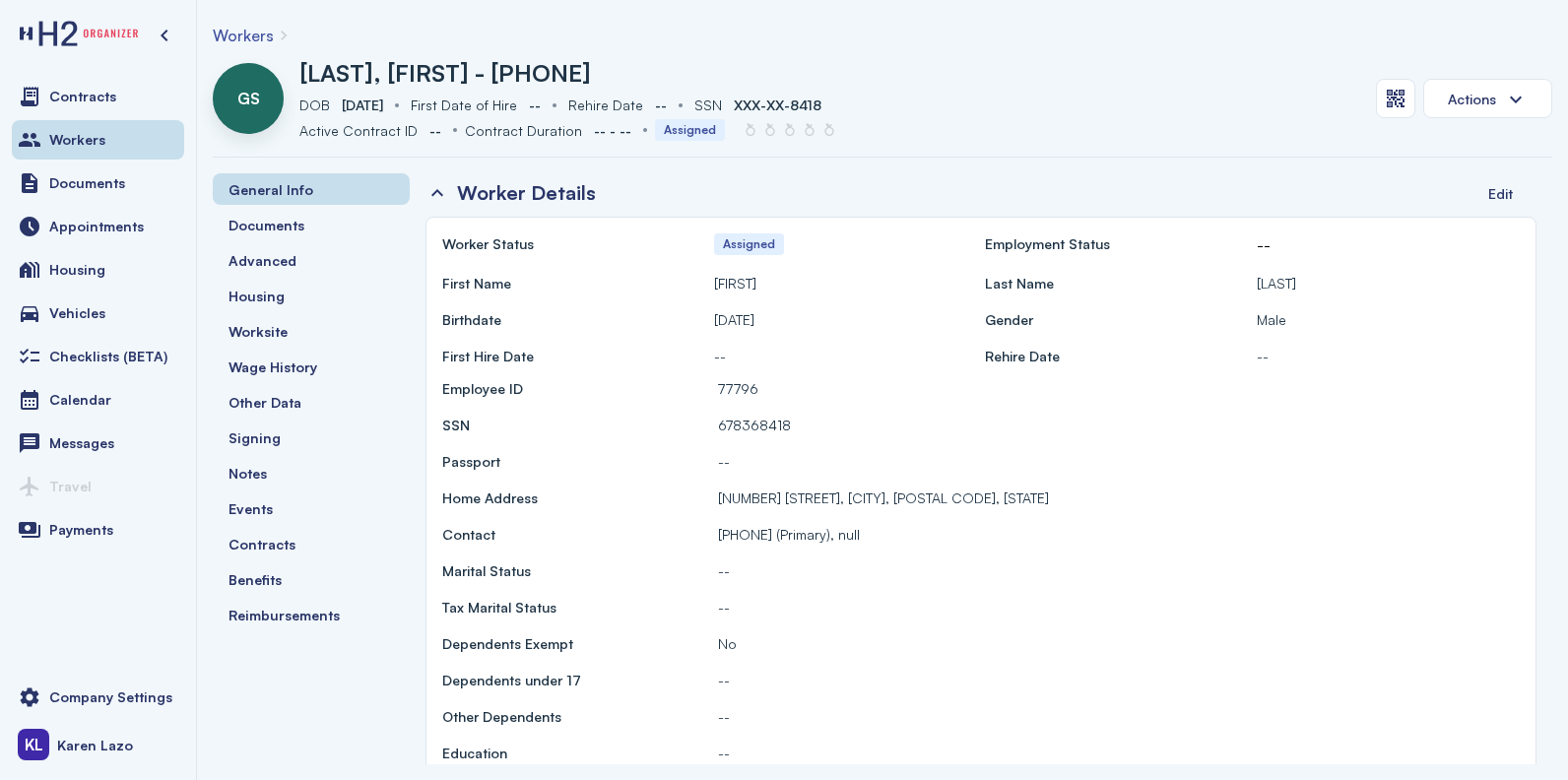click on "Workers" at bounding box center [243, 35] 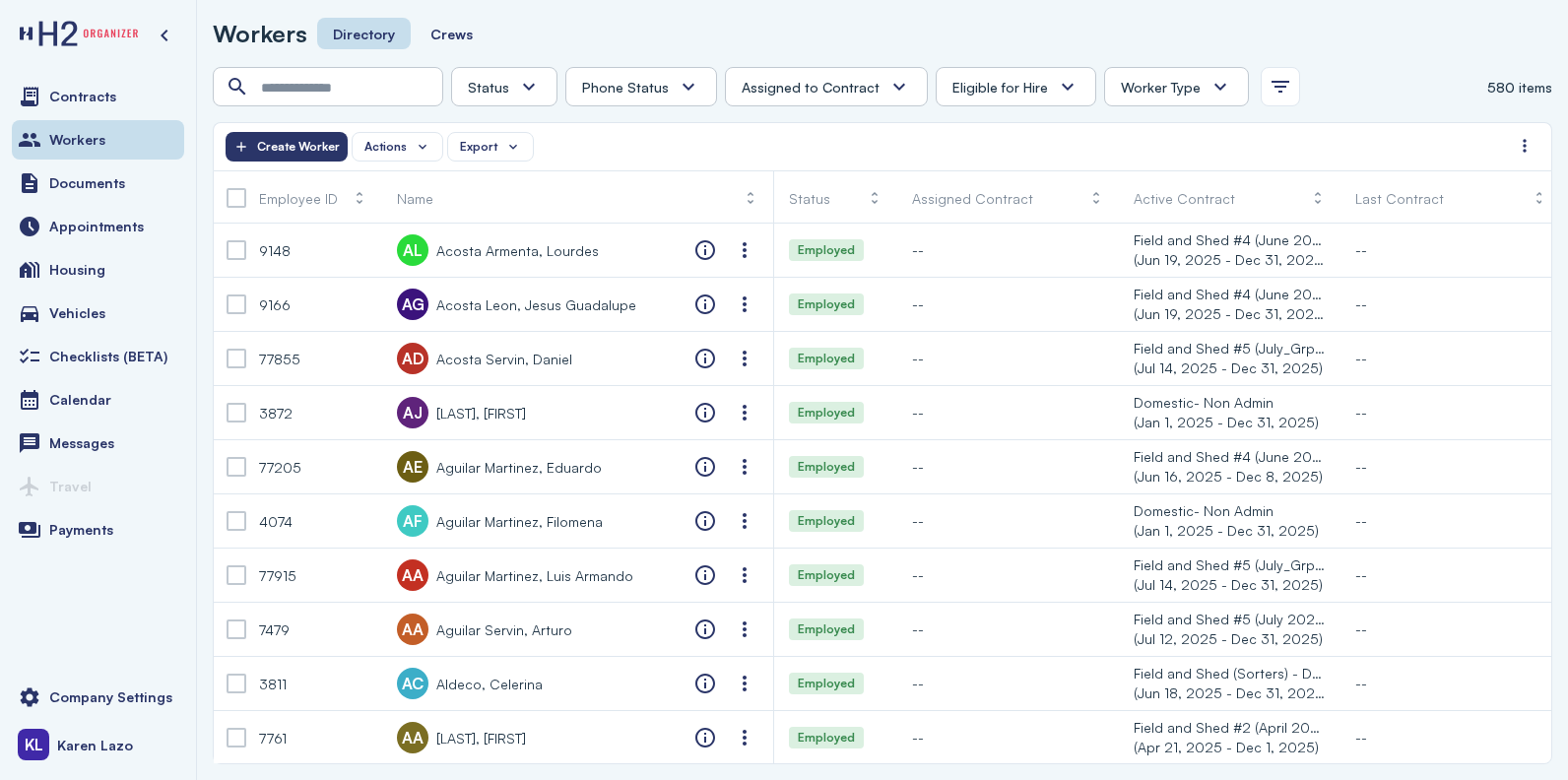 click at bounding box center (426, 87) 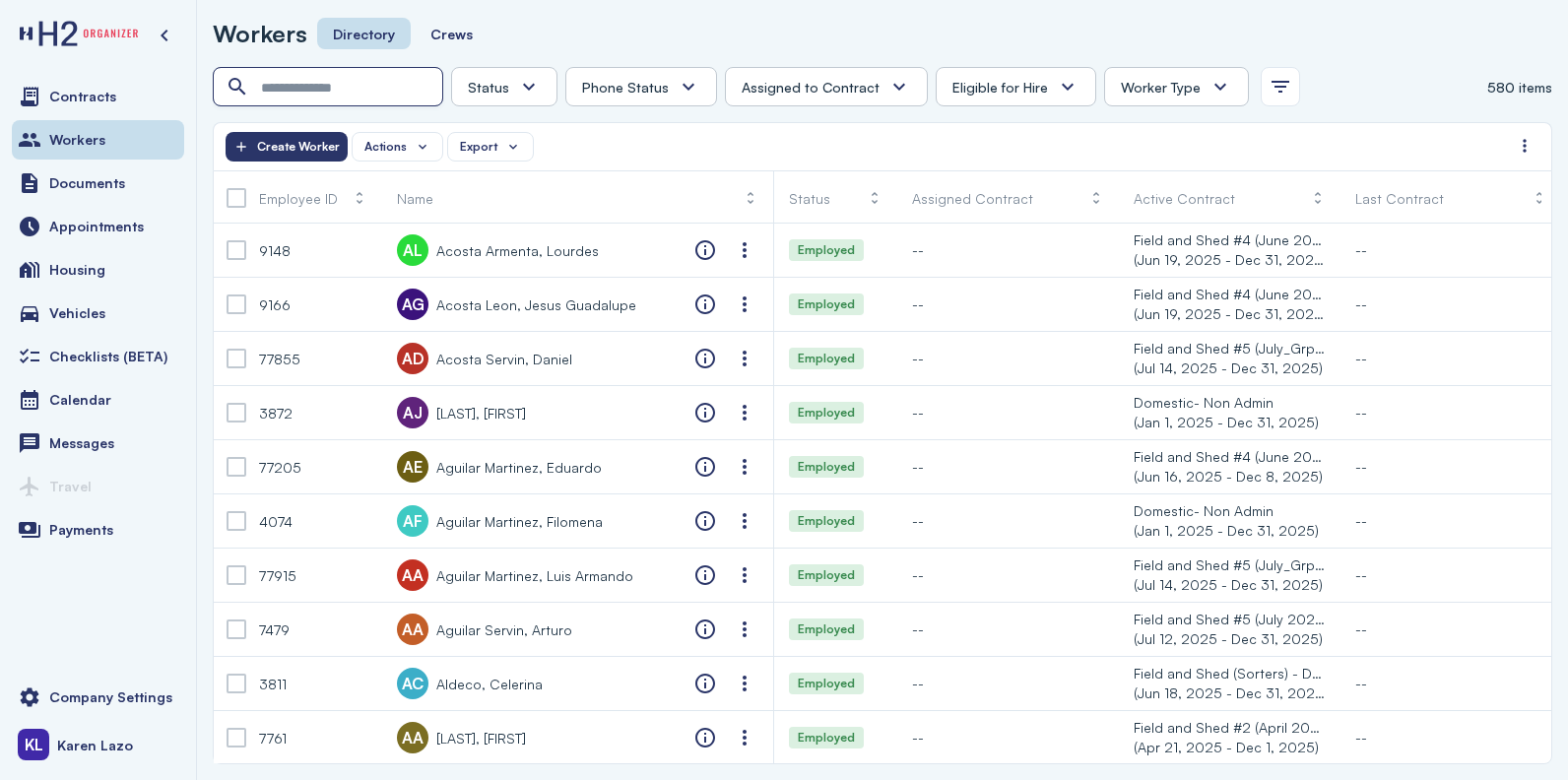 click at bounding box center [330, 88] 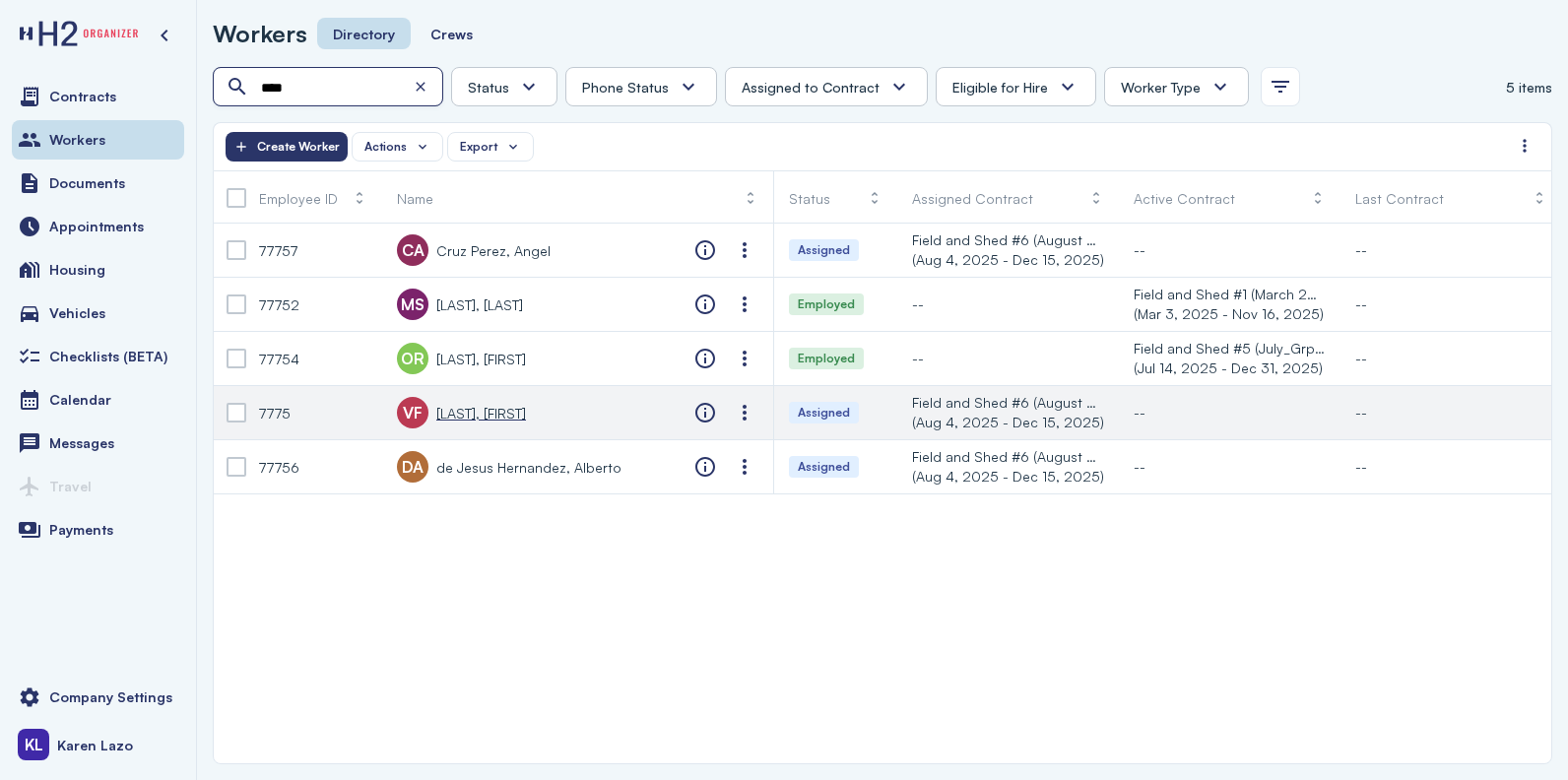 type on "****" 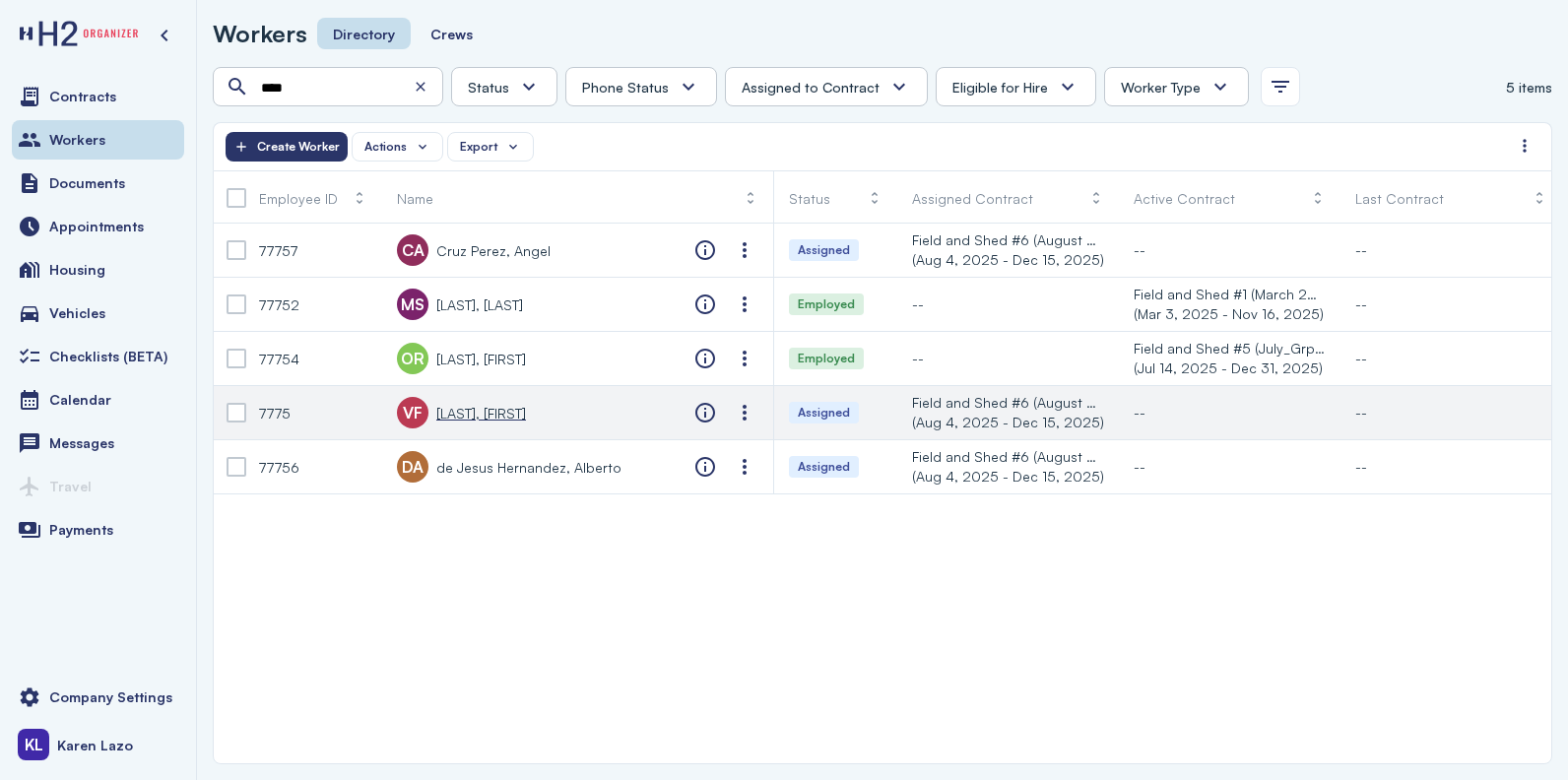 click on "[LAST], [FIRST]" at bounding box center [481, 413] 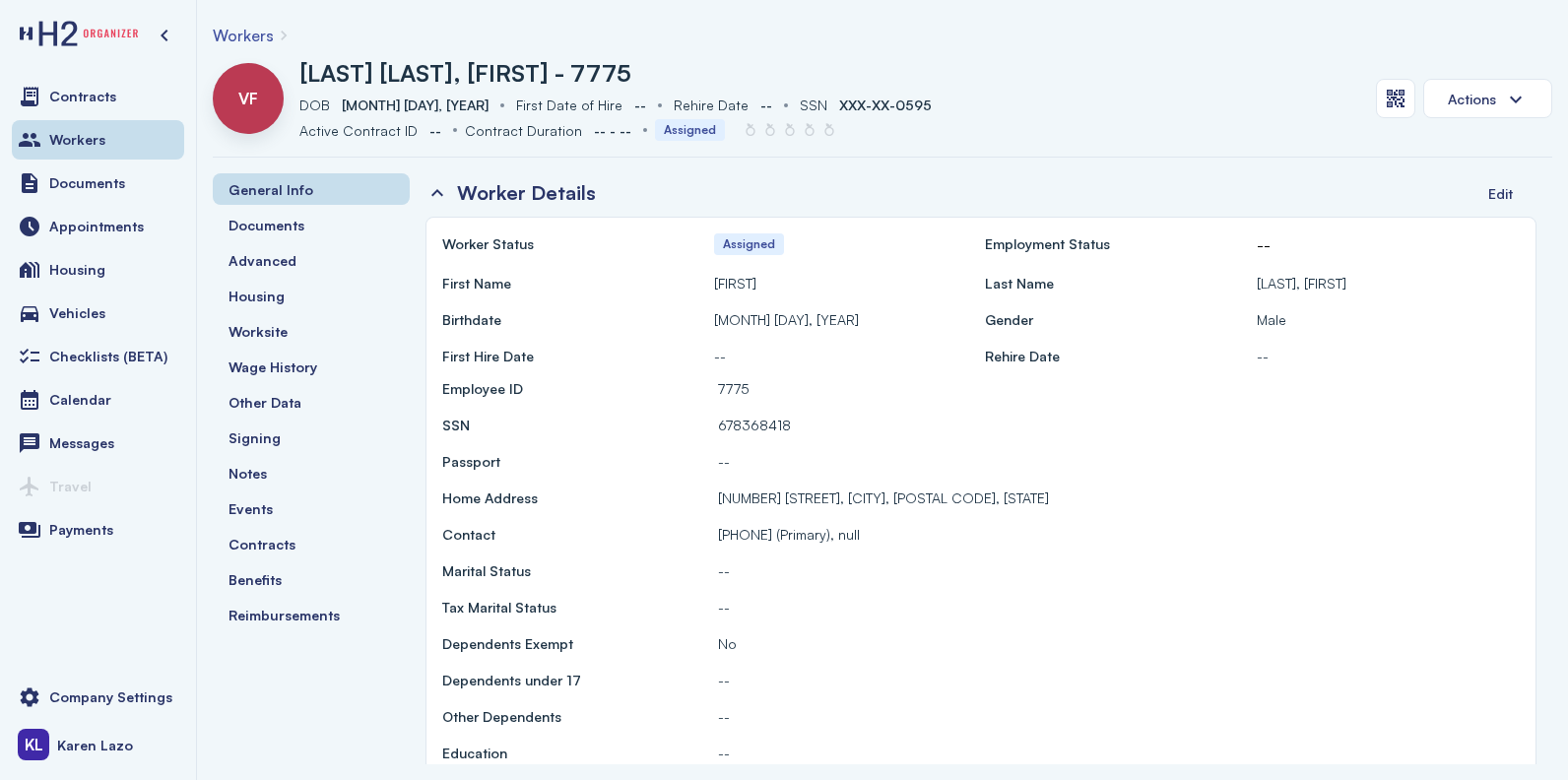 click on "Workers" at bounding box center [243, 35] 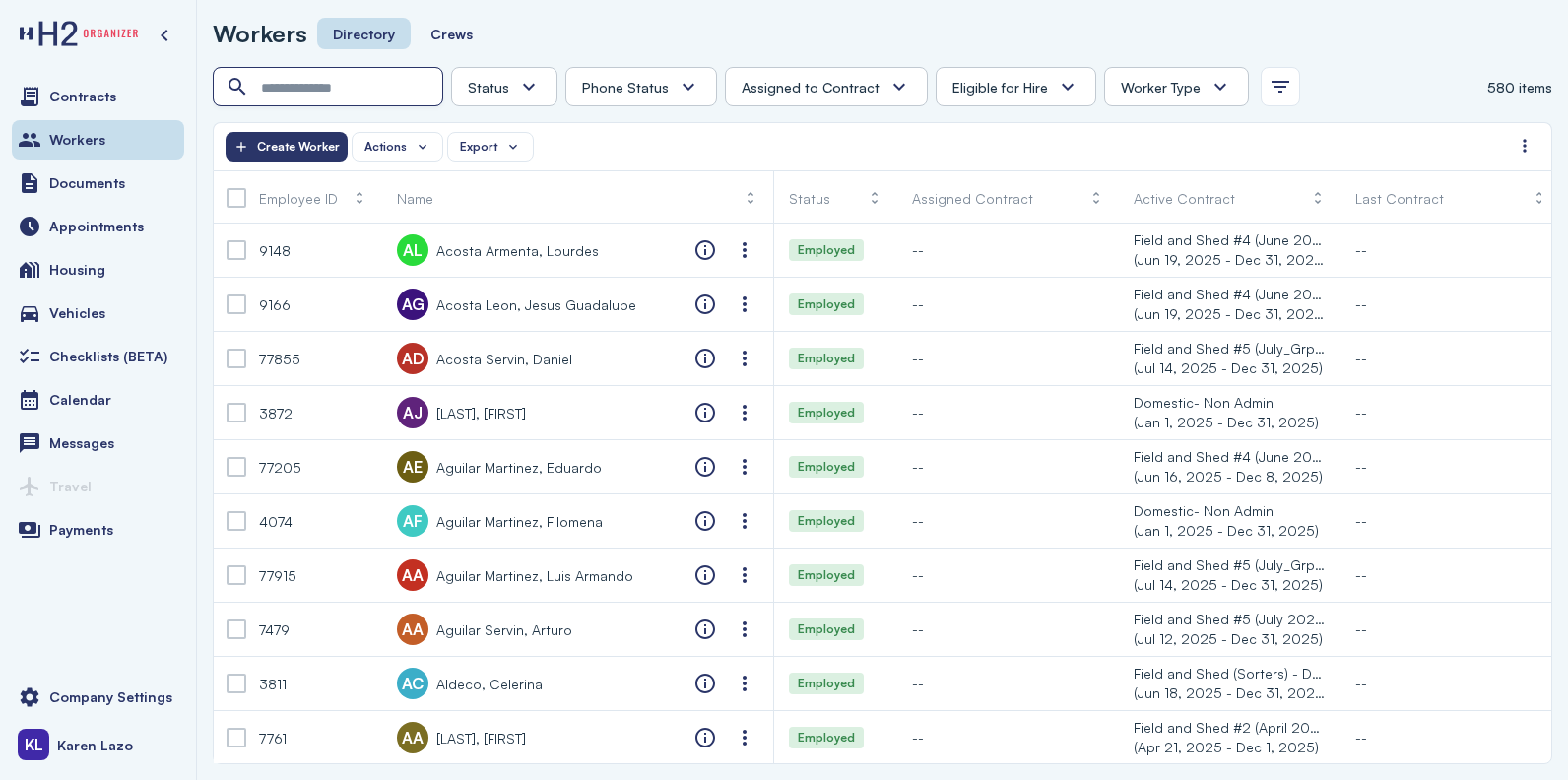 click at bounding box center [330, 88] 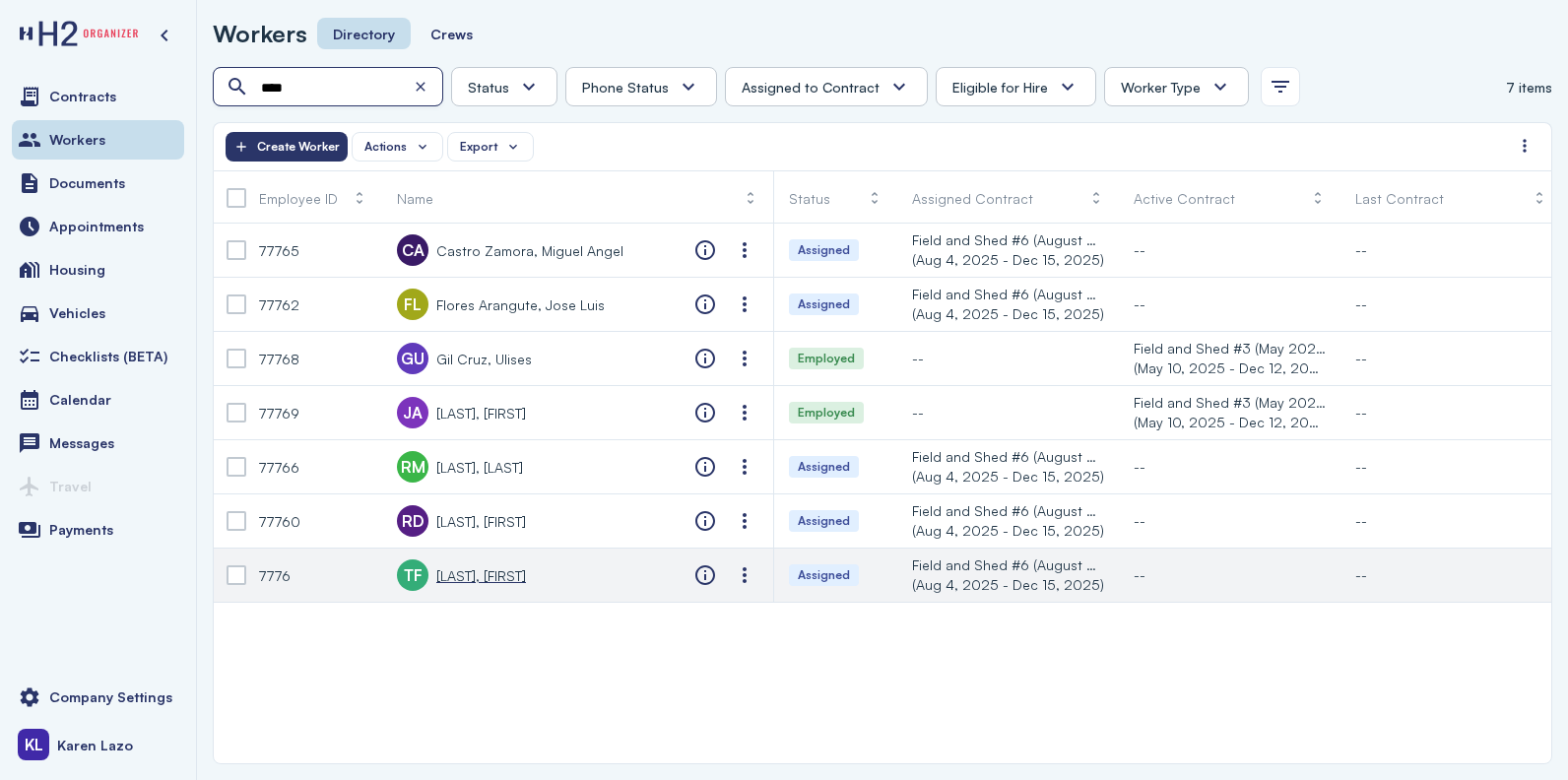 type on "****" 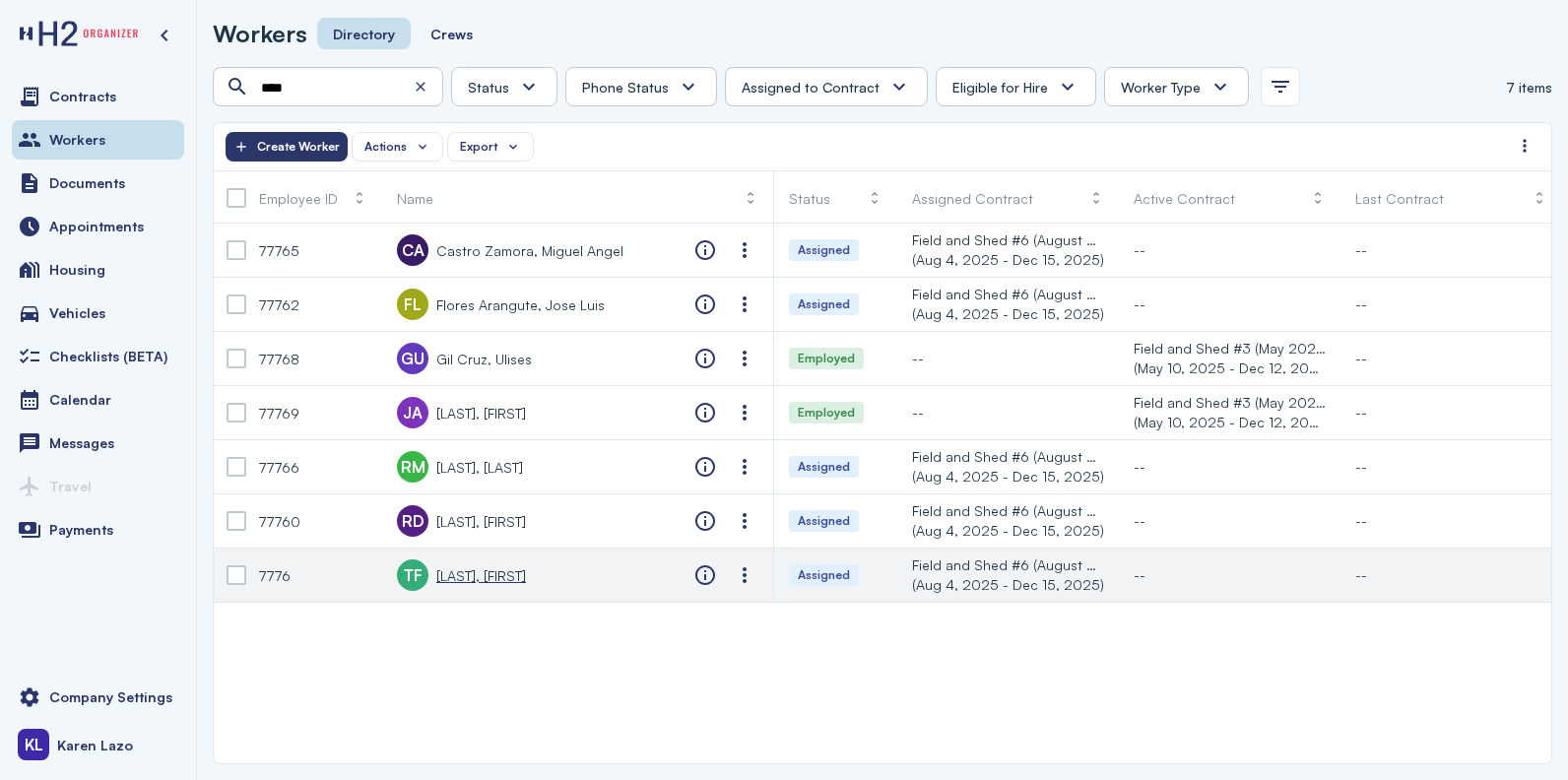 click on "[LAST], [FIRST]" at bounding box center (481, 575) 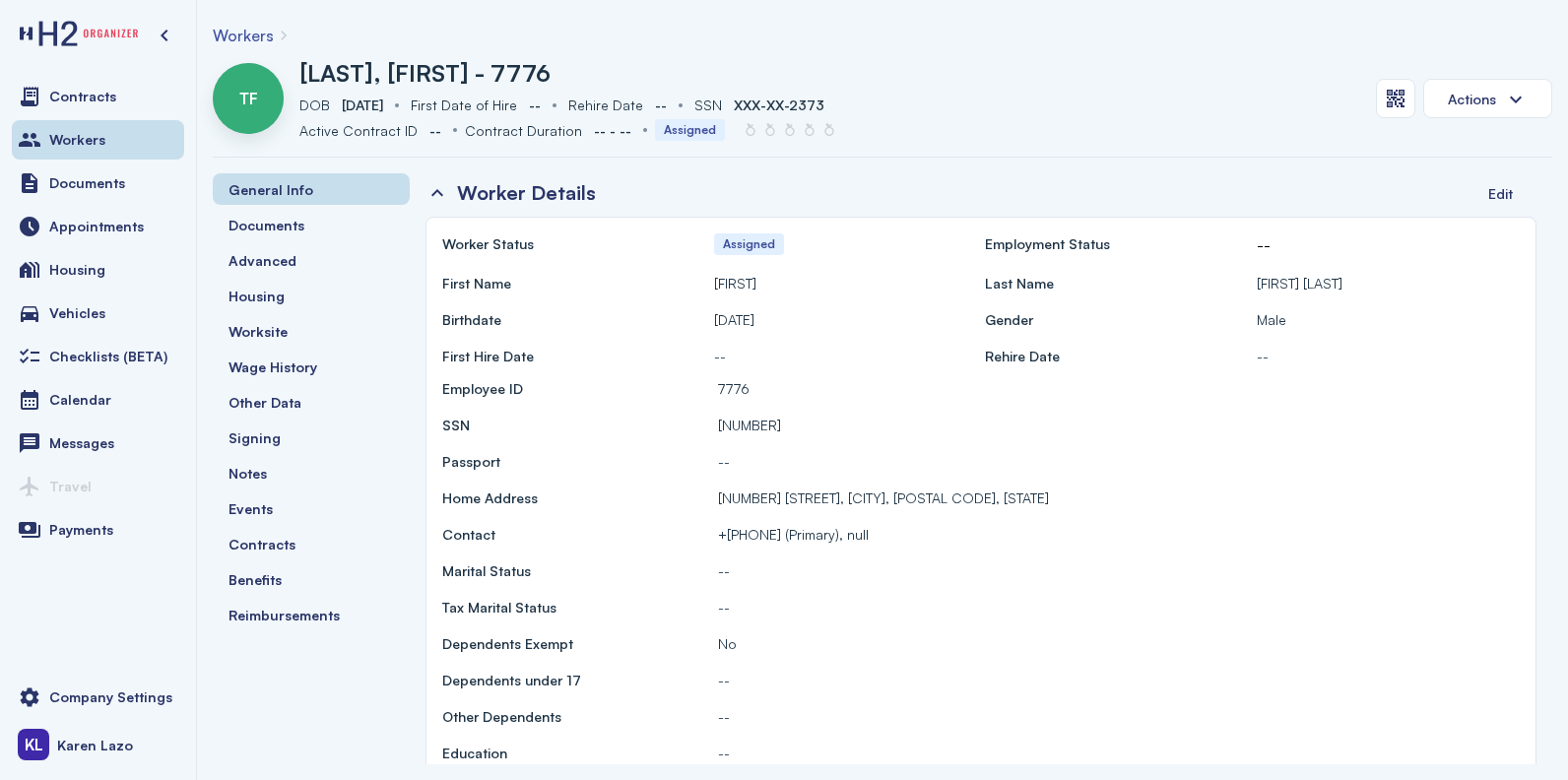 click on "Workers" at bounding box center (243, 35) 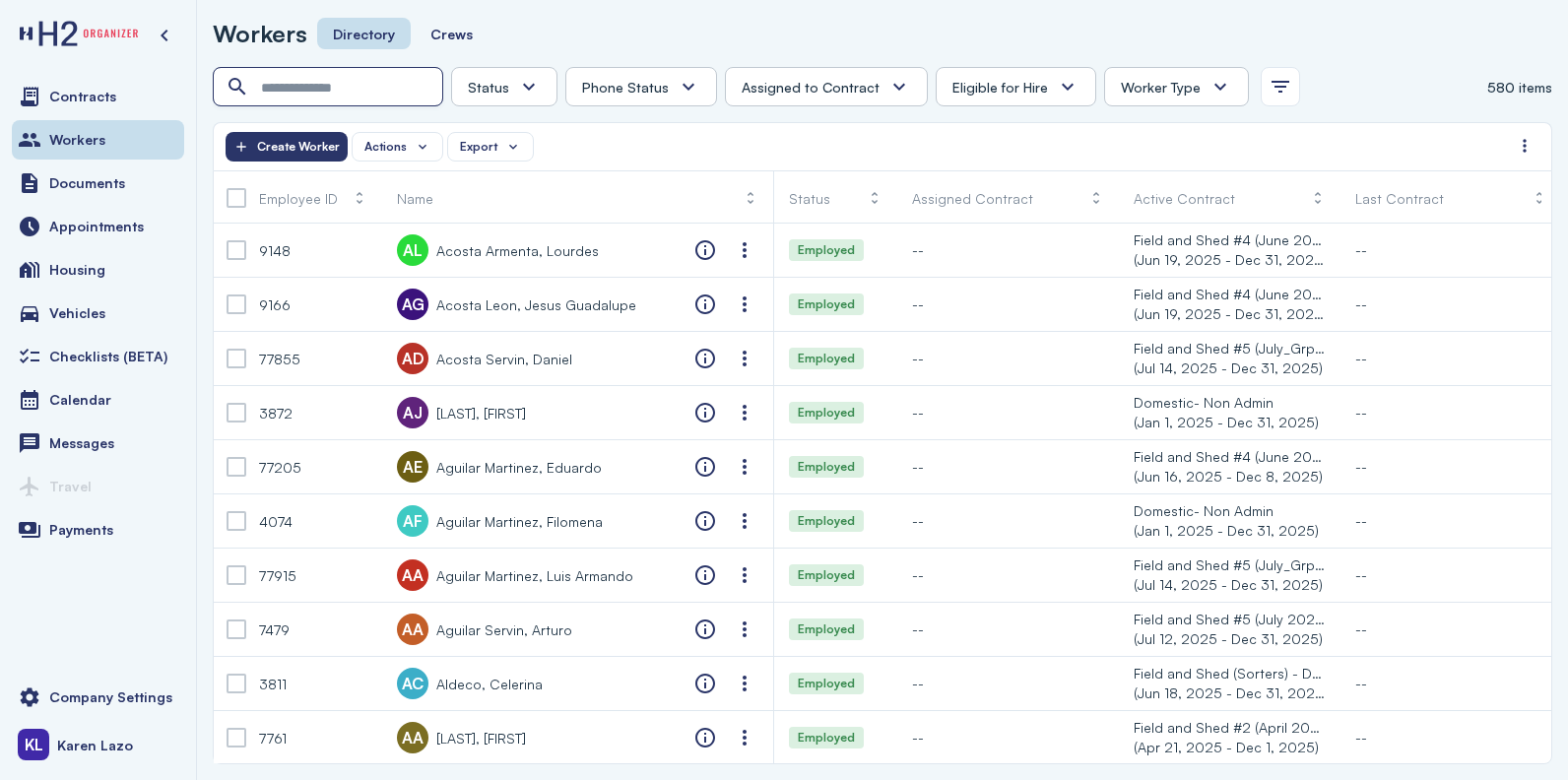 click at bounding box center [330, 88] 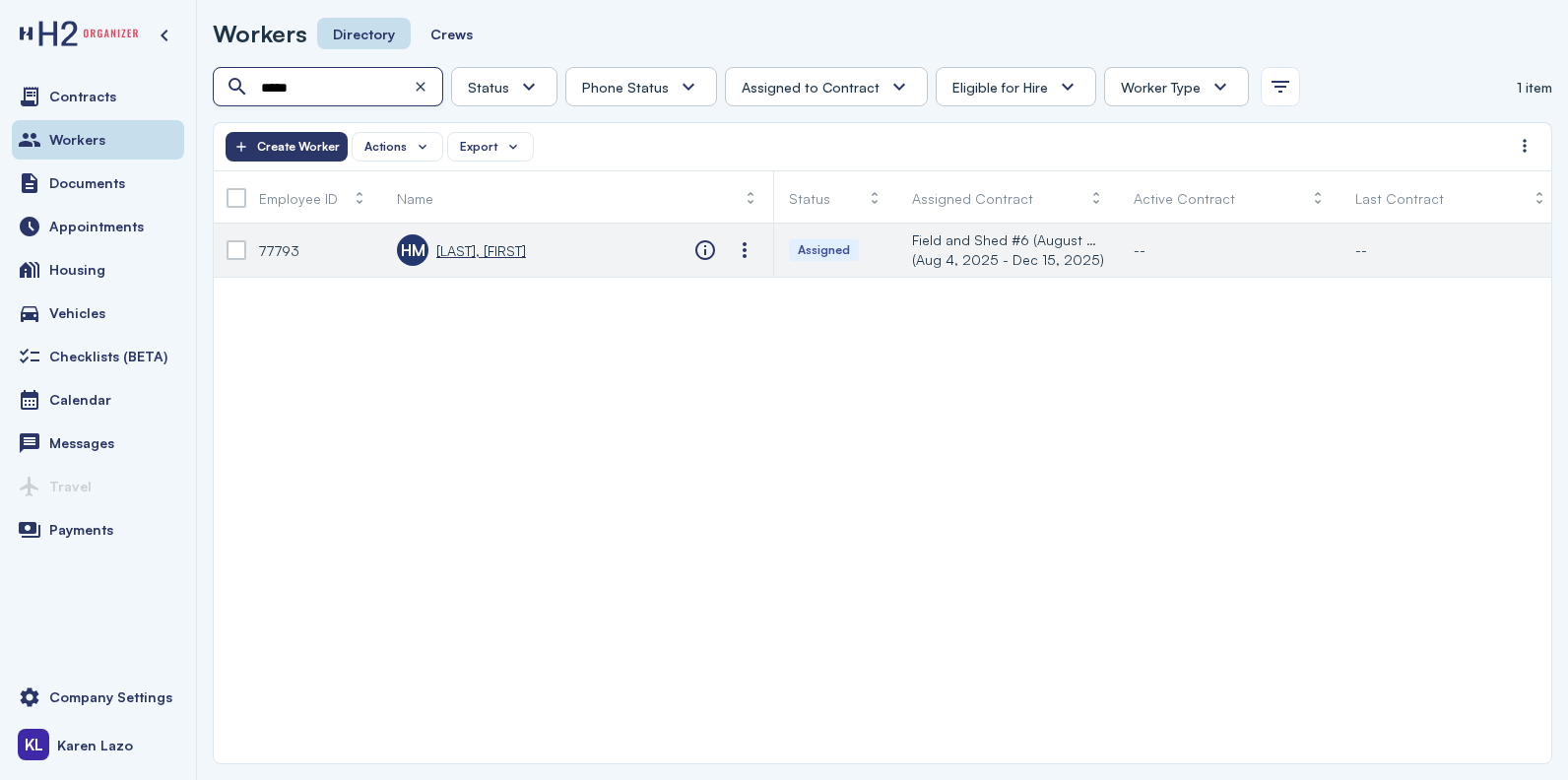 type on "*****" 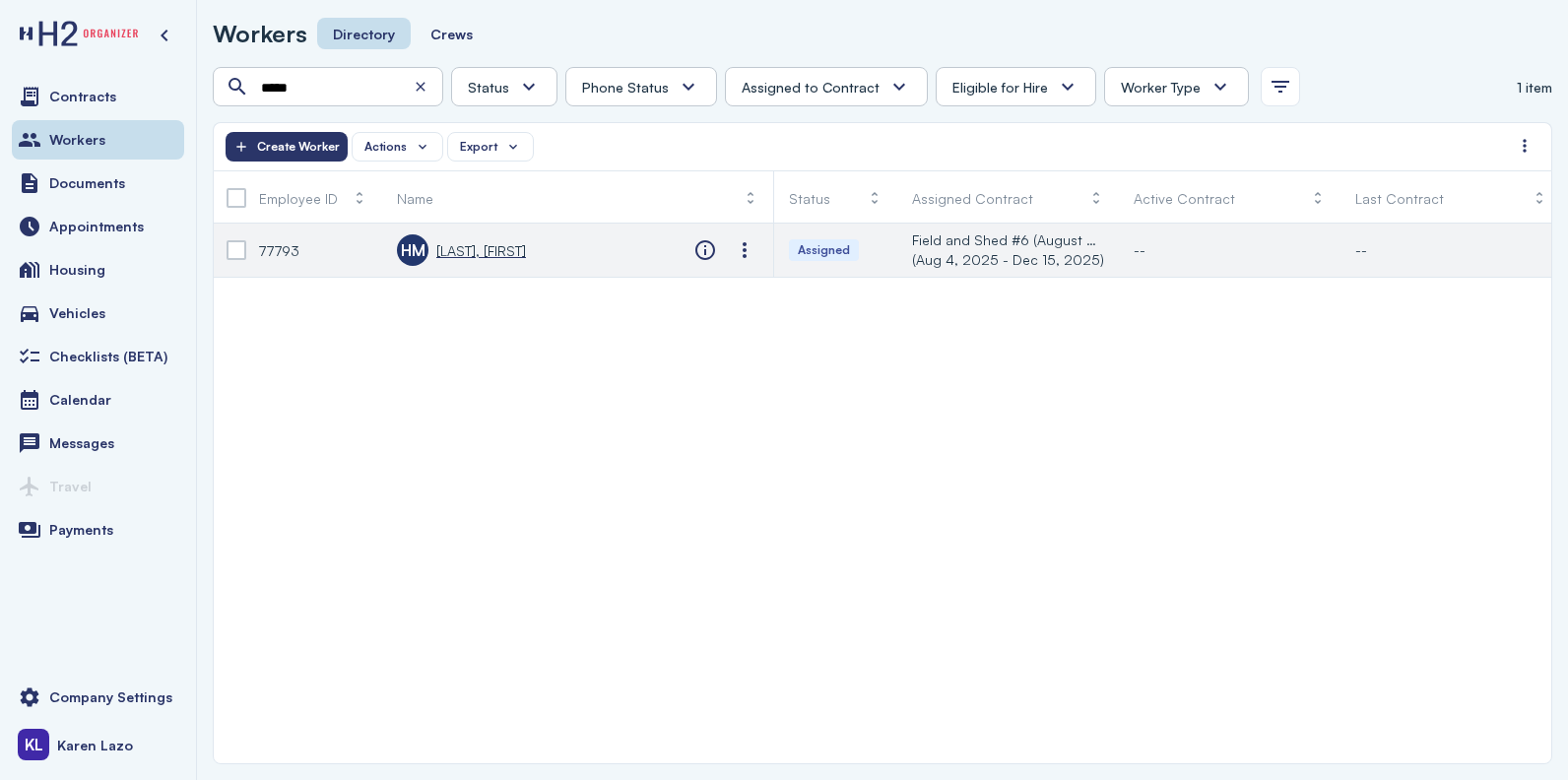 click on "[LAST], [FIRST]" at bounding box center [481, 250] 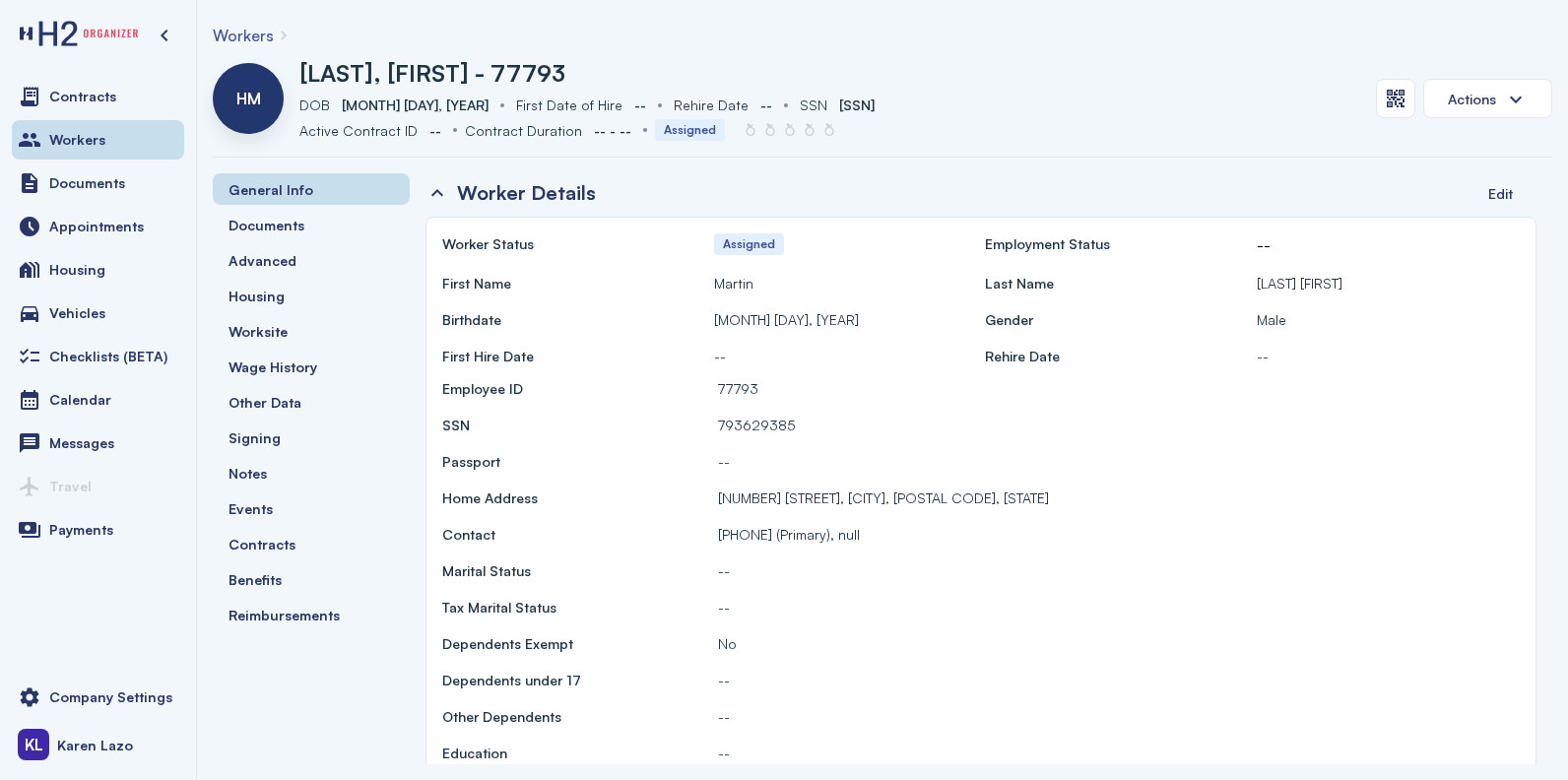 click on "Workers" at bounding box center [243, 35] 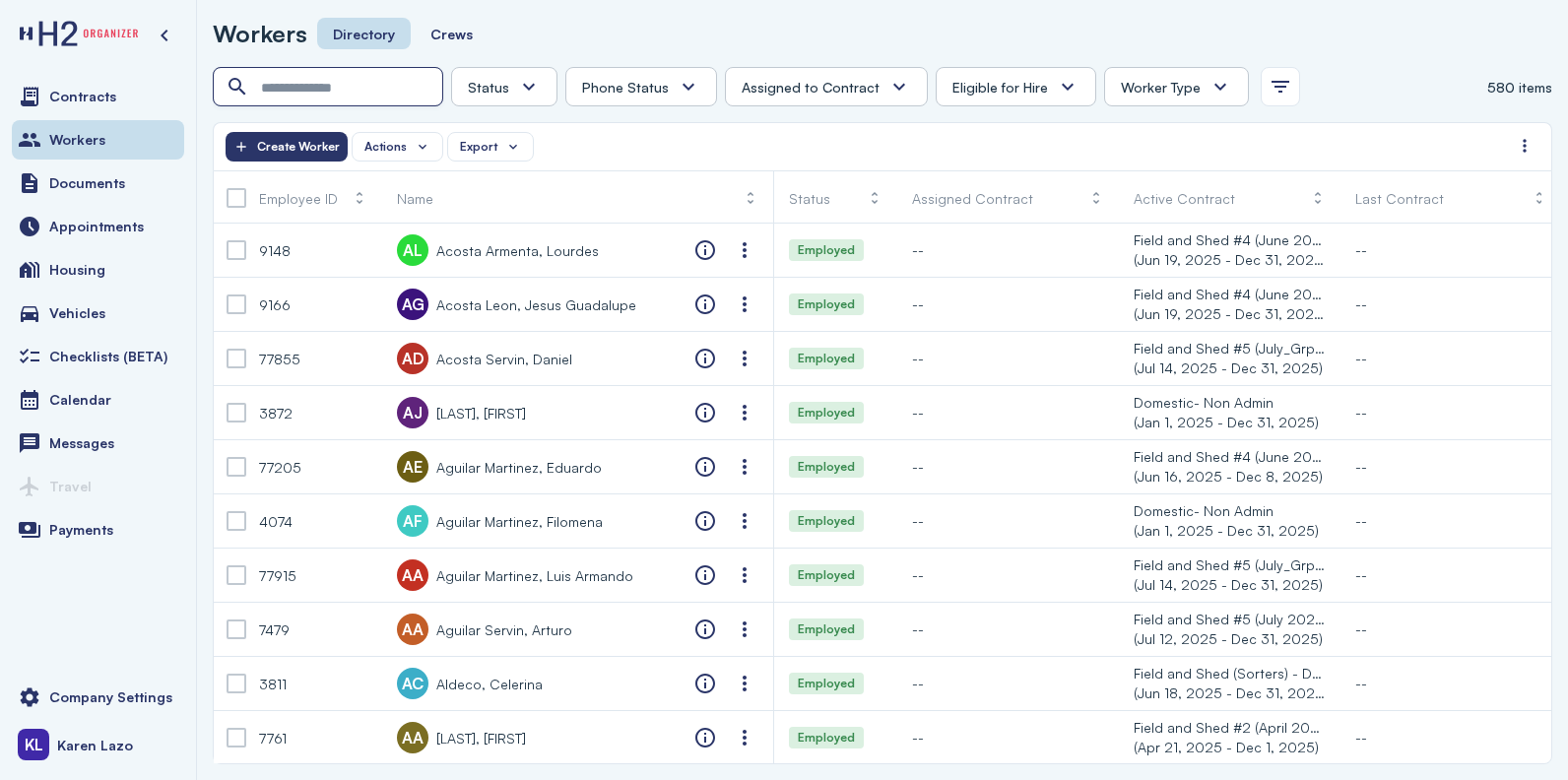 click at bounding box center (330, 88) 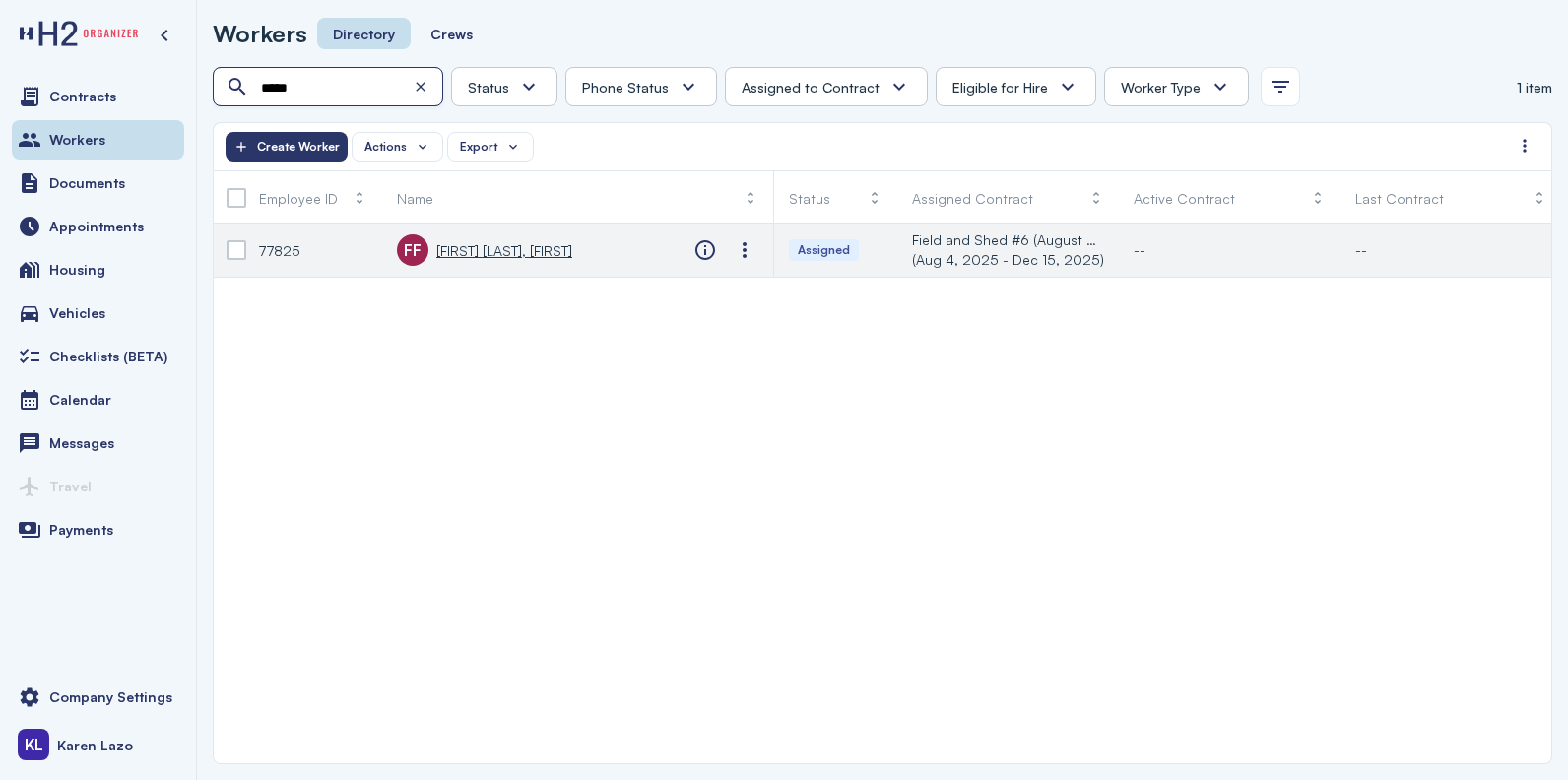 type on "*****" 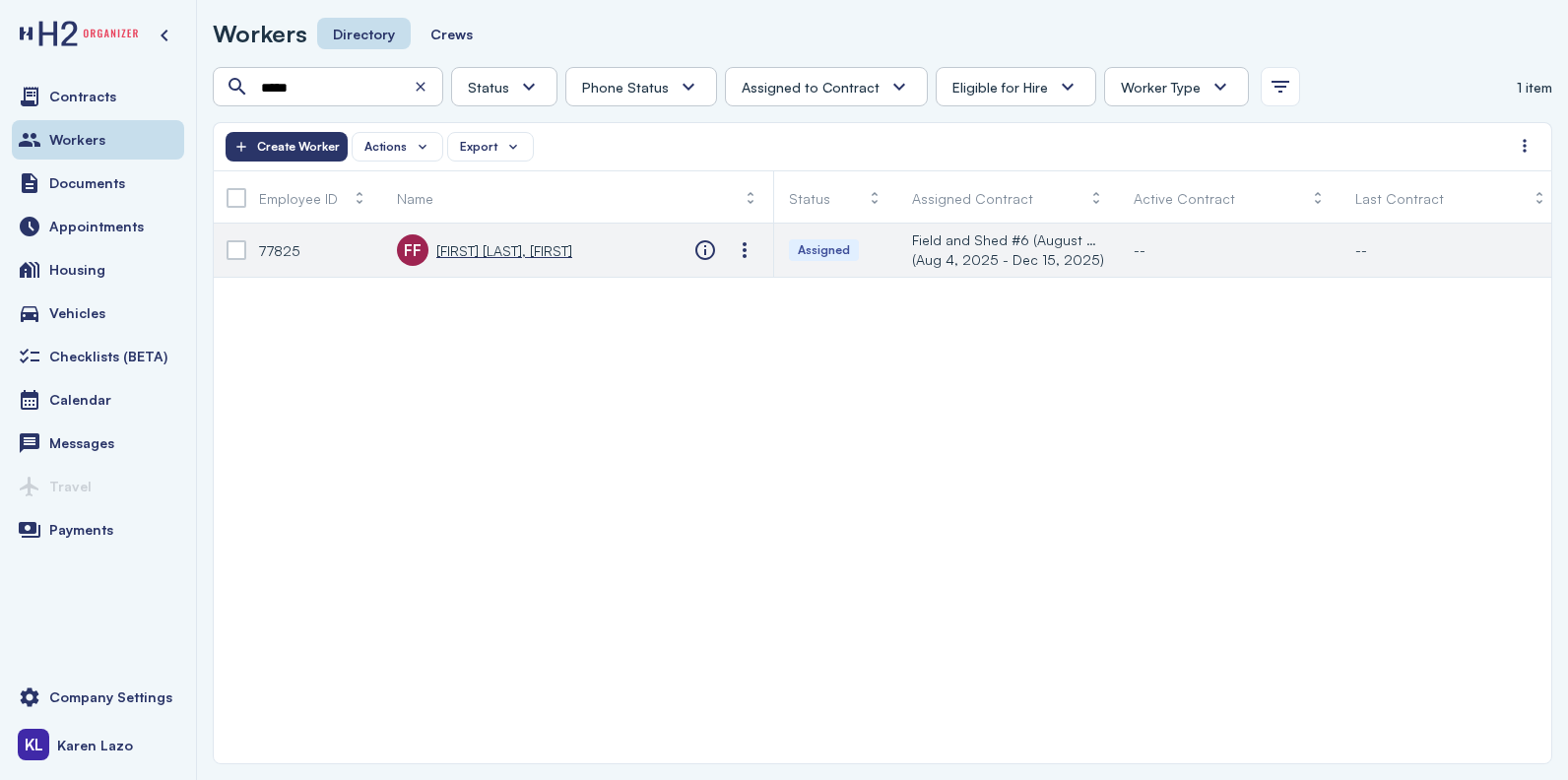 click on "[FIRST] [LAST], [FIRST]" at bounding box center [504, 250] 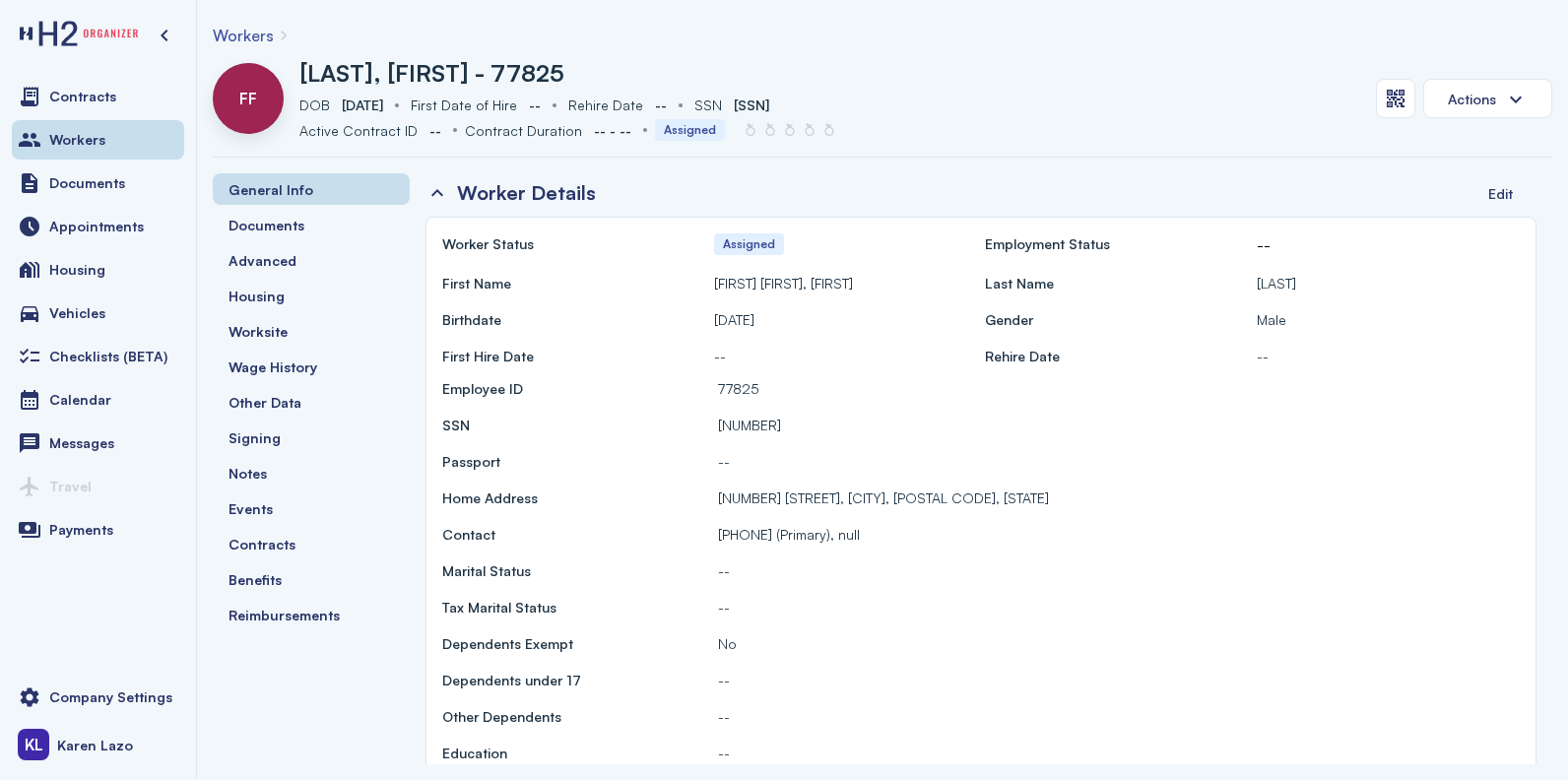 click on "Workers" at bounding box center [243, 35] 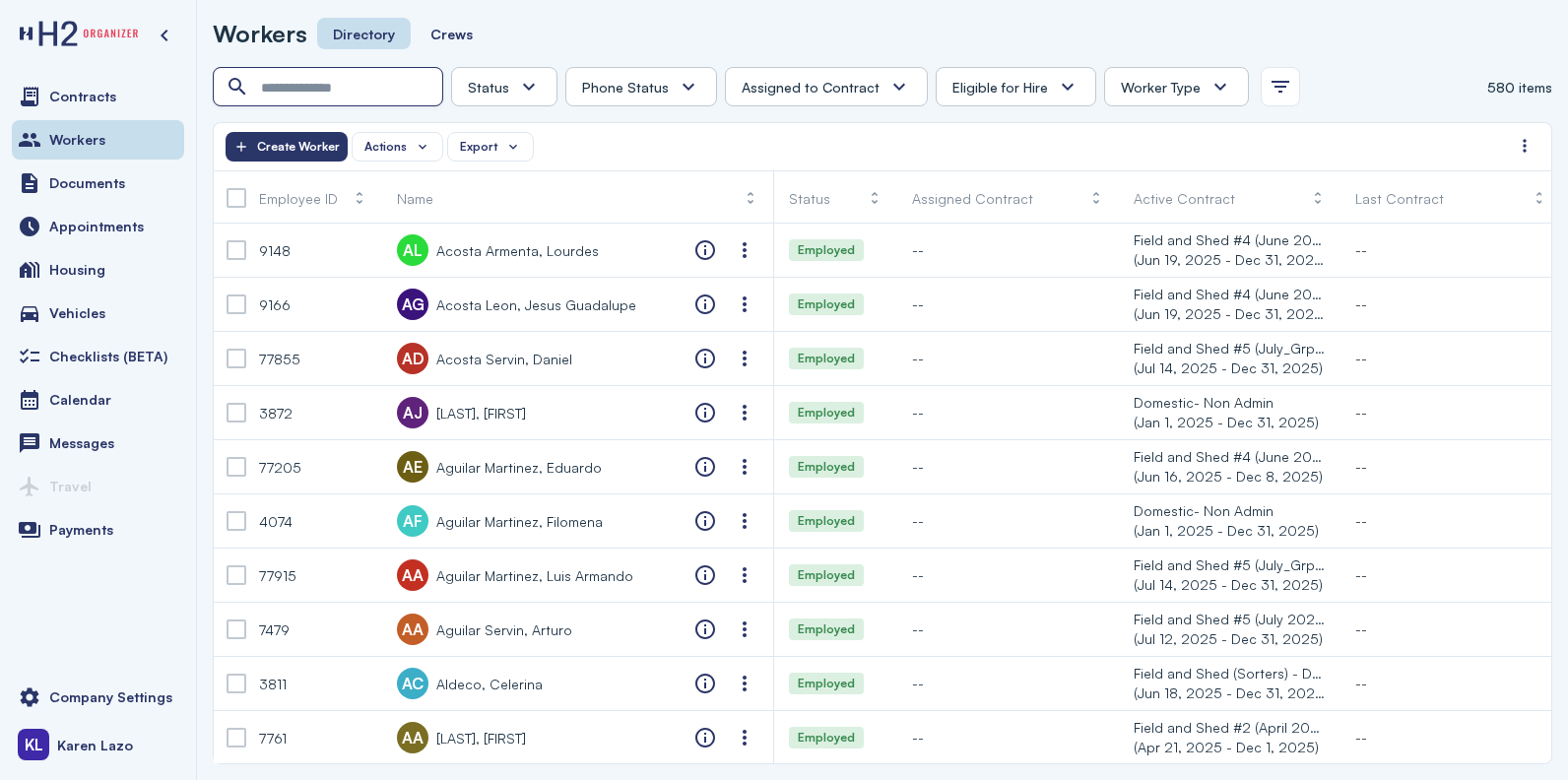 click at bounding box center [330, 88] 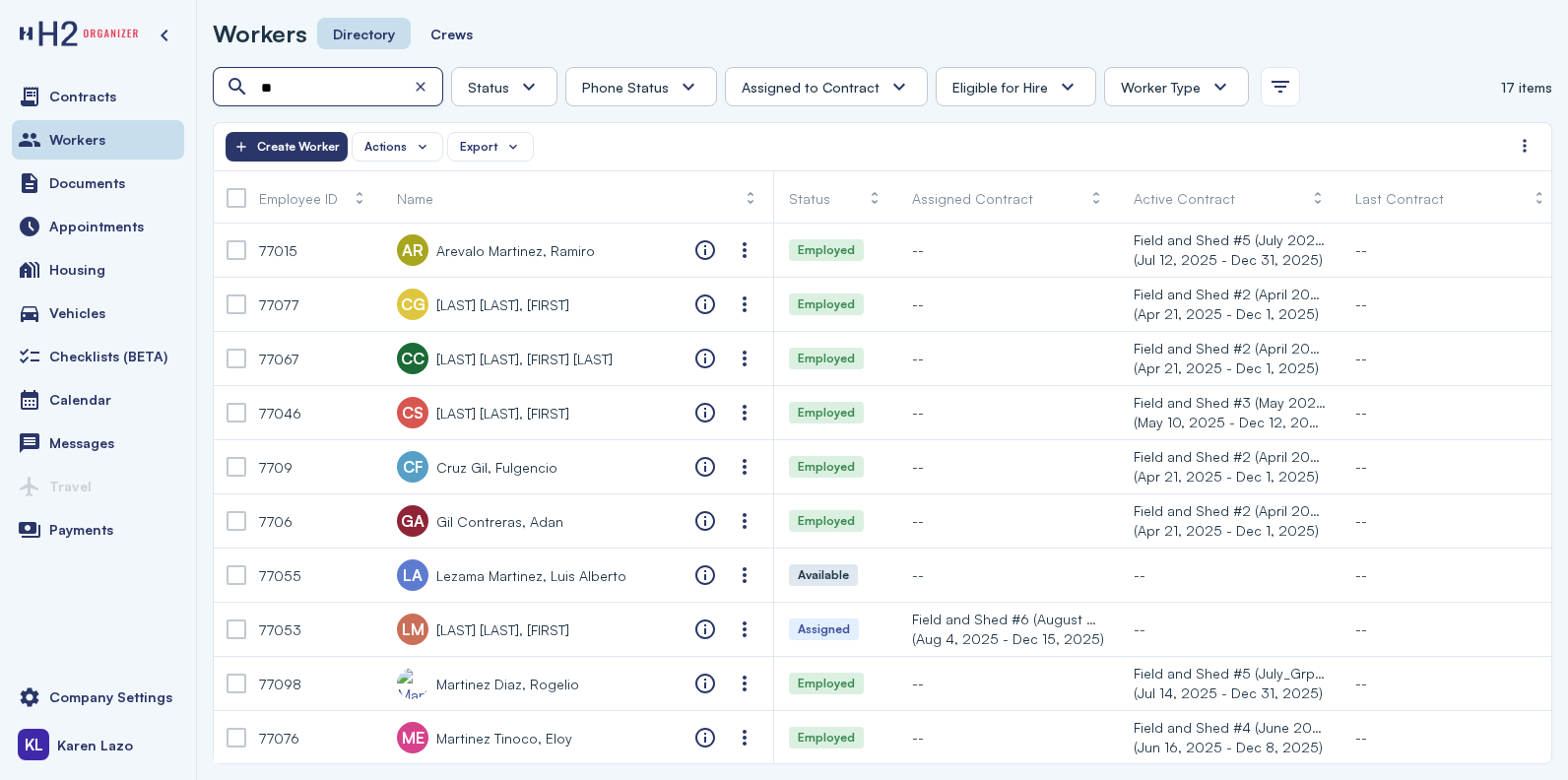 type on "*" 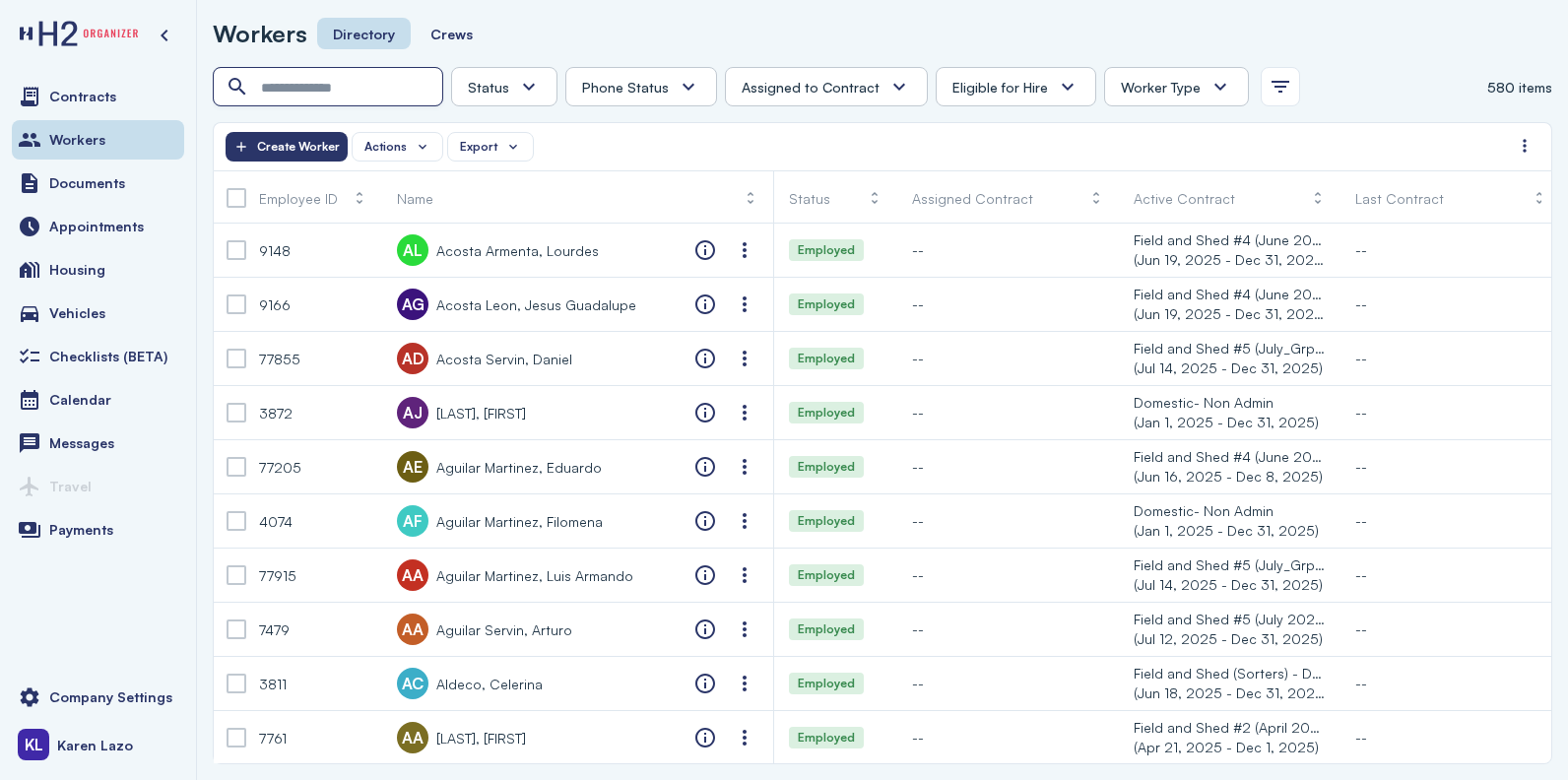 click at bounding box center [330, 88] 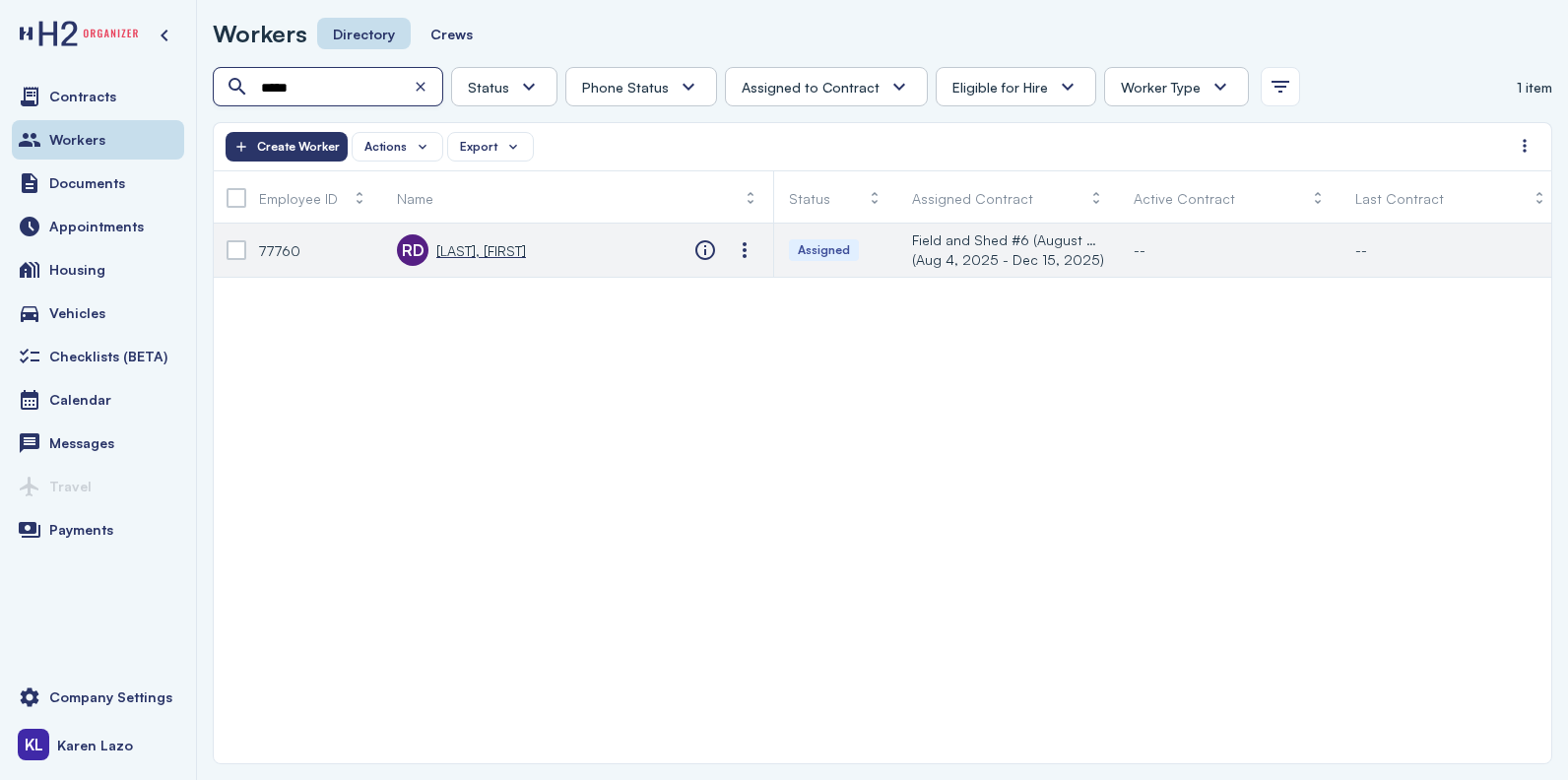 type on "*****" 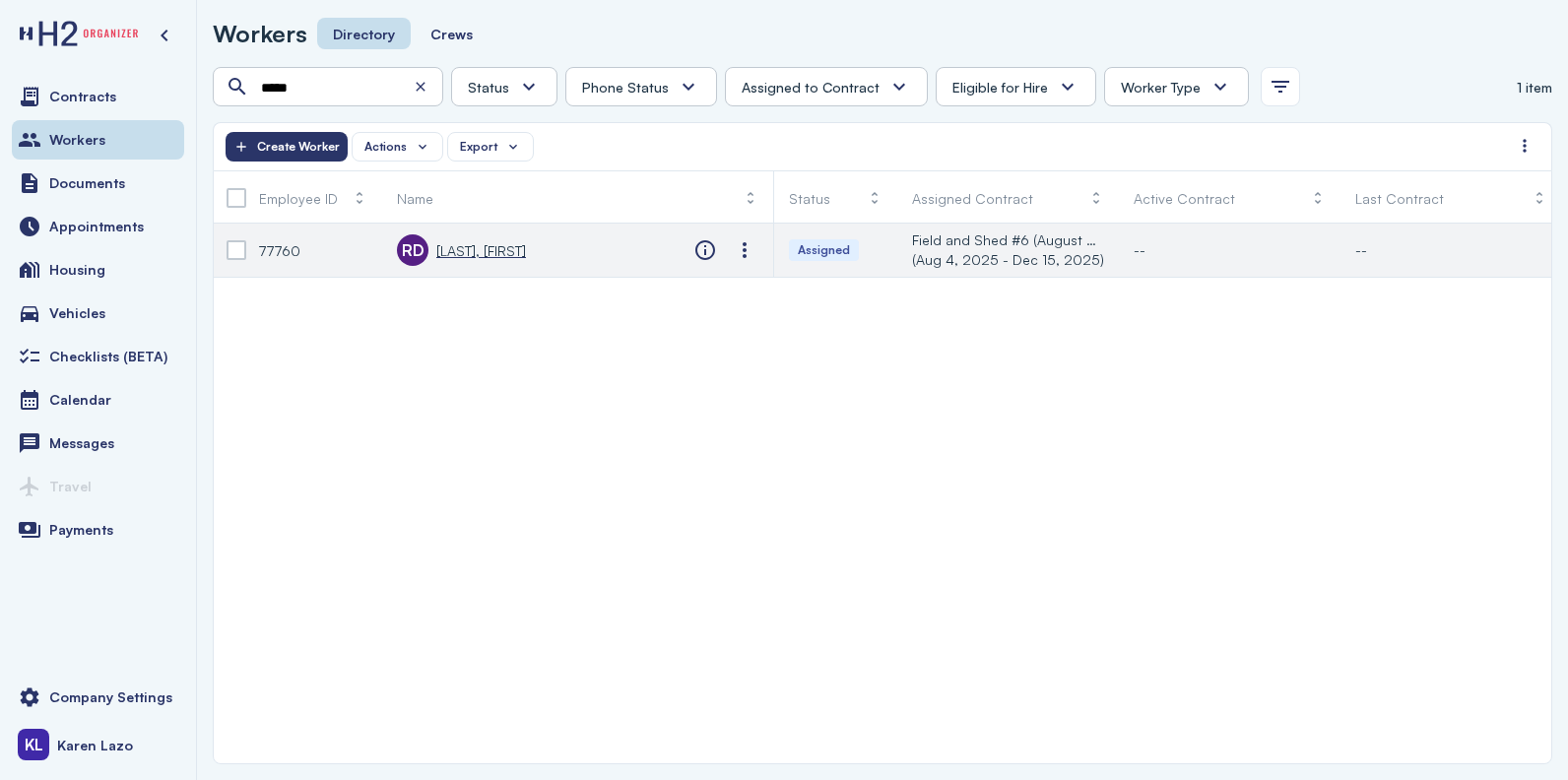 click on "[LAST], [FIRST]" at bounding box center (481, 250) 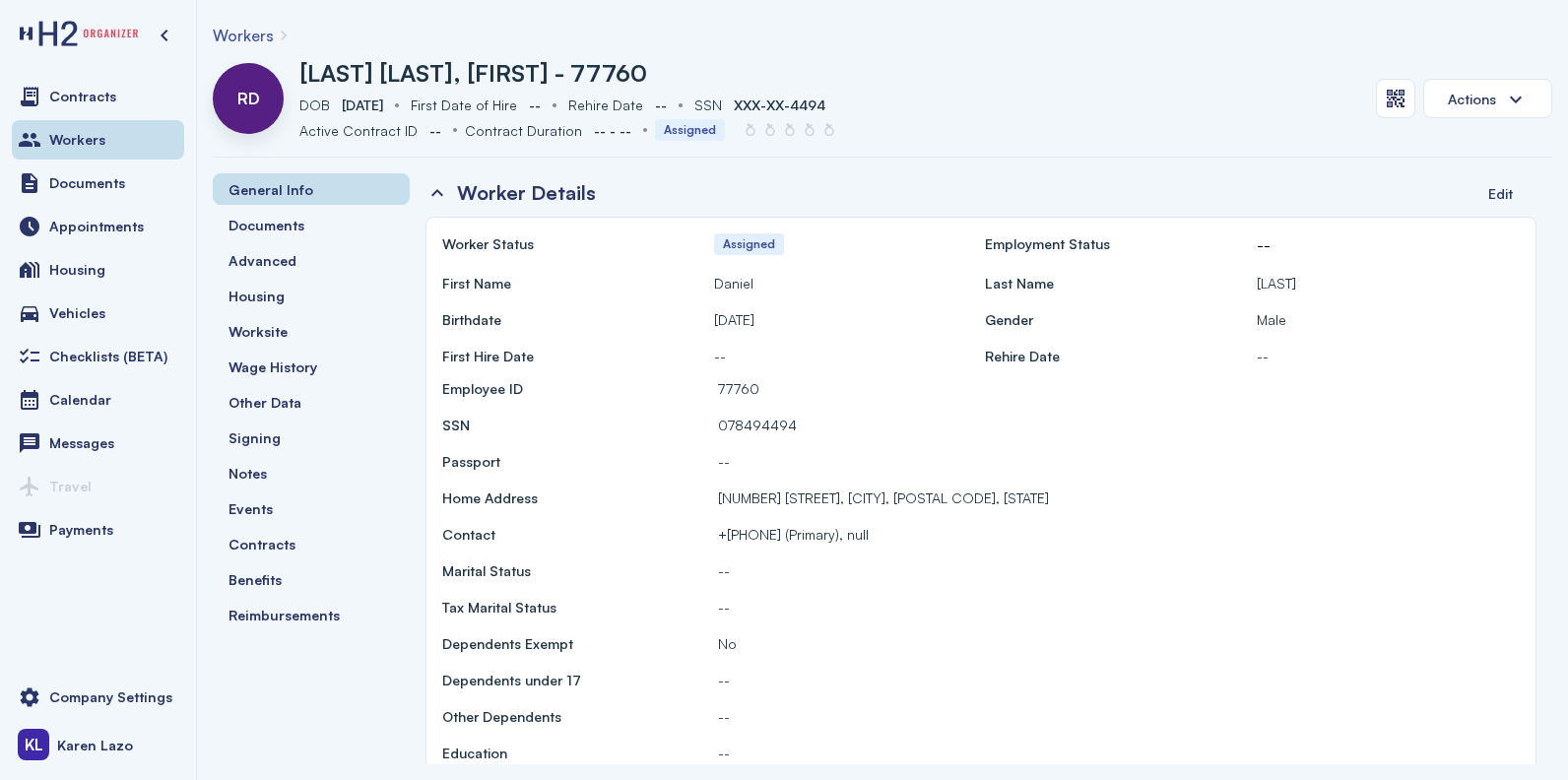 click on "Workers" at bounding box center (243, 35) 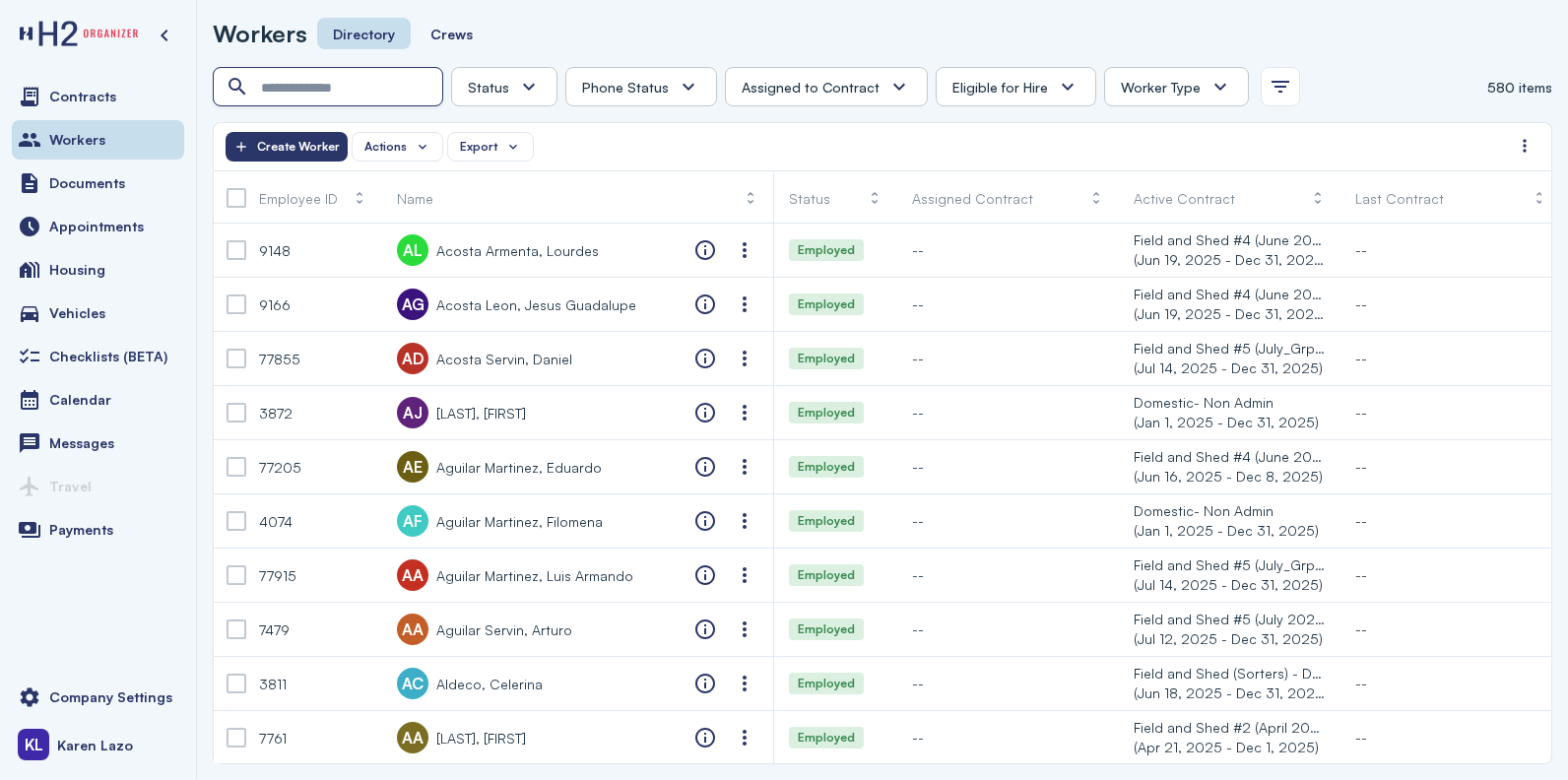click at bounding box center [330, 88] 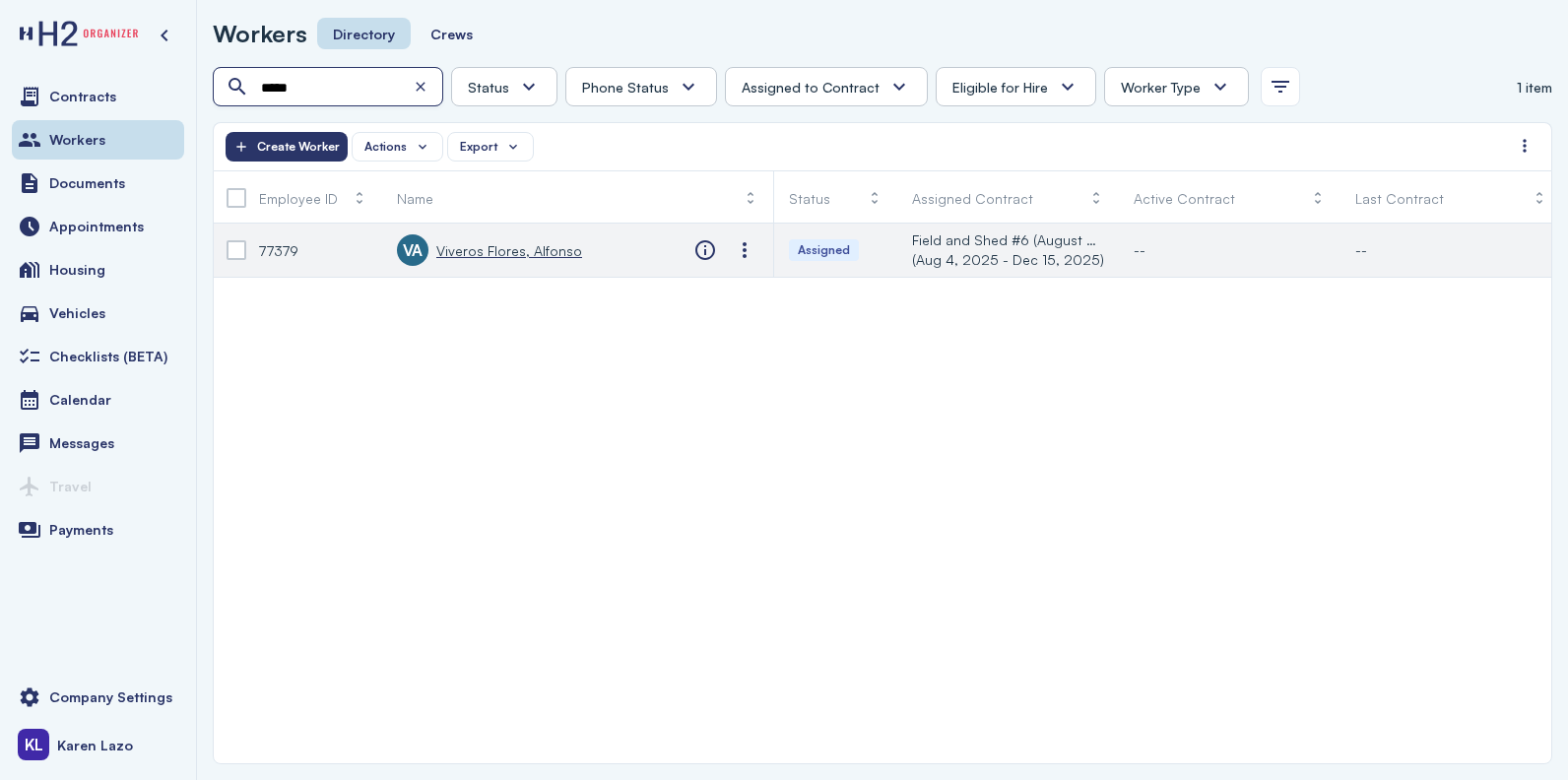 type on "*****" 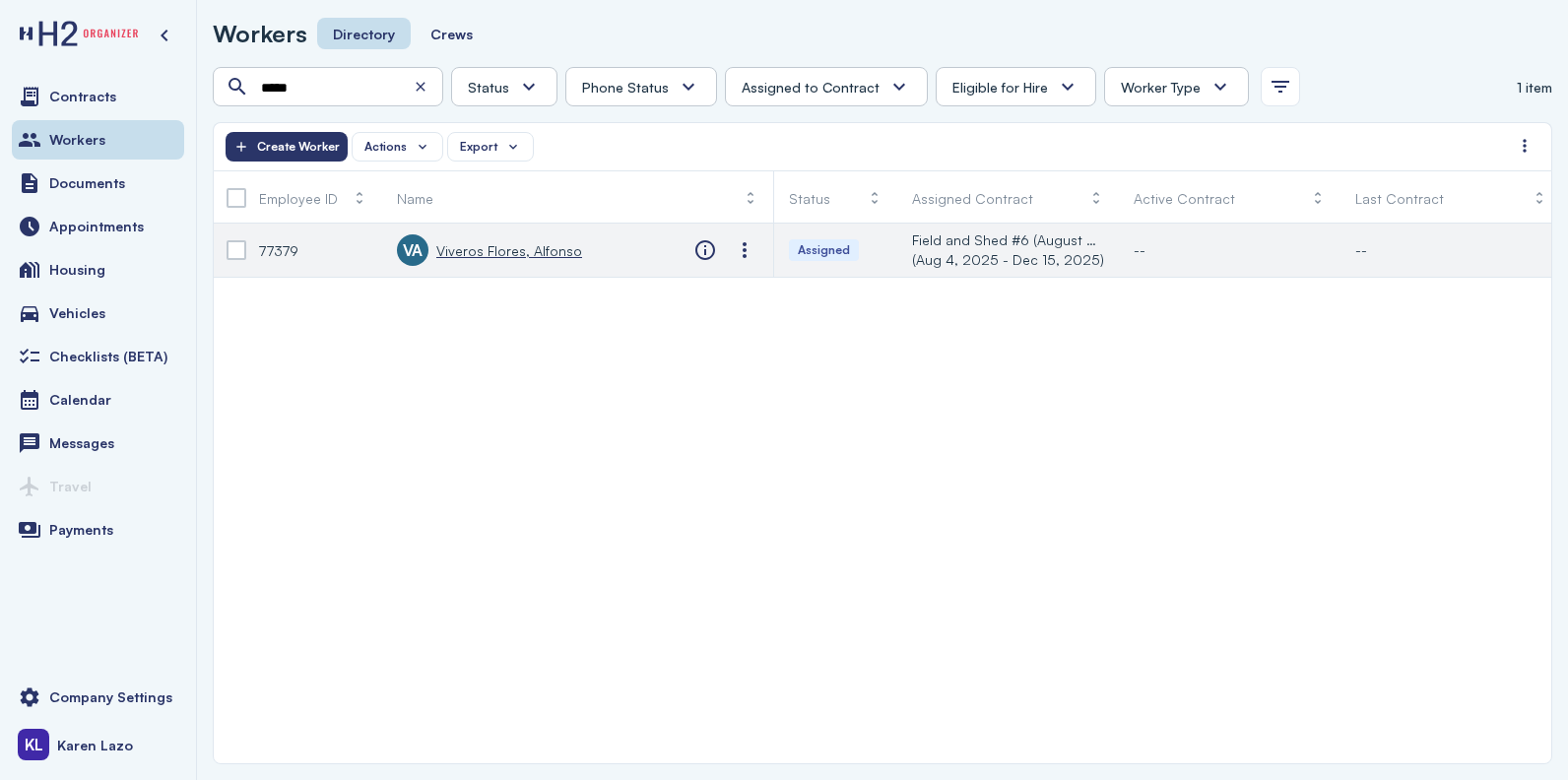 click on "Viveros Flores, Alfonso" at bounding box center (509, 250) 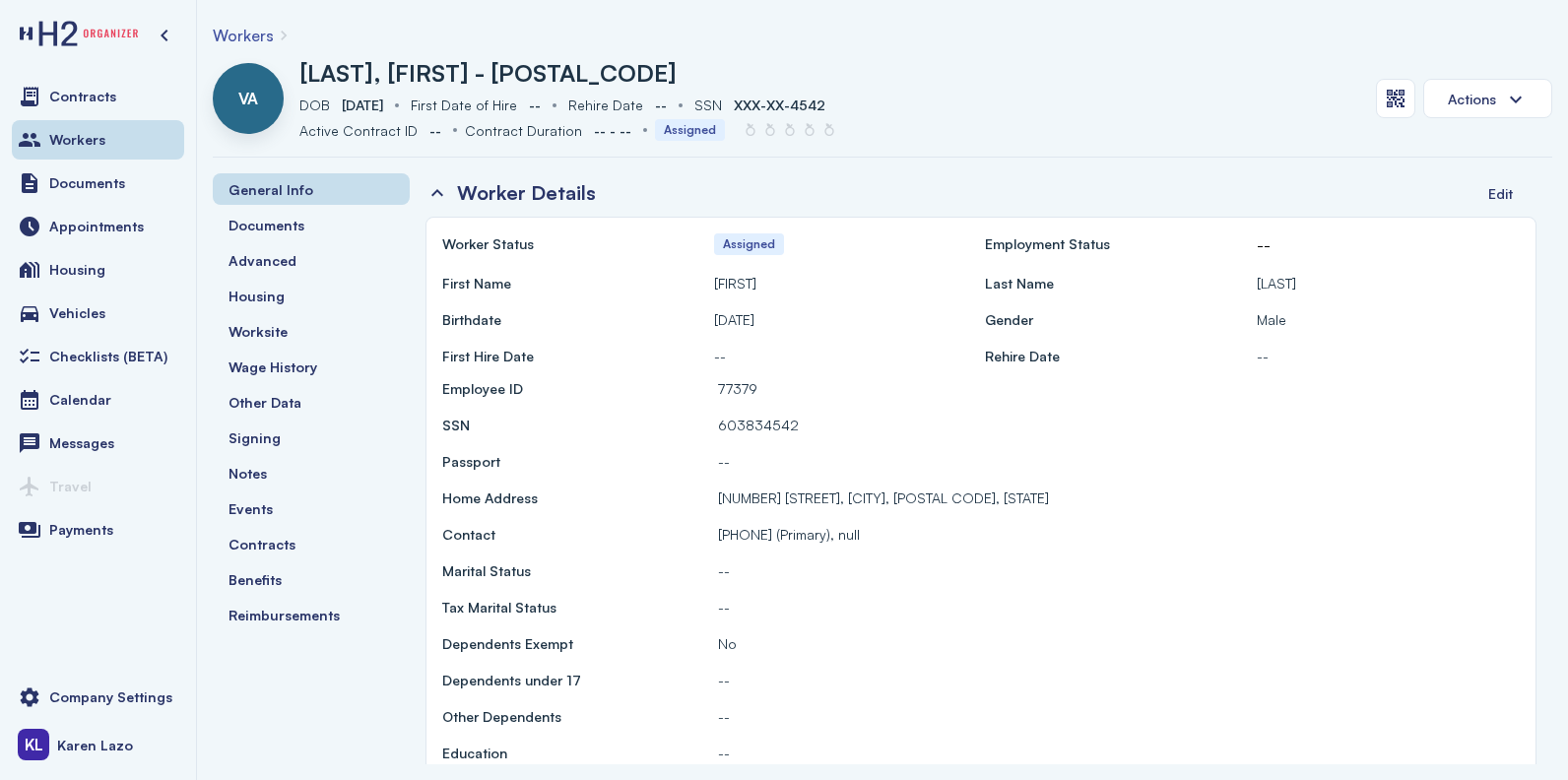 click on "Workers" at bounding box center [243, 35] 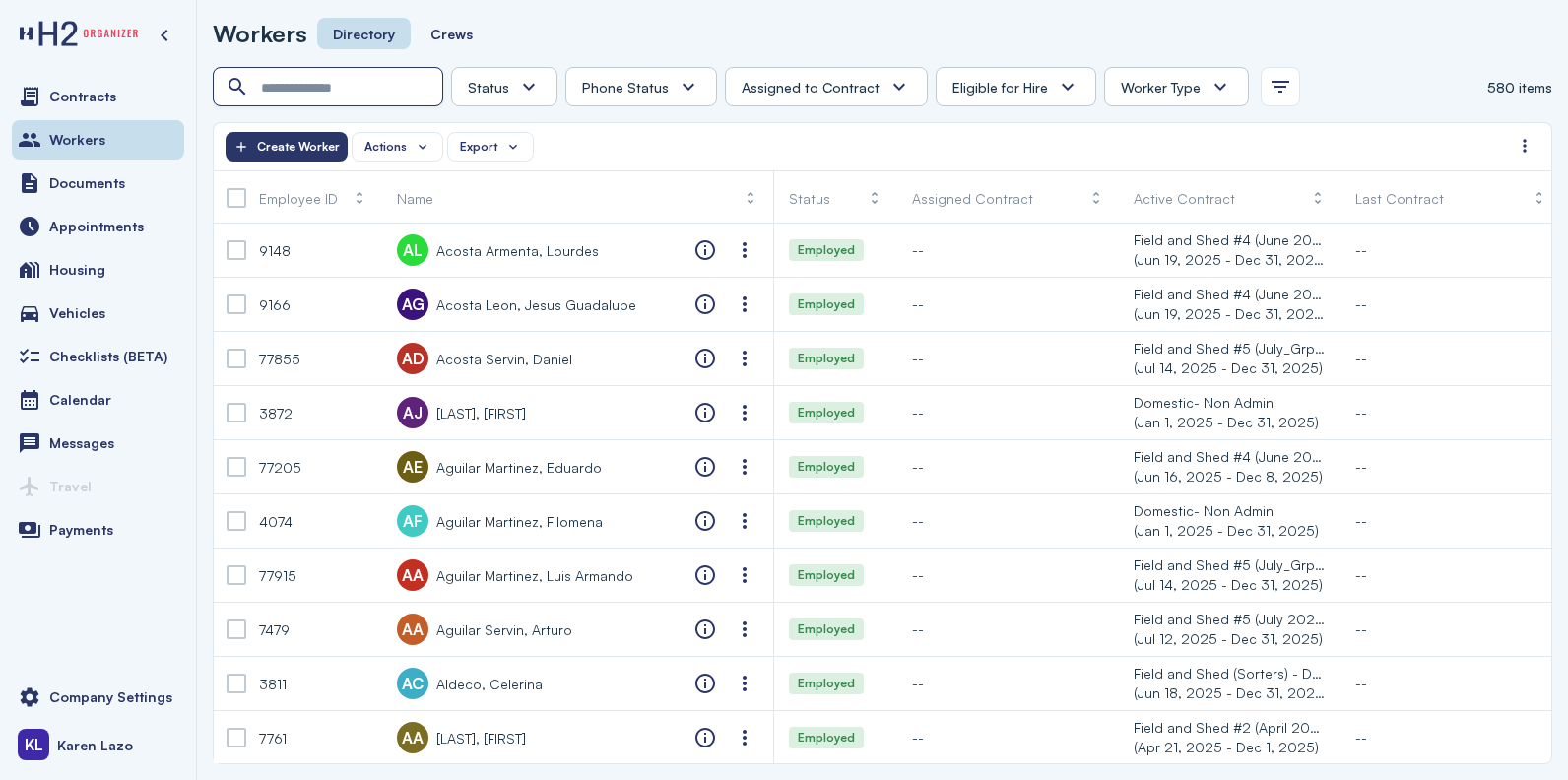 click at bounding box center [330, 88] 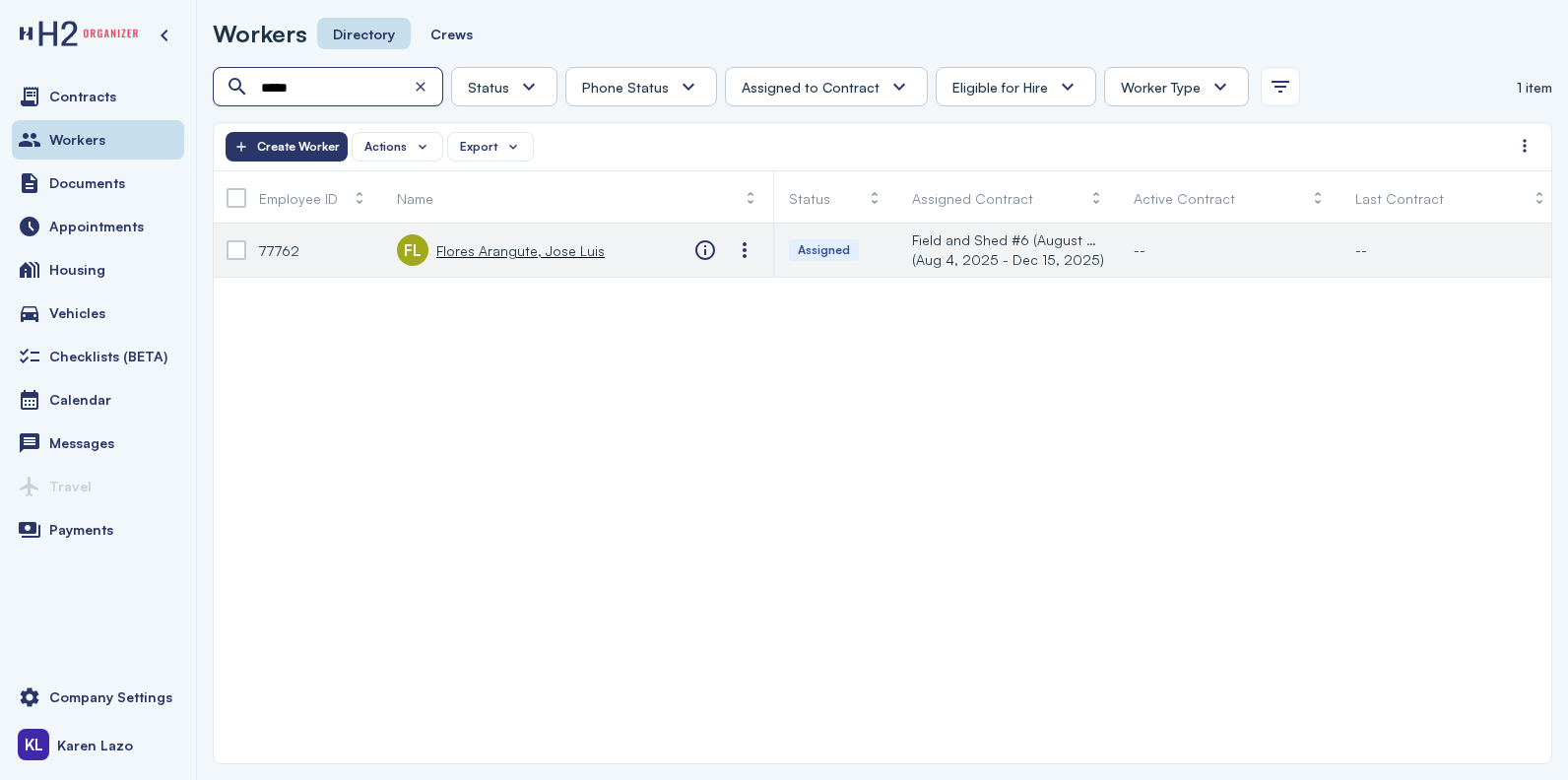 type on "*****" 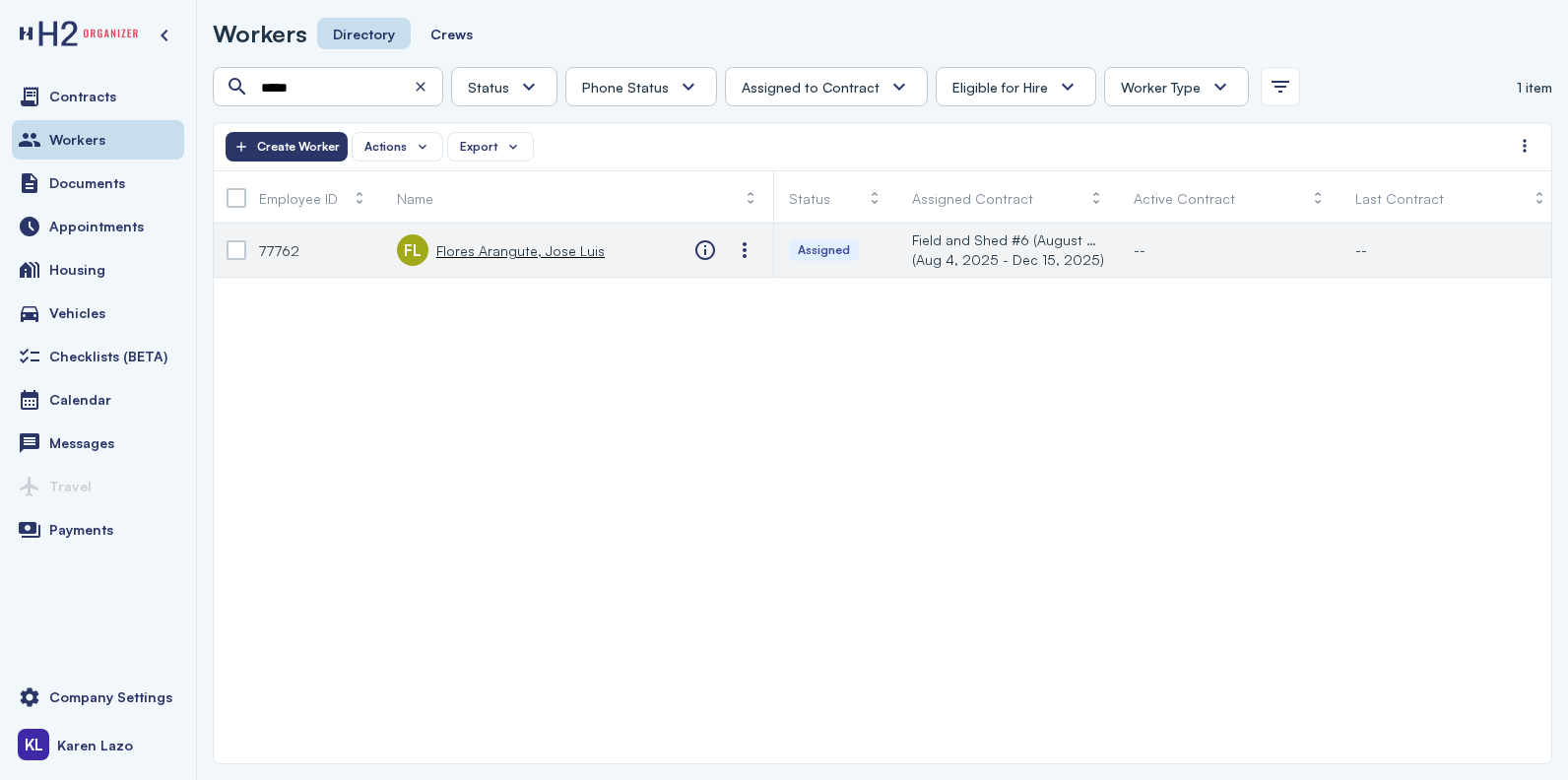 click on "[STATE]       [LAST] [FIRST]" at bounding box center (500, 250) 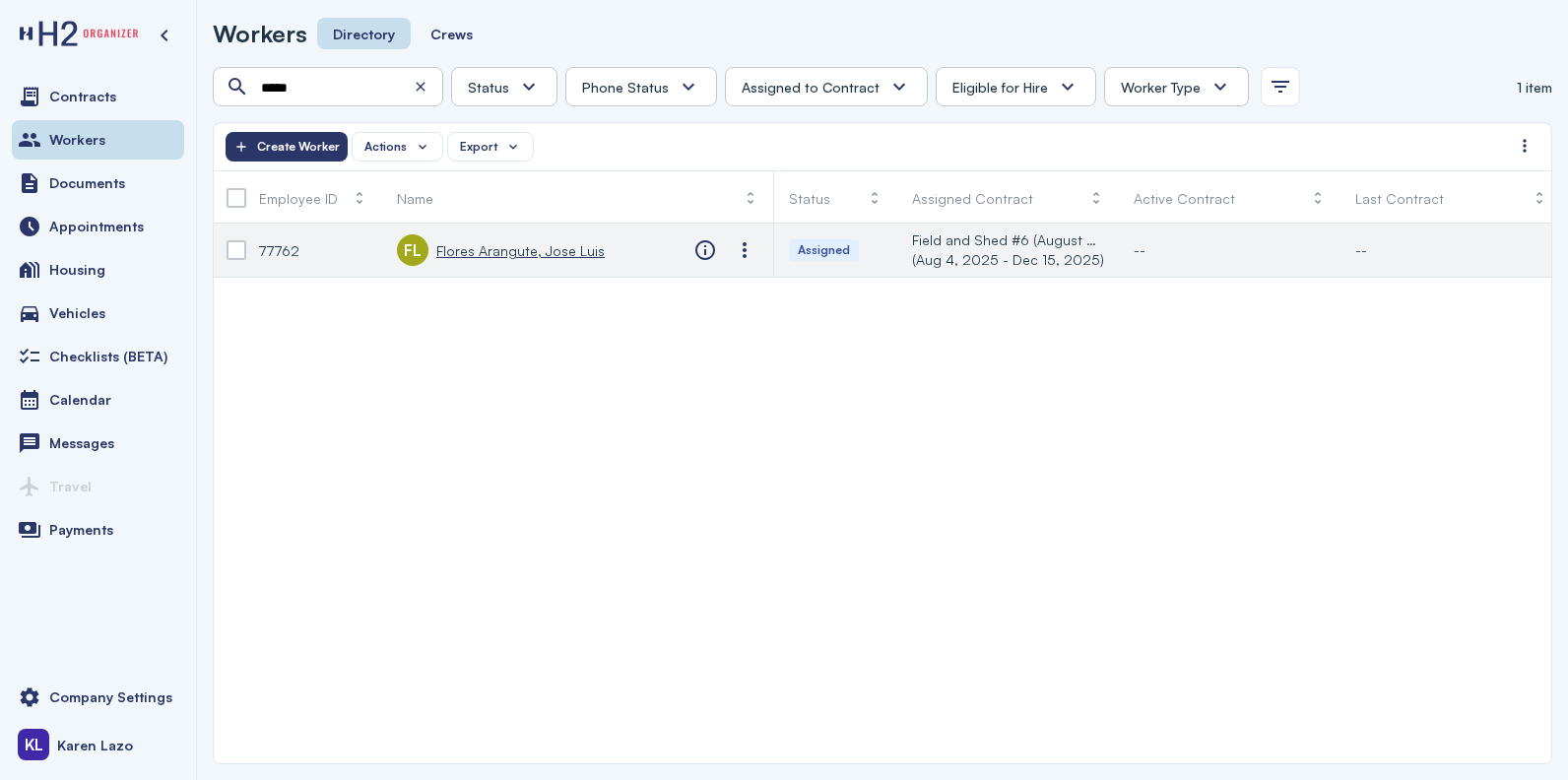click on "Flores Arangute, Jose Luis" at bounding box center [520, 250] 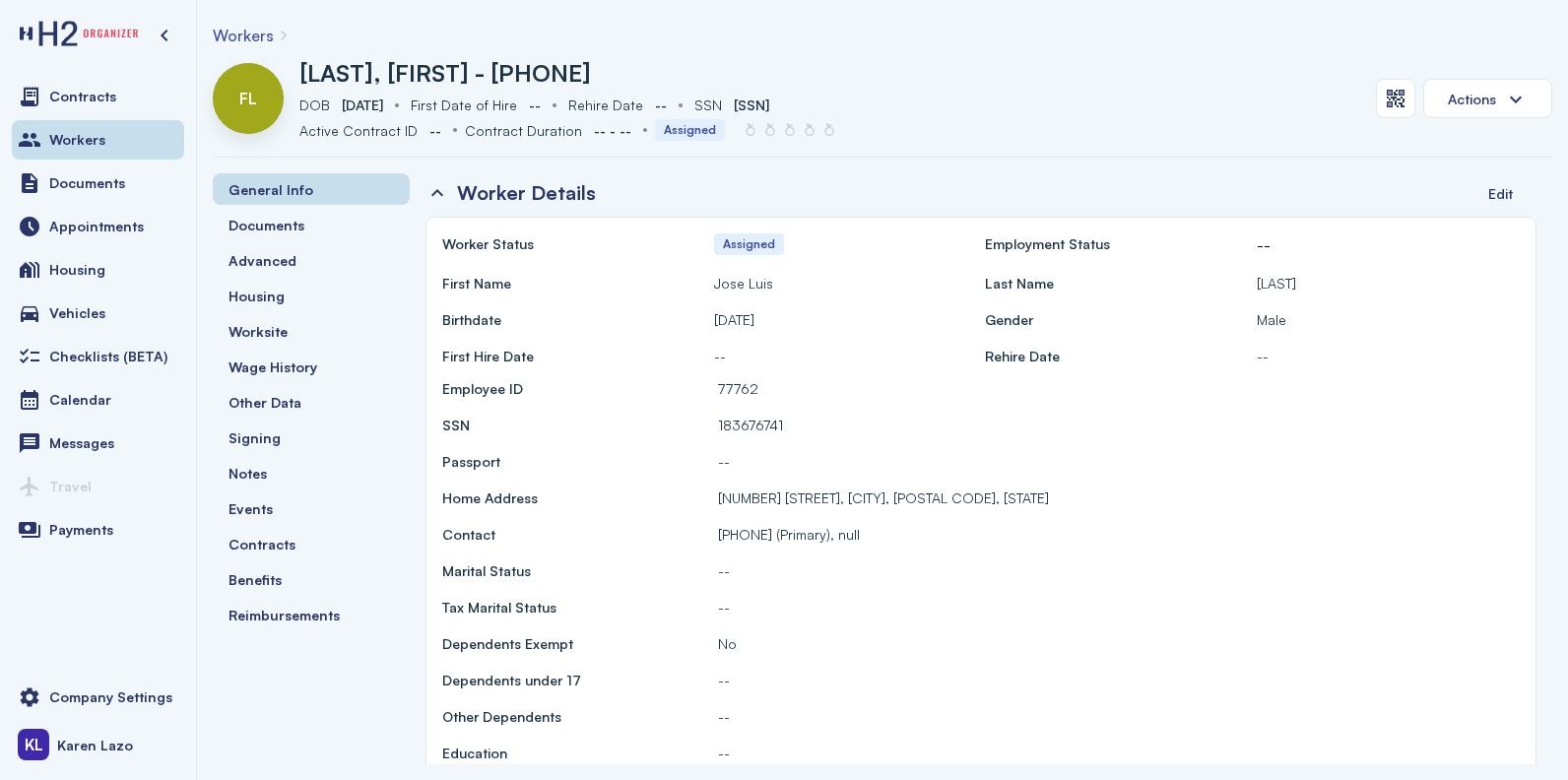 click on "Workers" at bounding box center [243, 35] 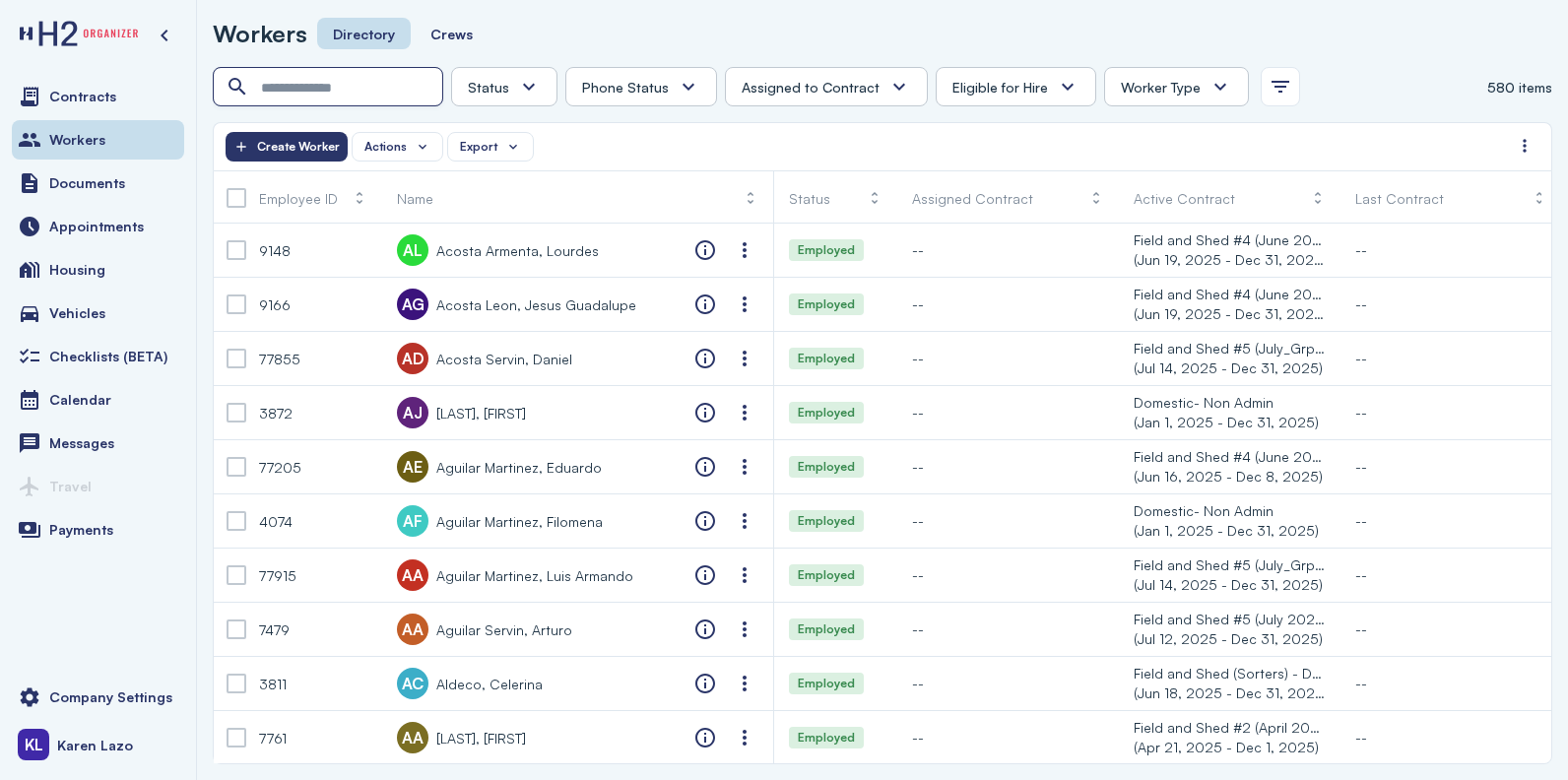 click at bounding box center (330, 88) 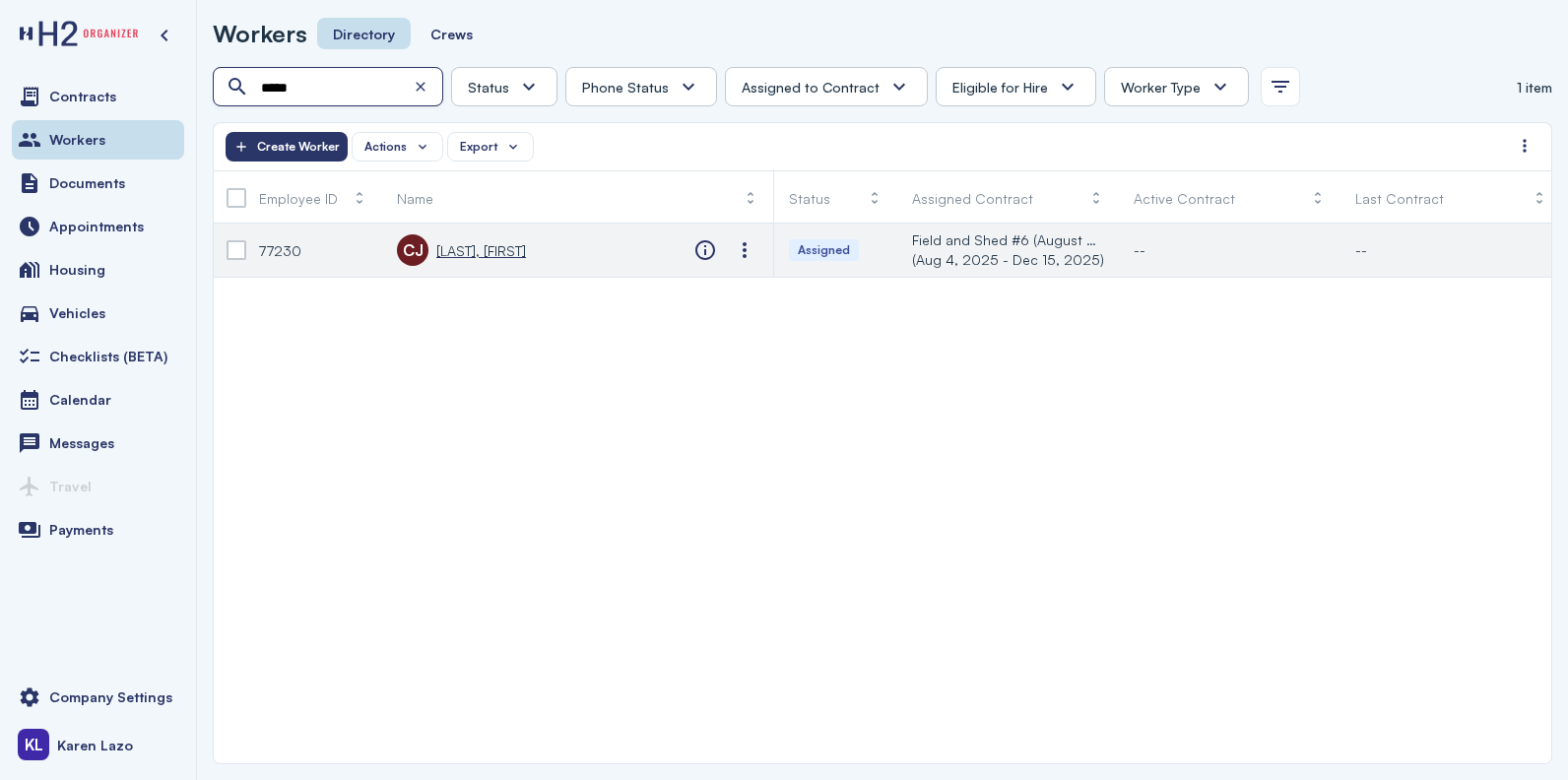 type on "*****" 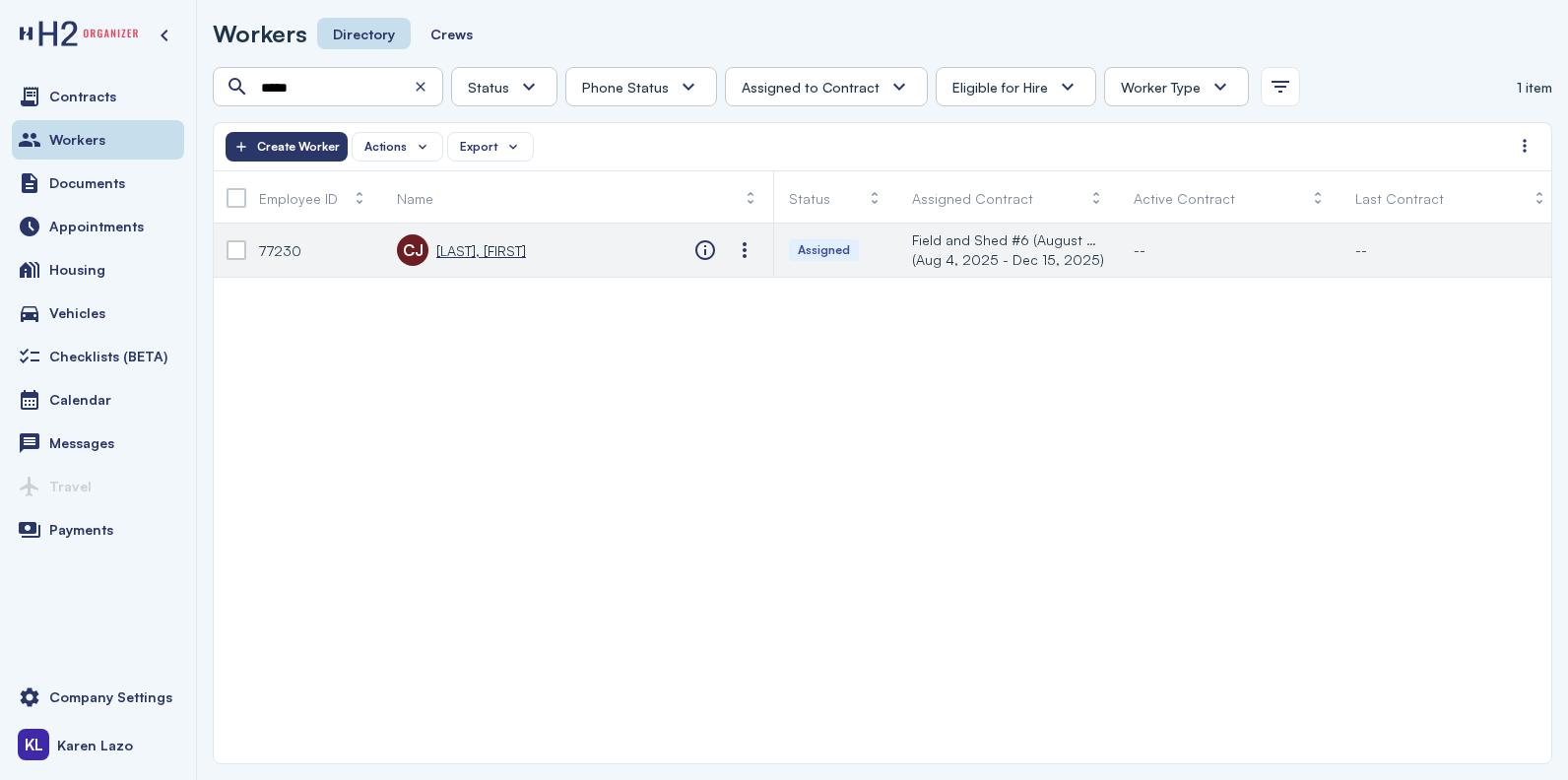 click on "[LAST], [FIRST]" at bounding box center [481, 250] 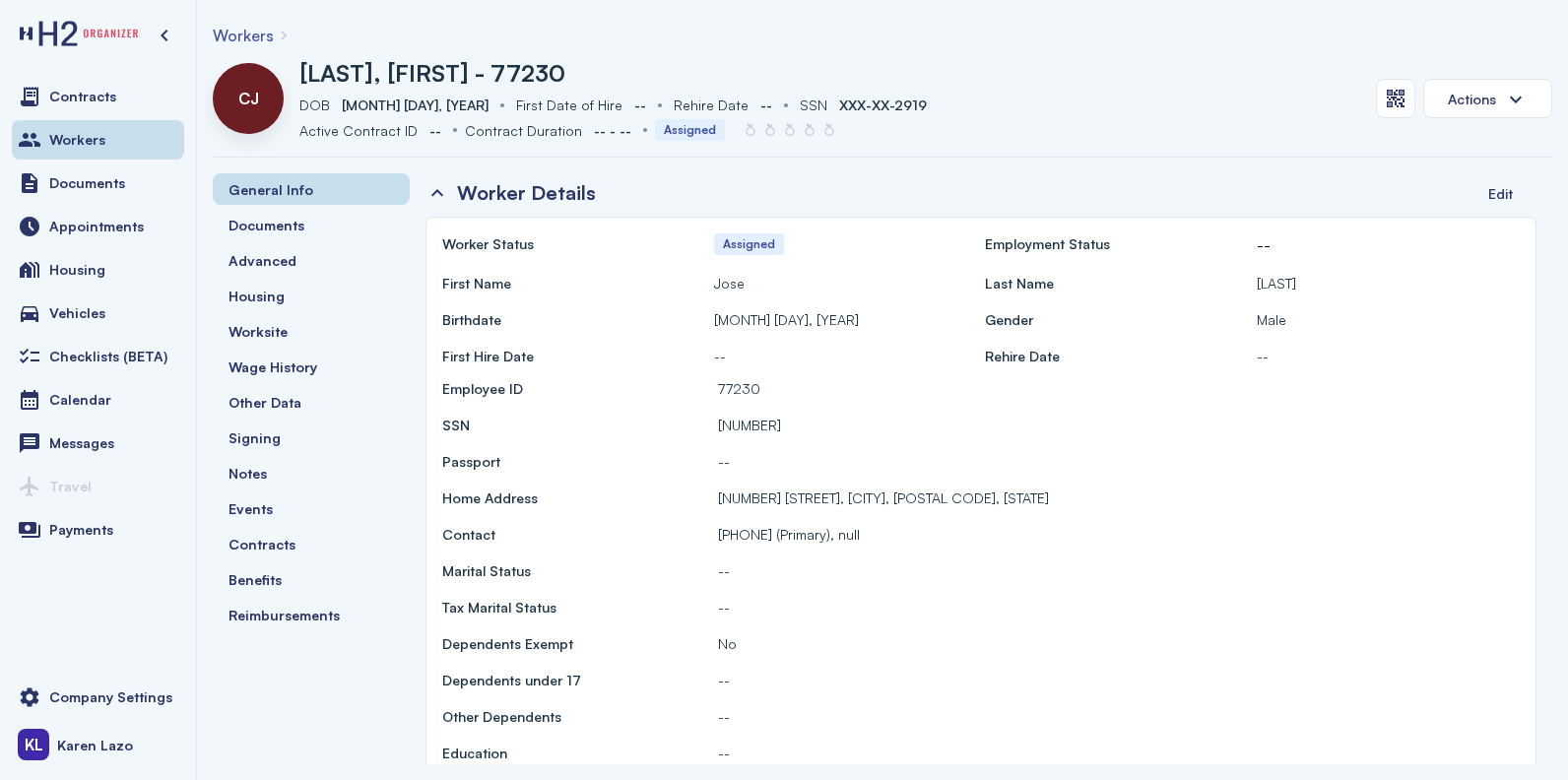 click on "Workers" at bounding box center [243, 35] 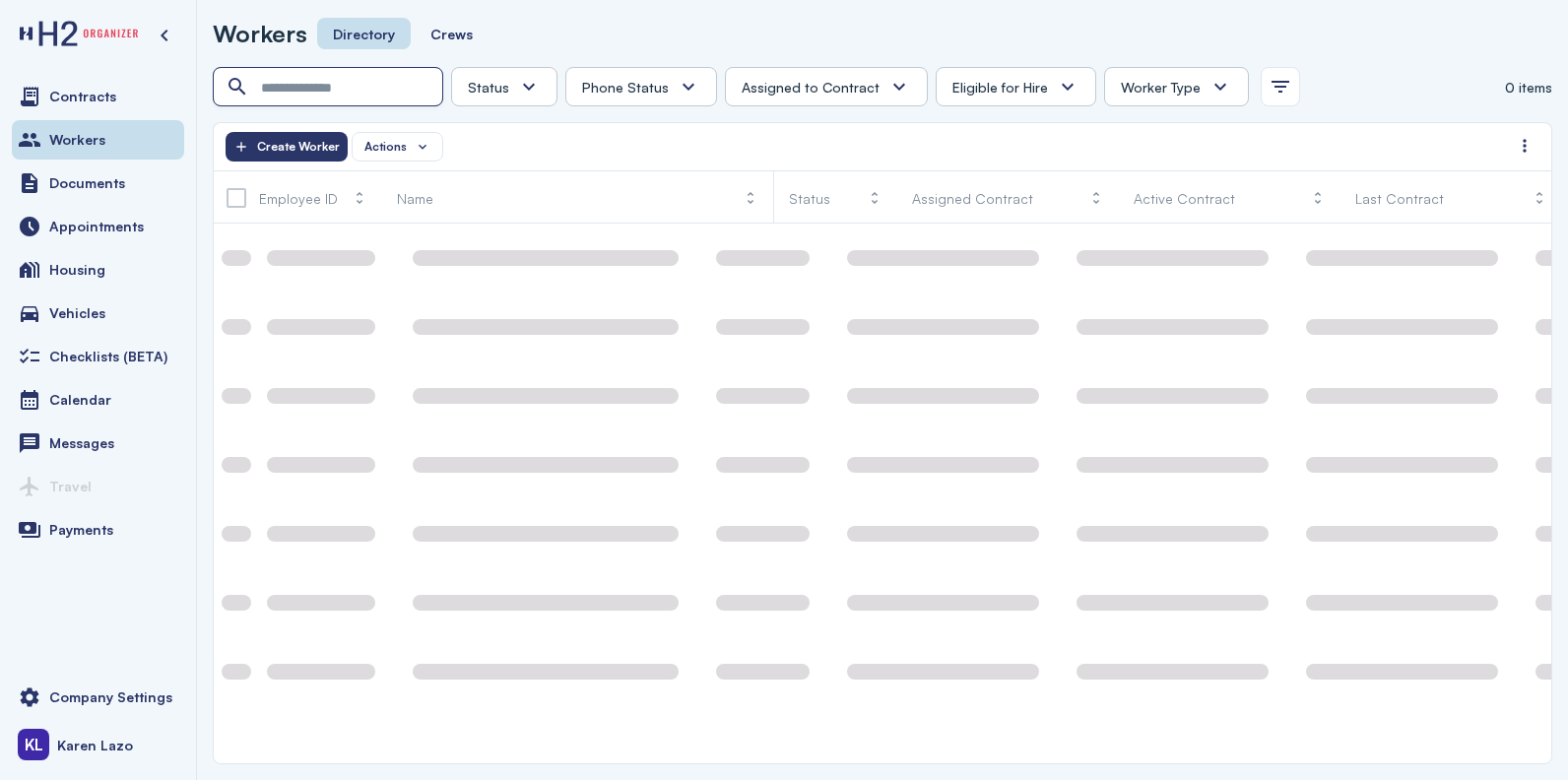 click at bounding box center (330, 88) 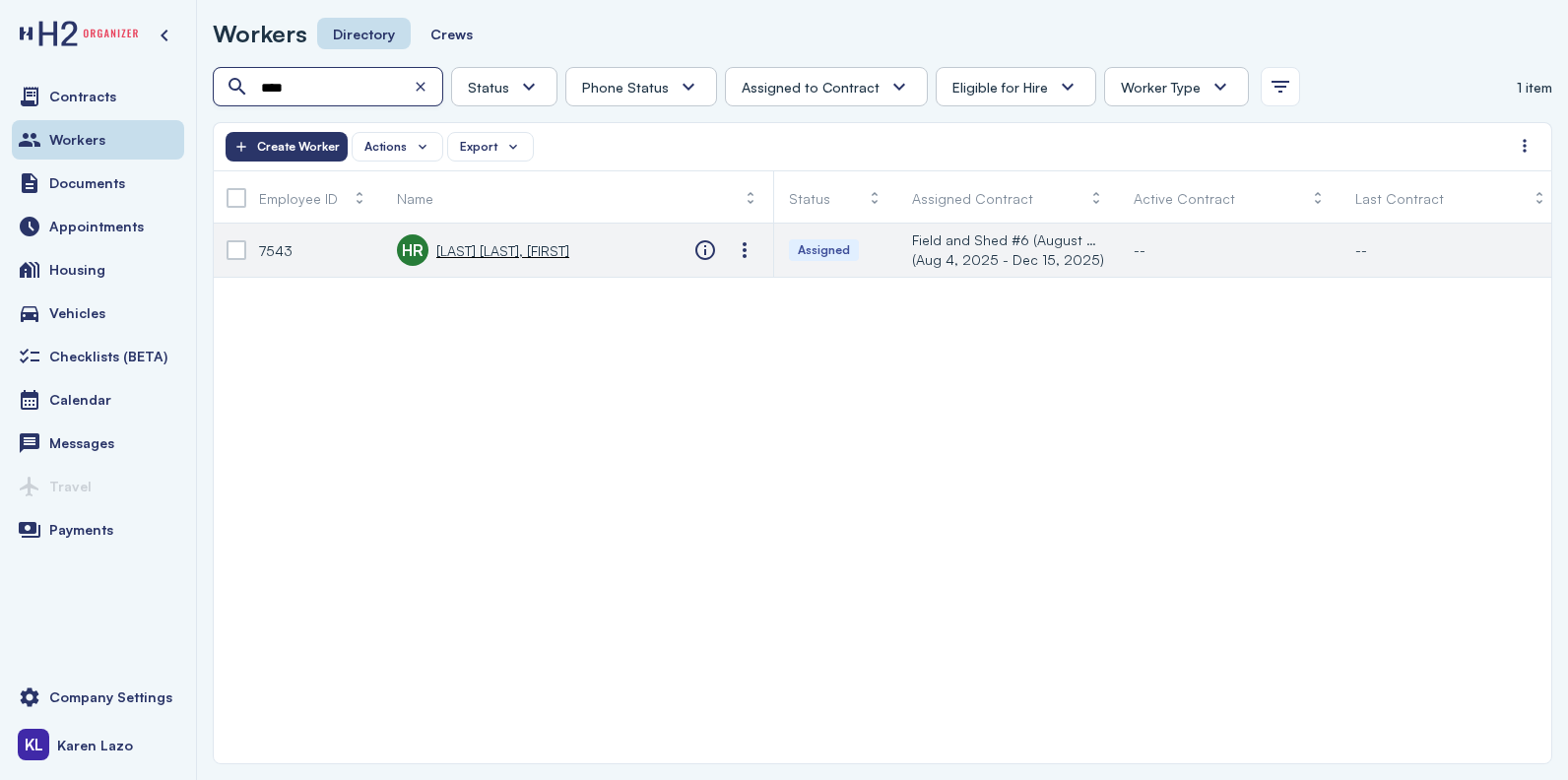 type on "****" 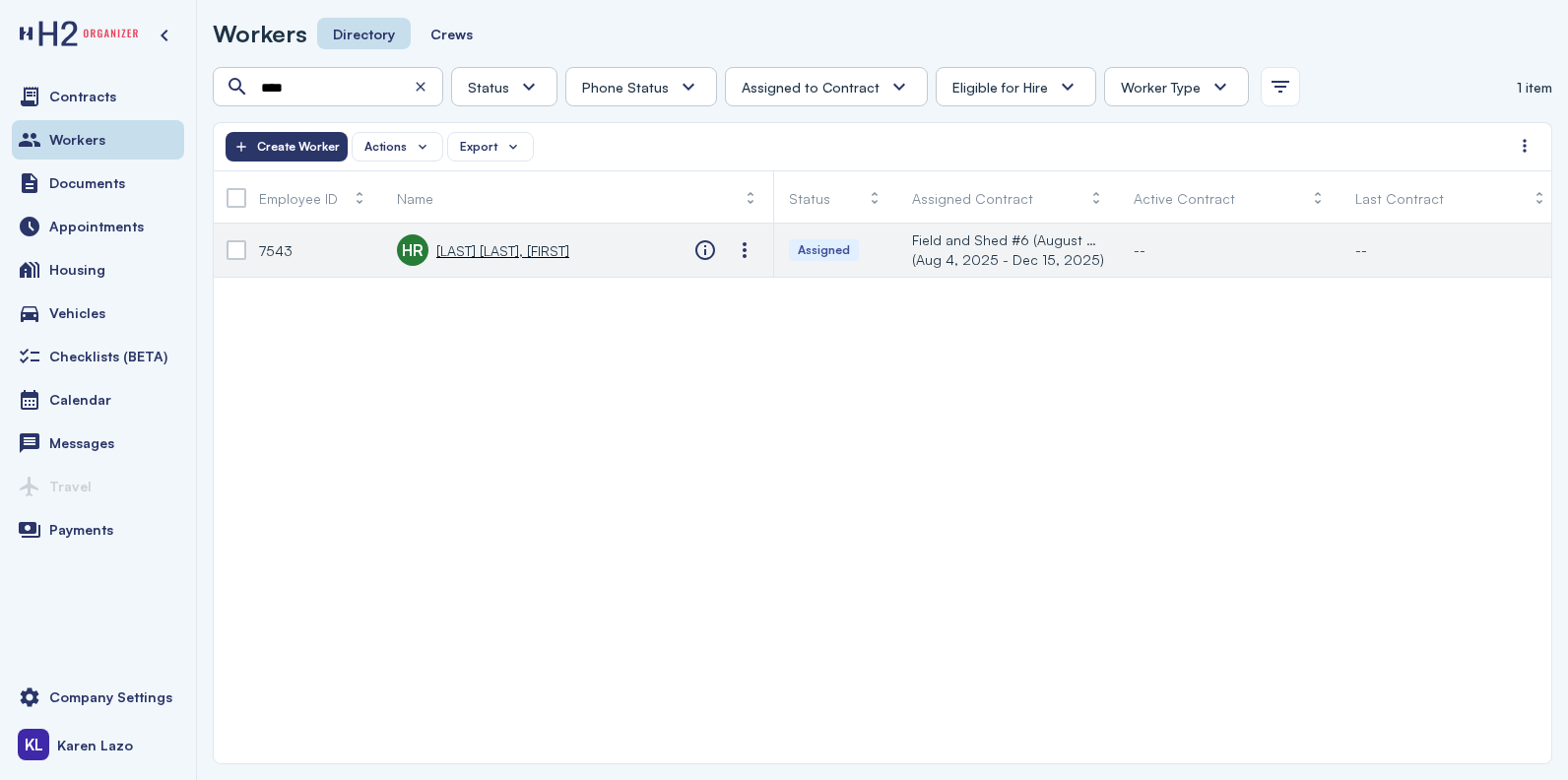 click on "HR       [LAST], [FIRST]" at bounding box center (483, 250) 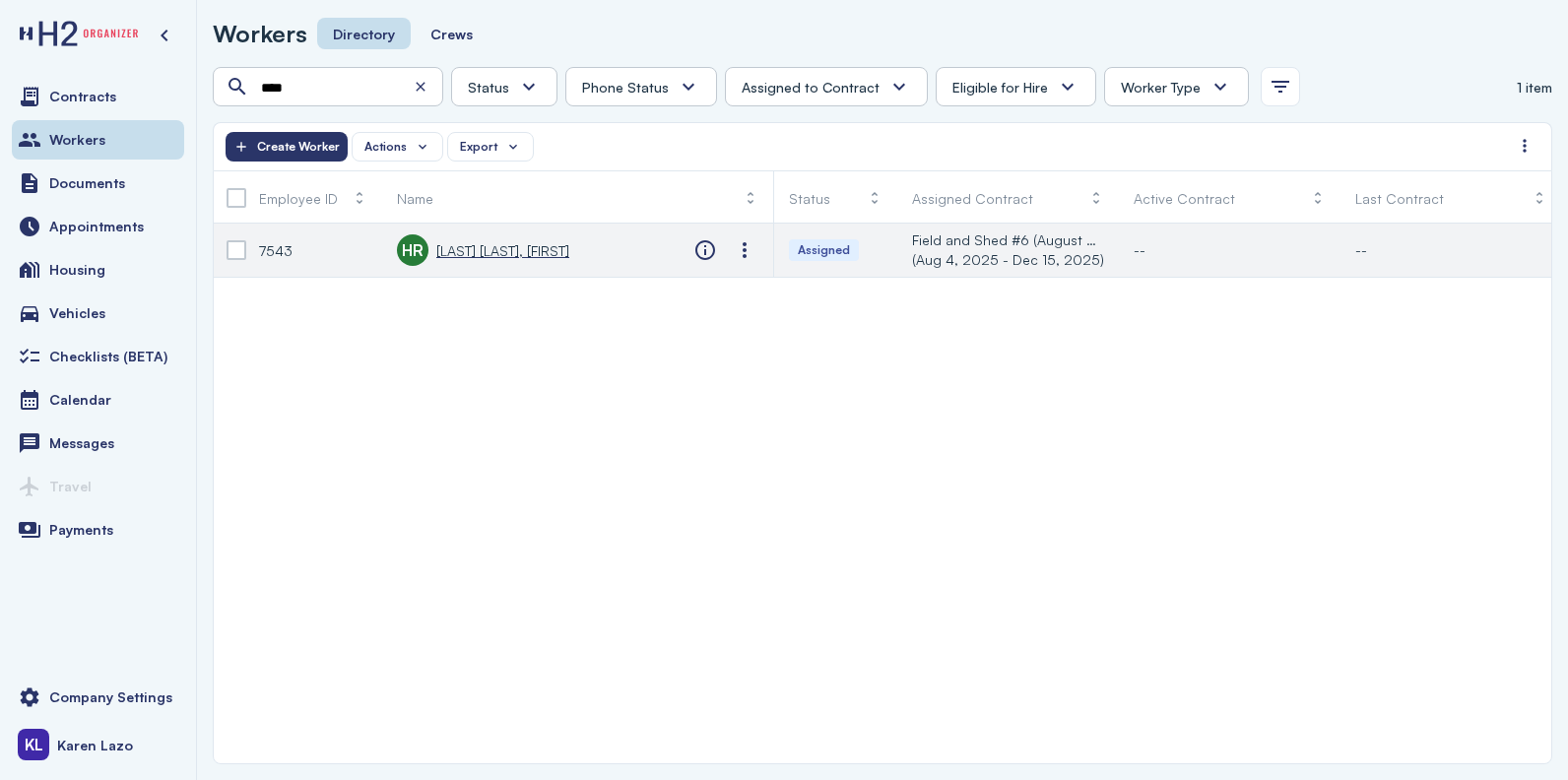 click on "[LAST] [LAST], [FIRST]" at bounding box center (502, 250) 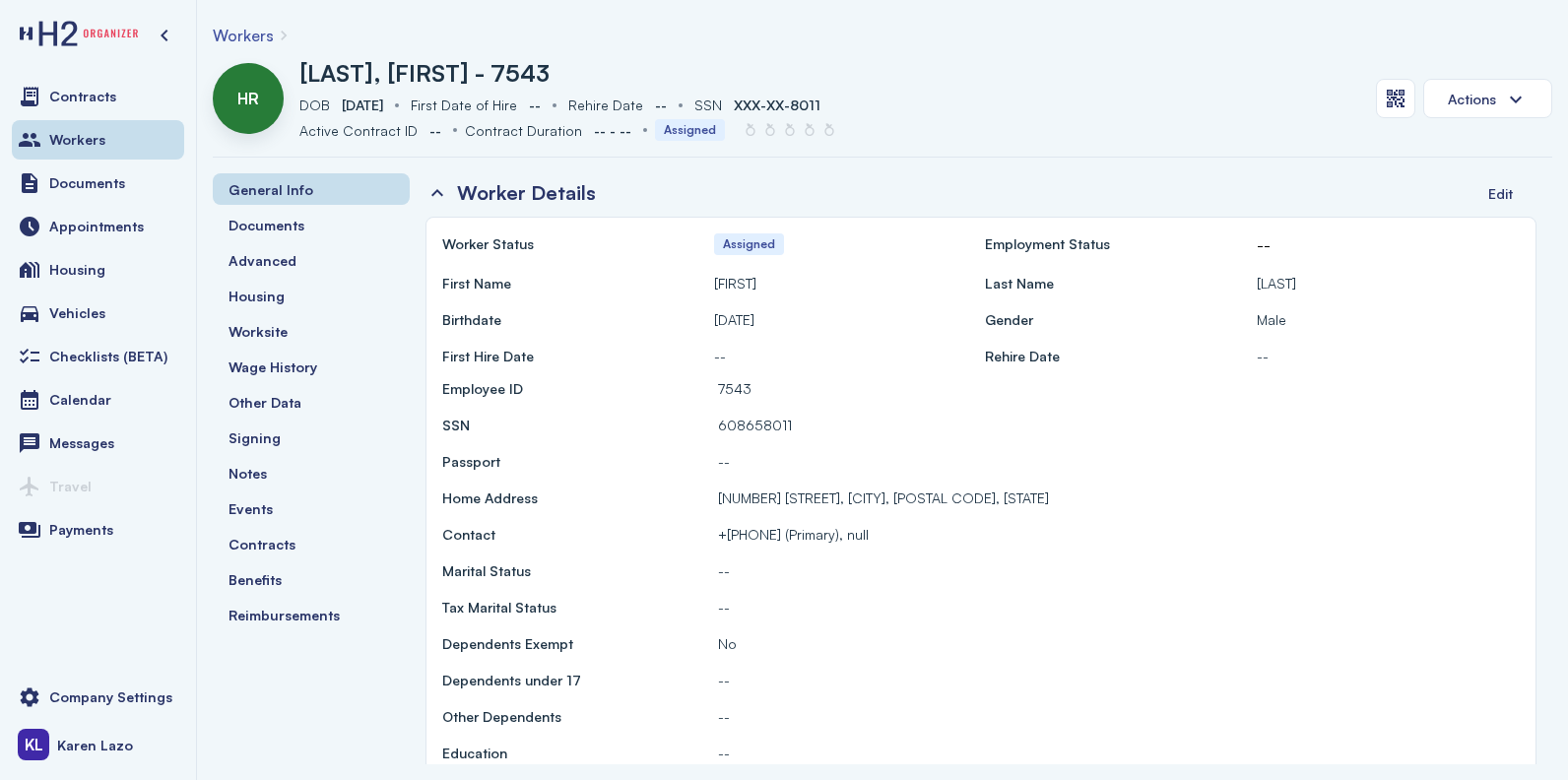 click on "Workers" at bounding box center [243, 35] 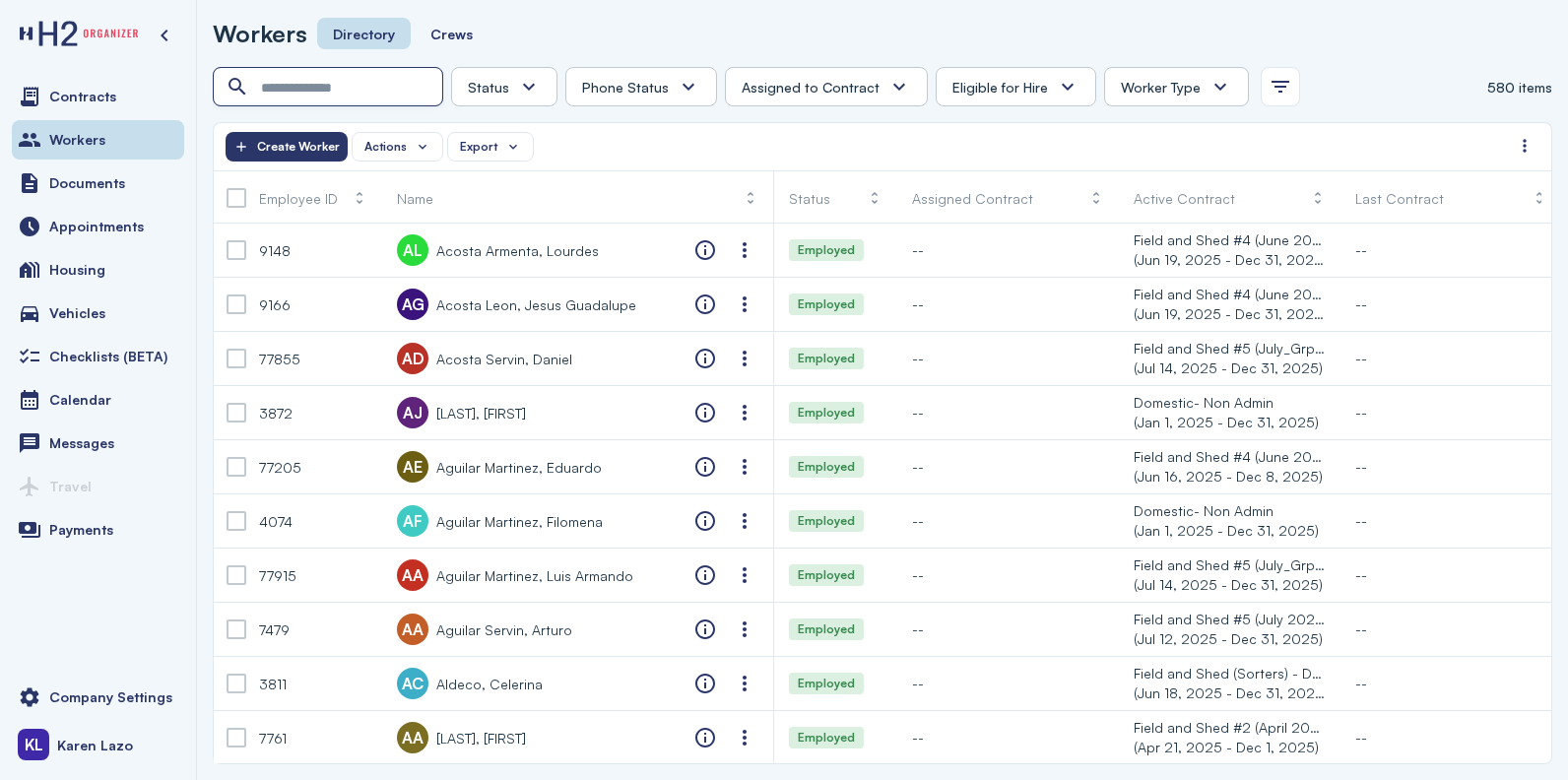 click at bounding box center [330, 88] 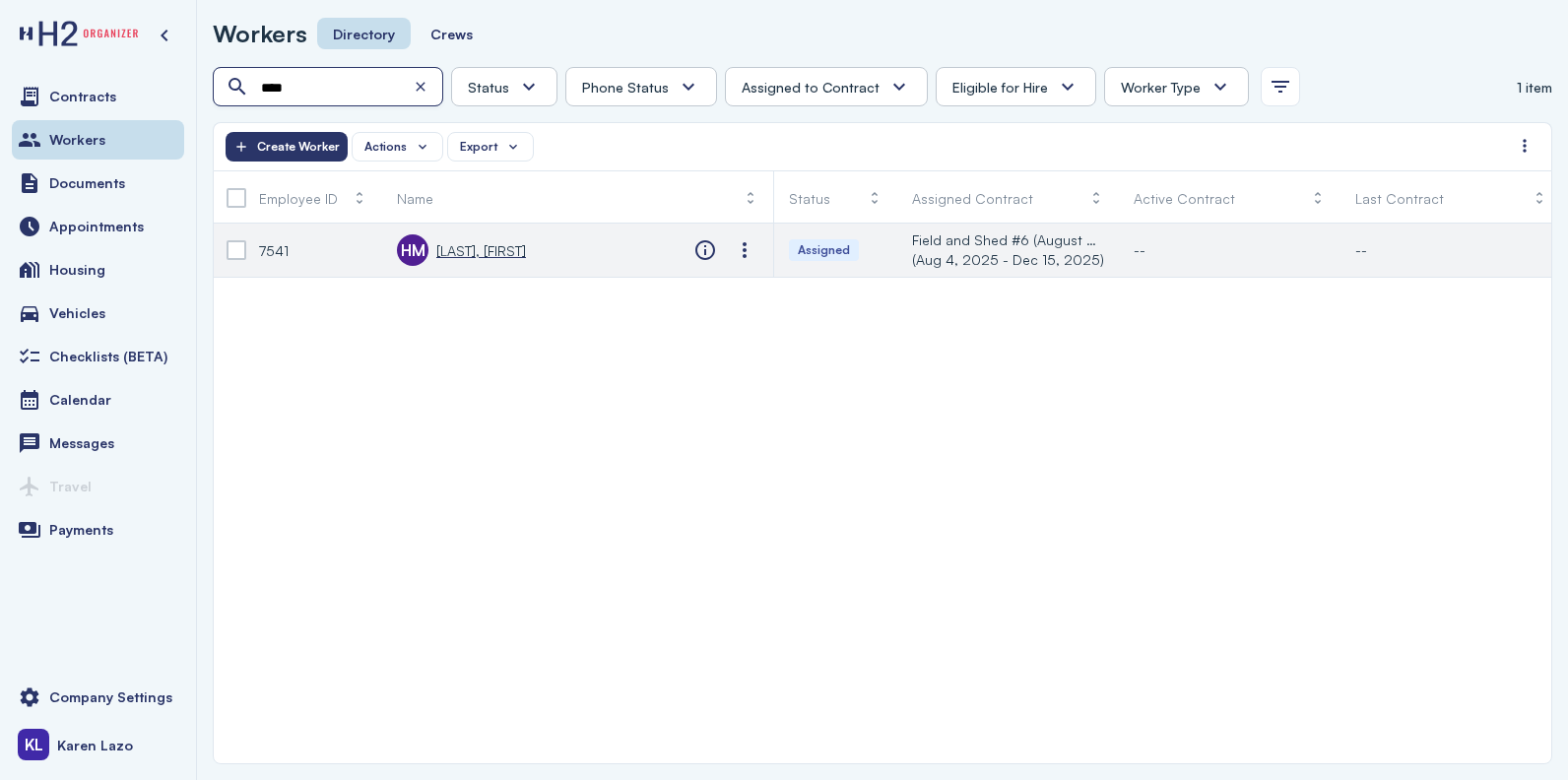 type on "****" 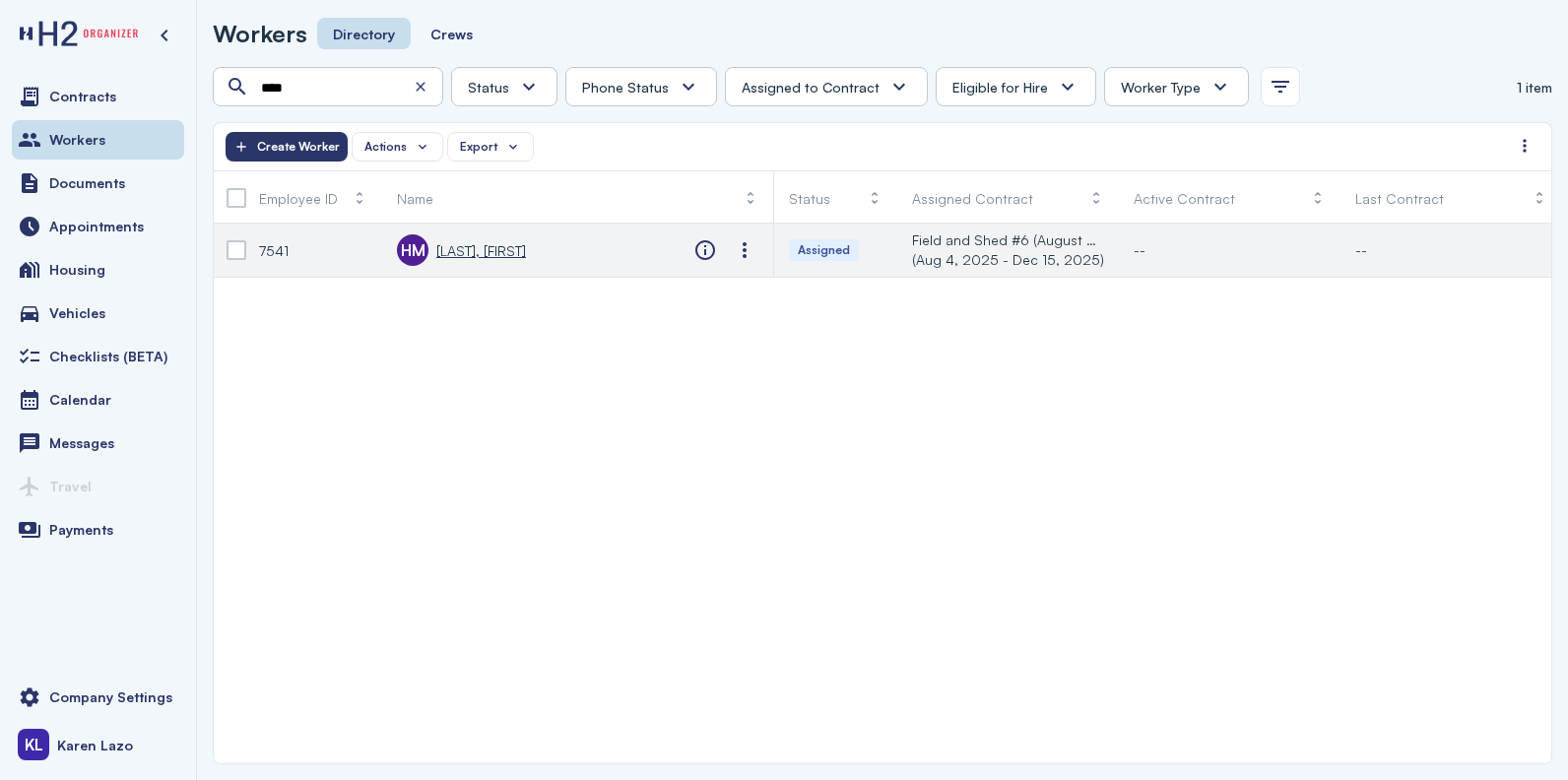 click on "[LAST], [FIRST]" at bounding box center (481, 250) 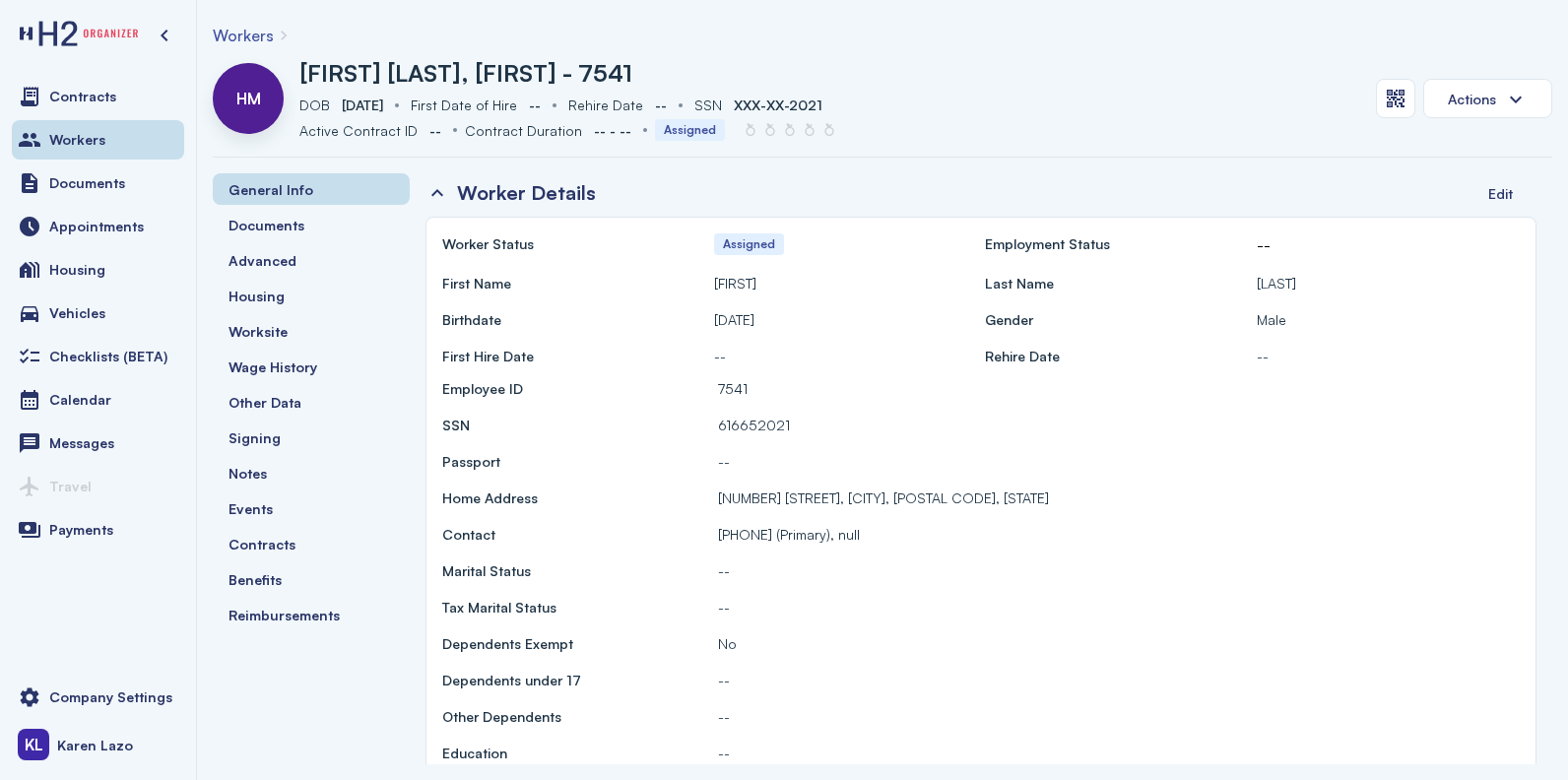 click on "Workers" at bounding box center [243, 35] 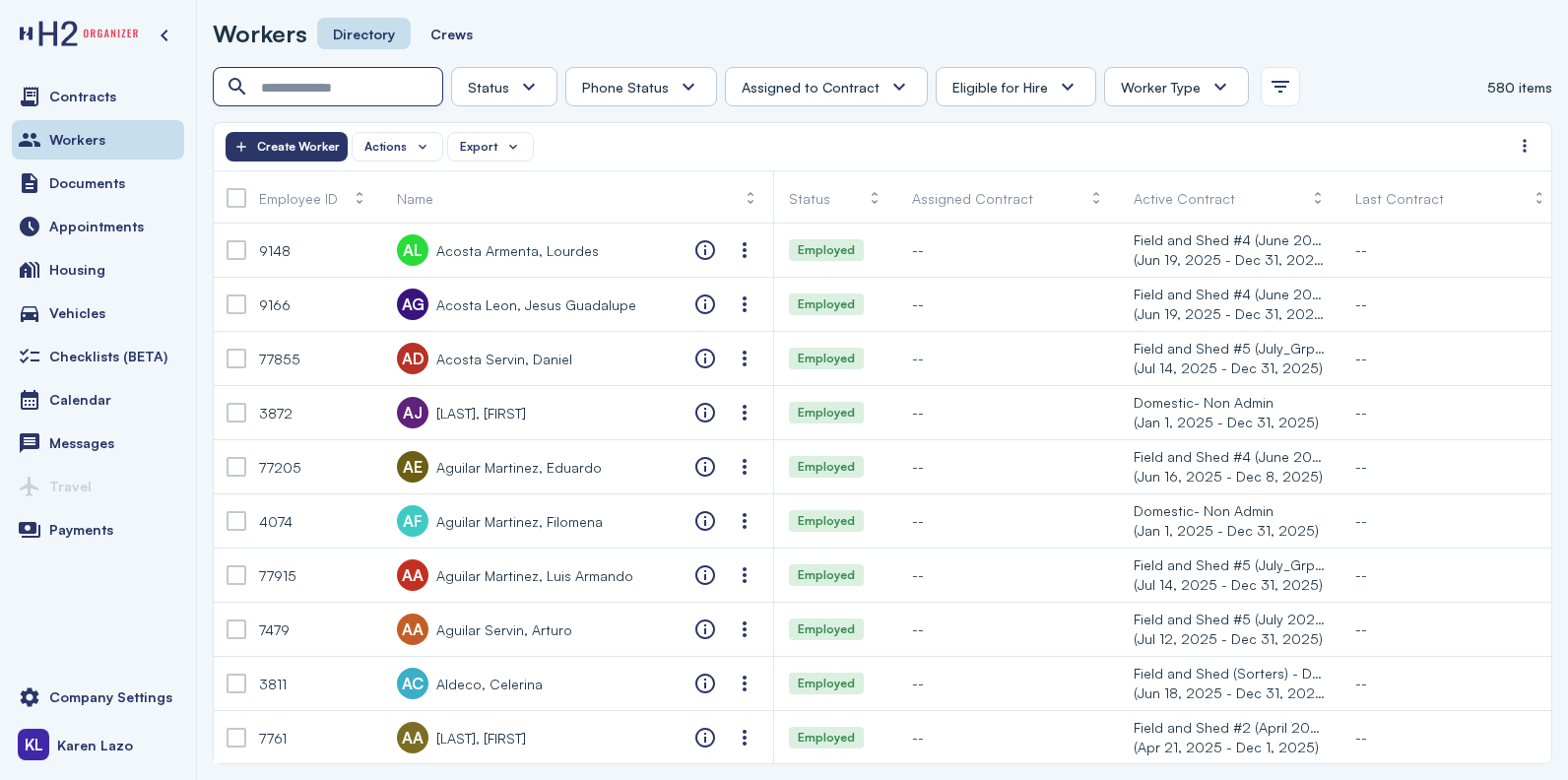 click at bounding box center (330, 88) 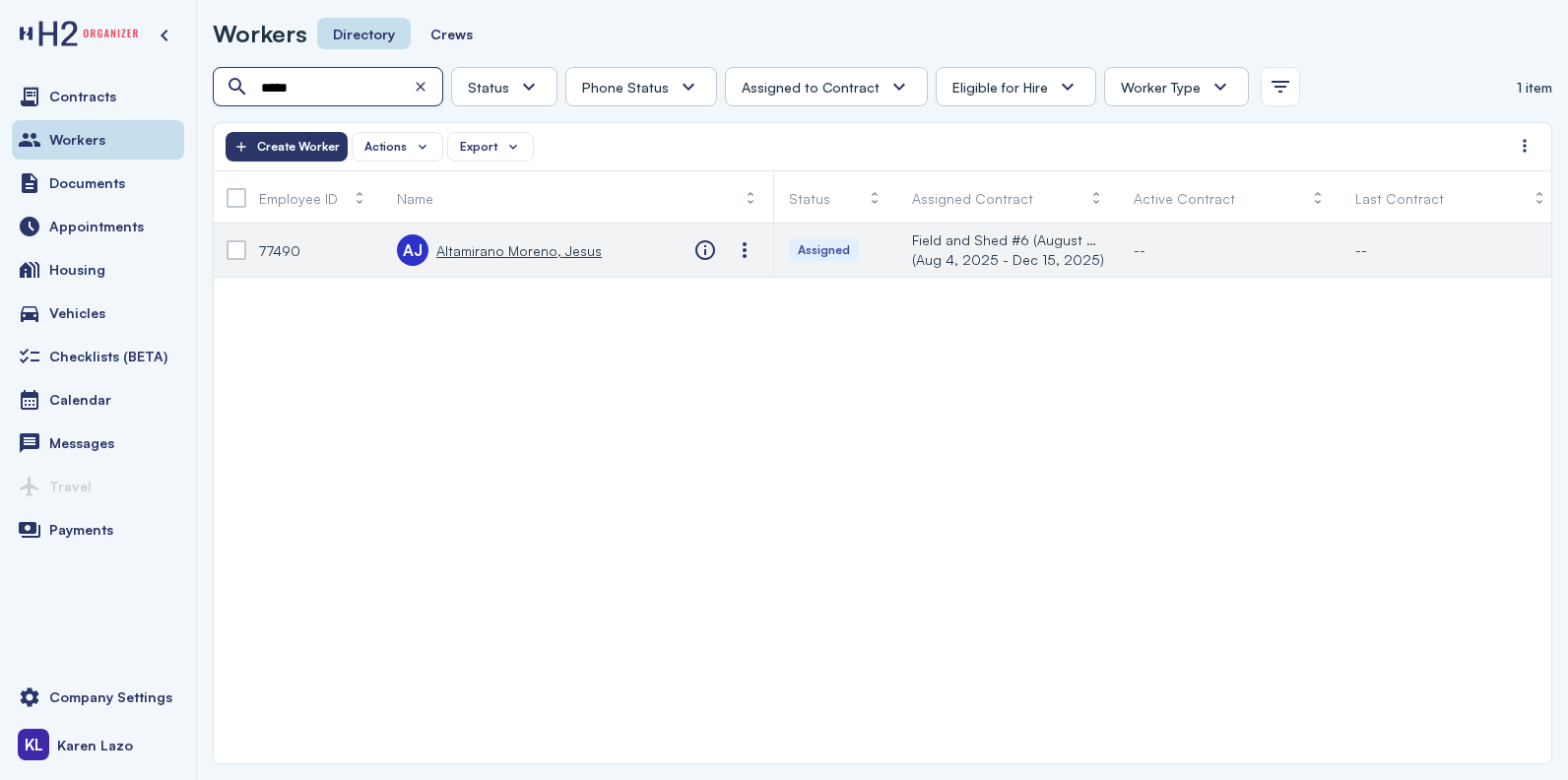 type on "*****" 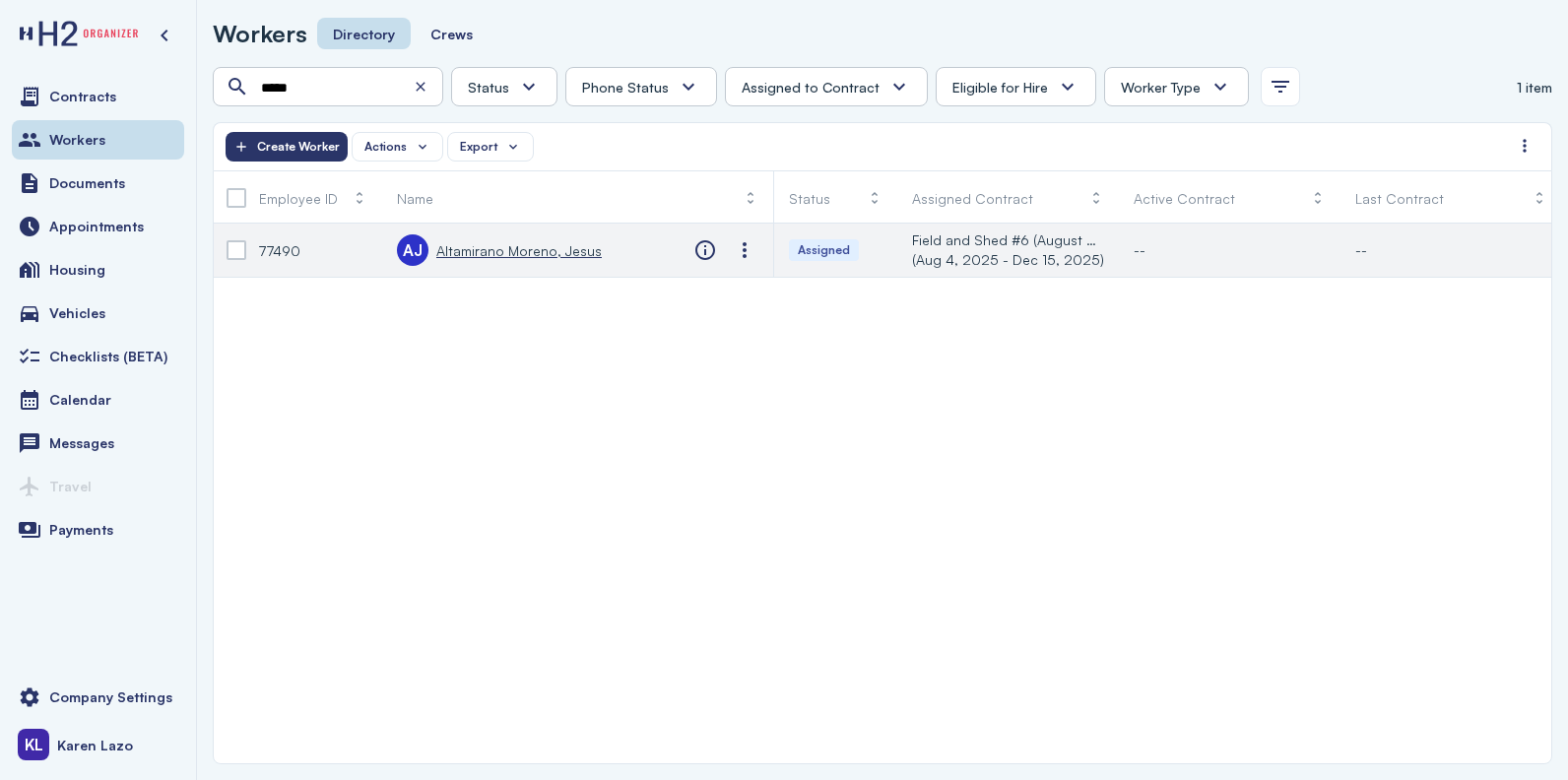 click on "Altamirano Moreno, Jesus" at bounding box center [519, 250] 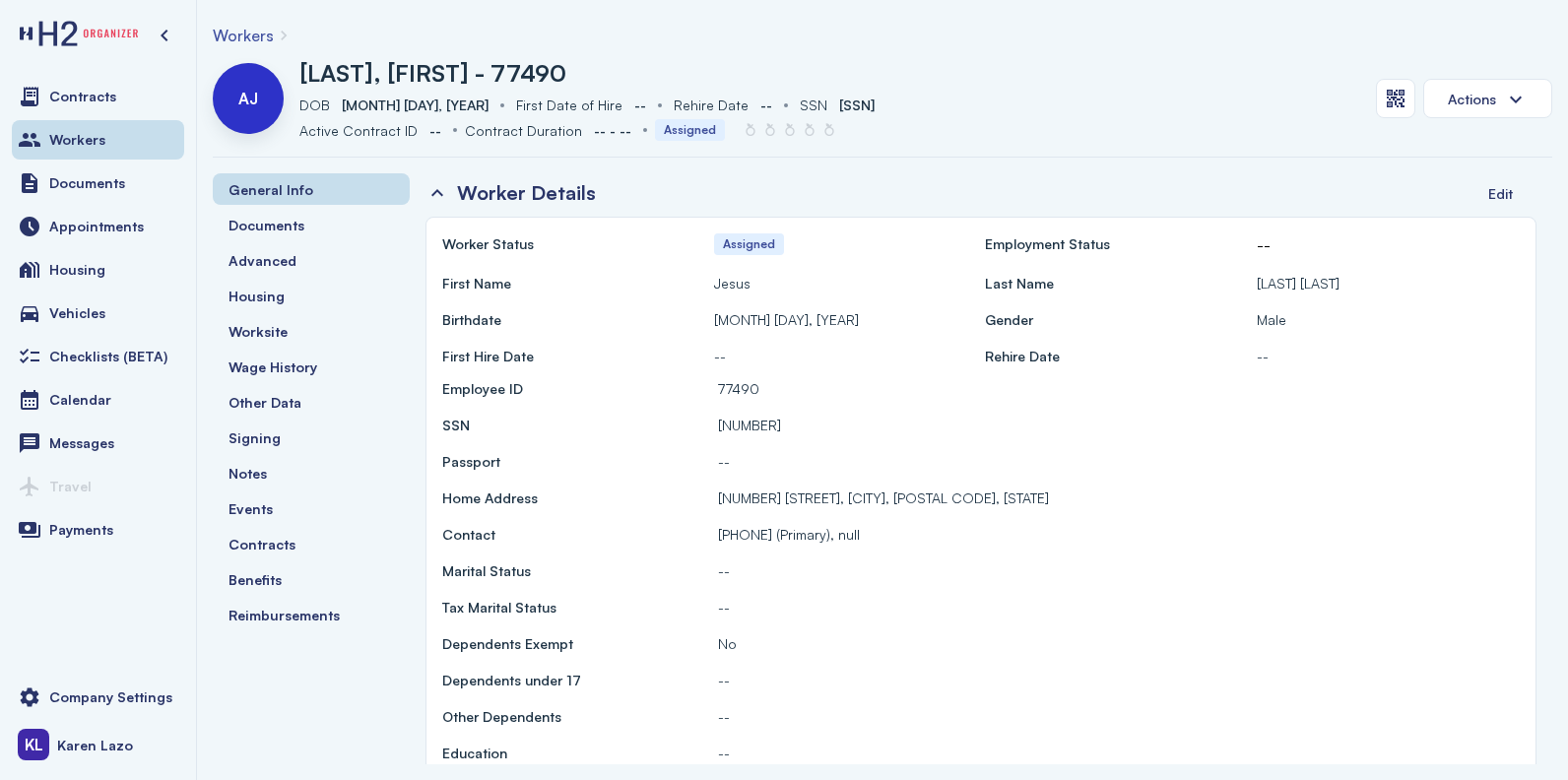 click on "Workers" at bounding box center [243, 35] 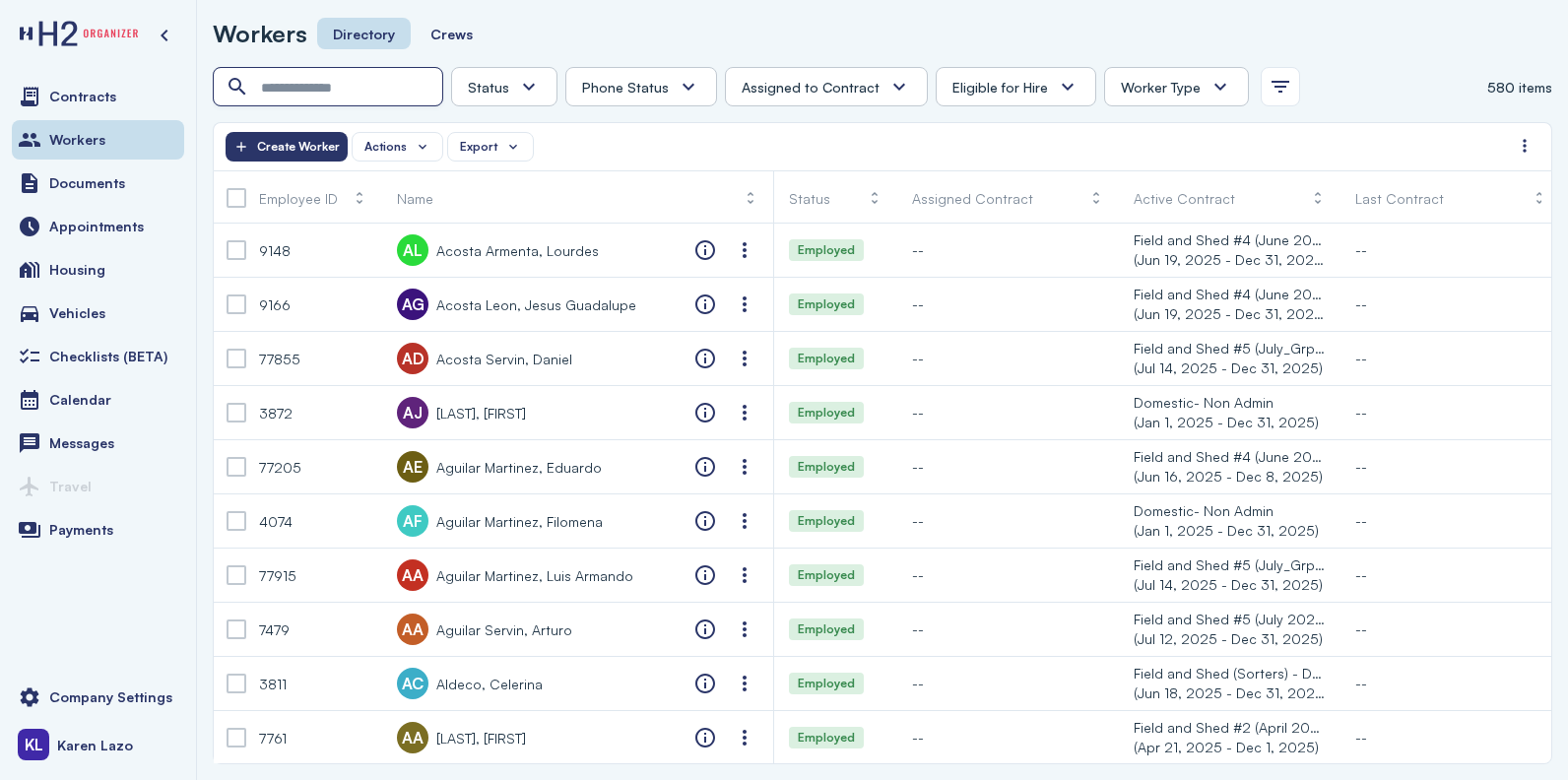 click at bounding box center [330, 88] 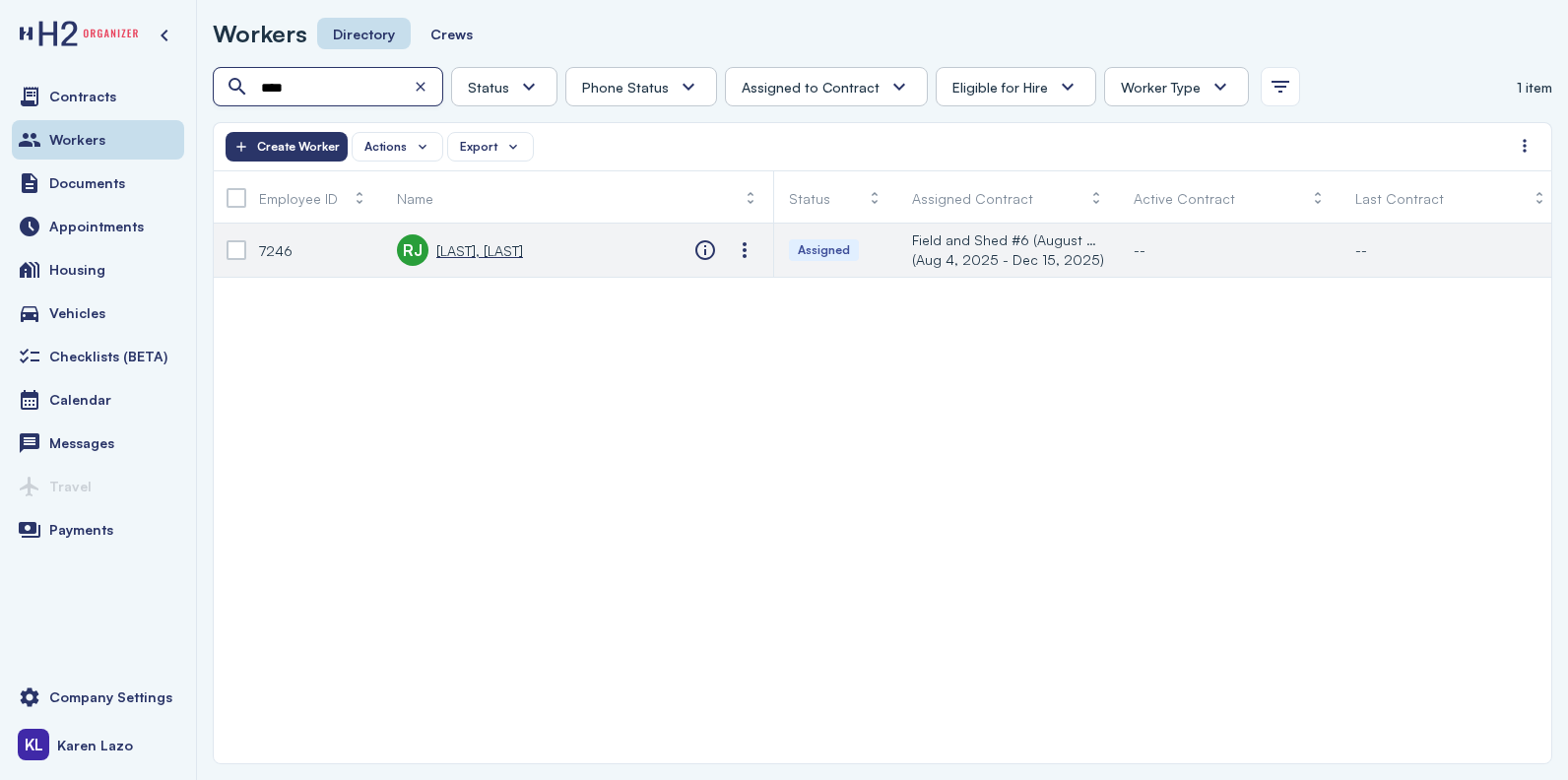 type on "****" 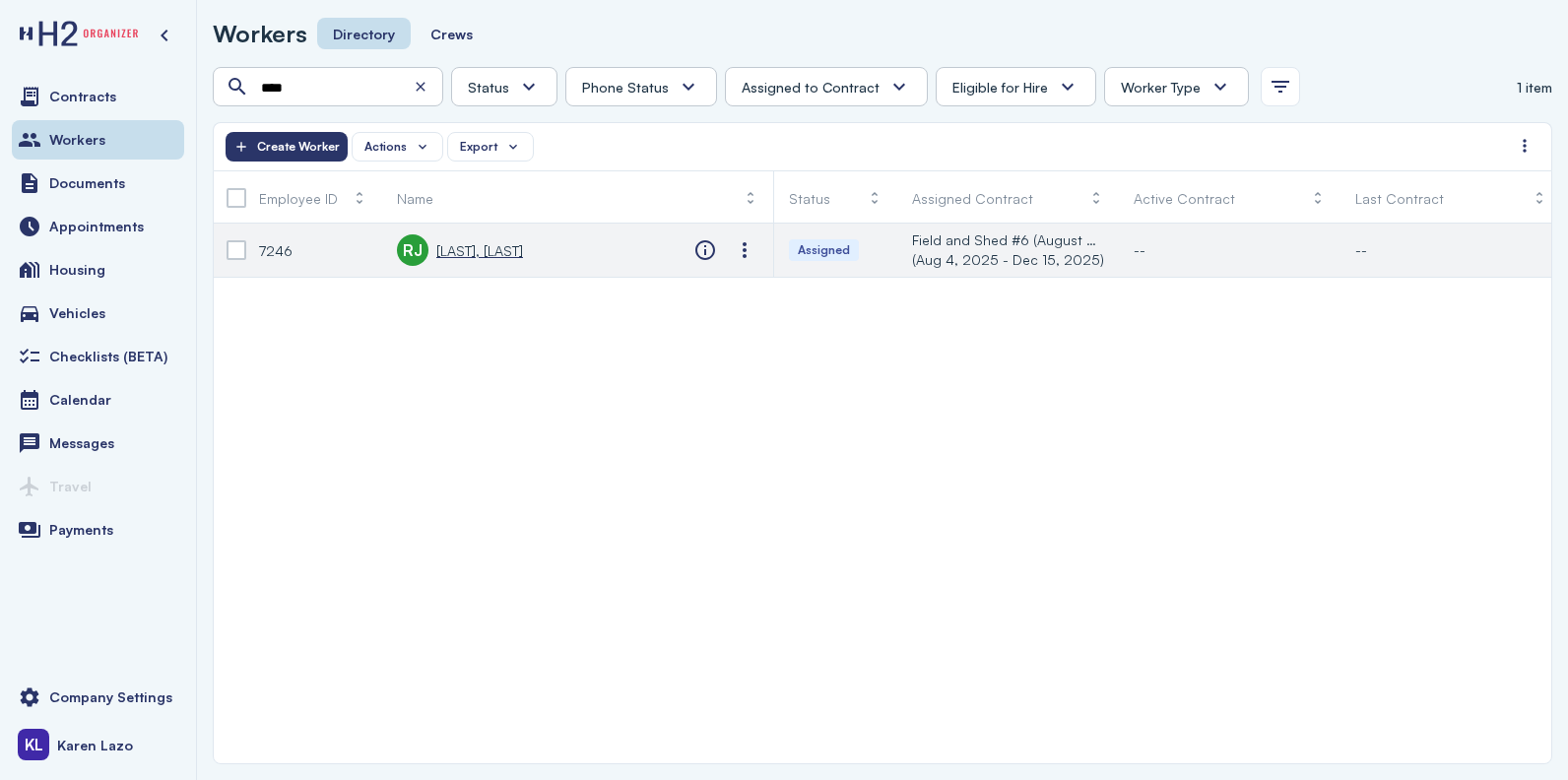 click on "[LAST], [LAST]" at bounding box center (480, 250) 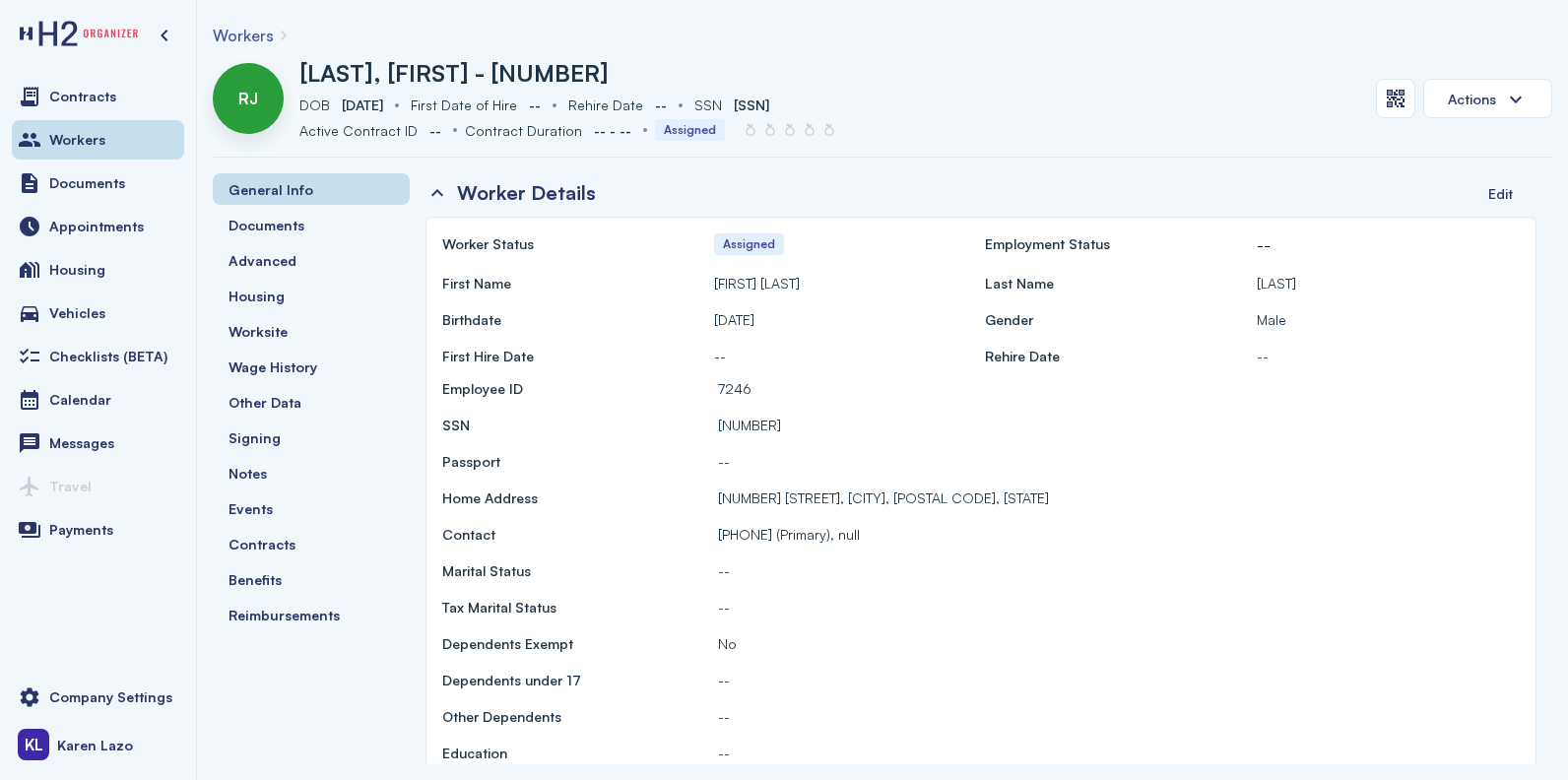 click on "Workers" at bounding box center [243, 35] 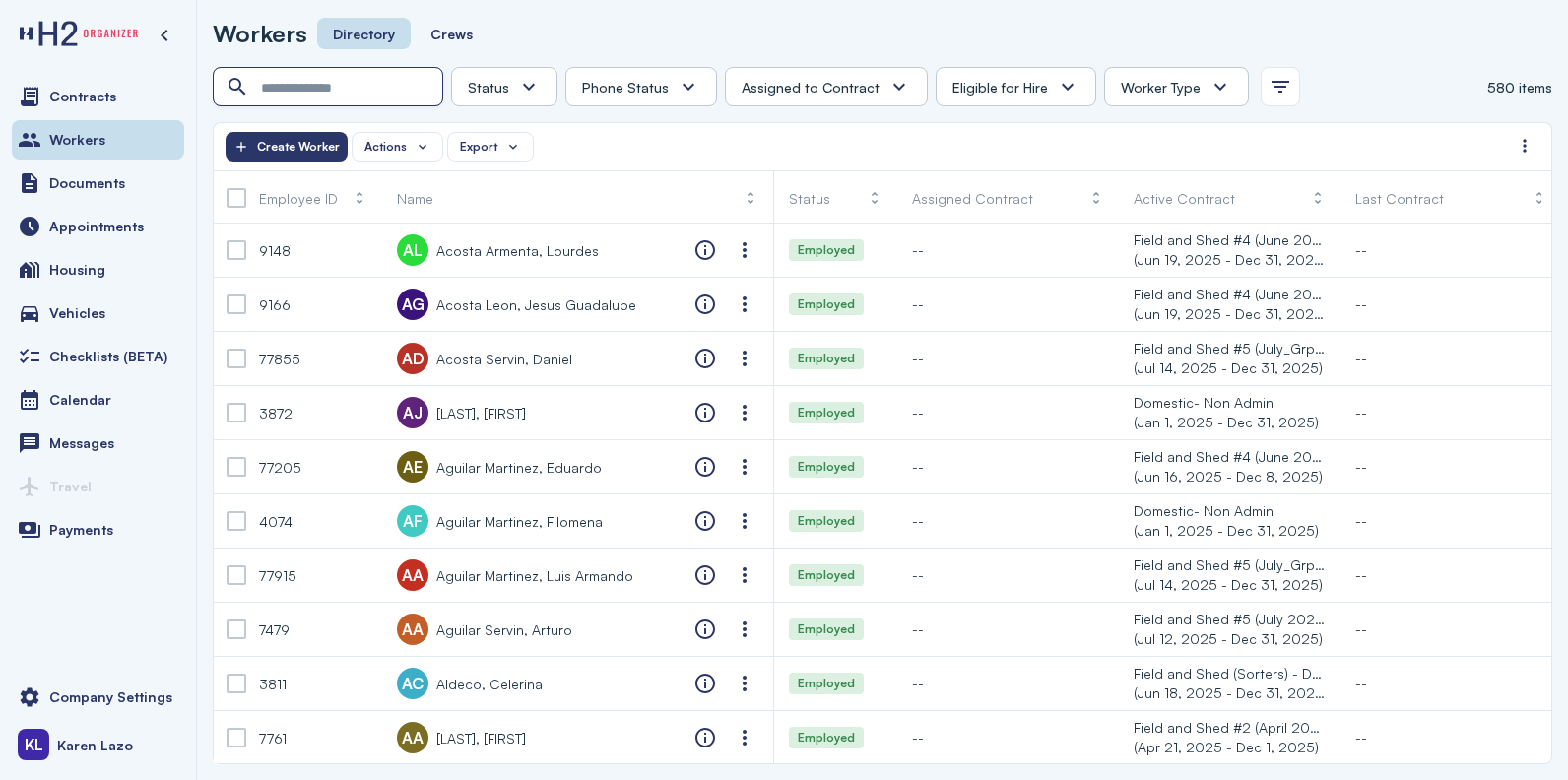 click at bounding box center [330, 88] 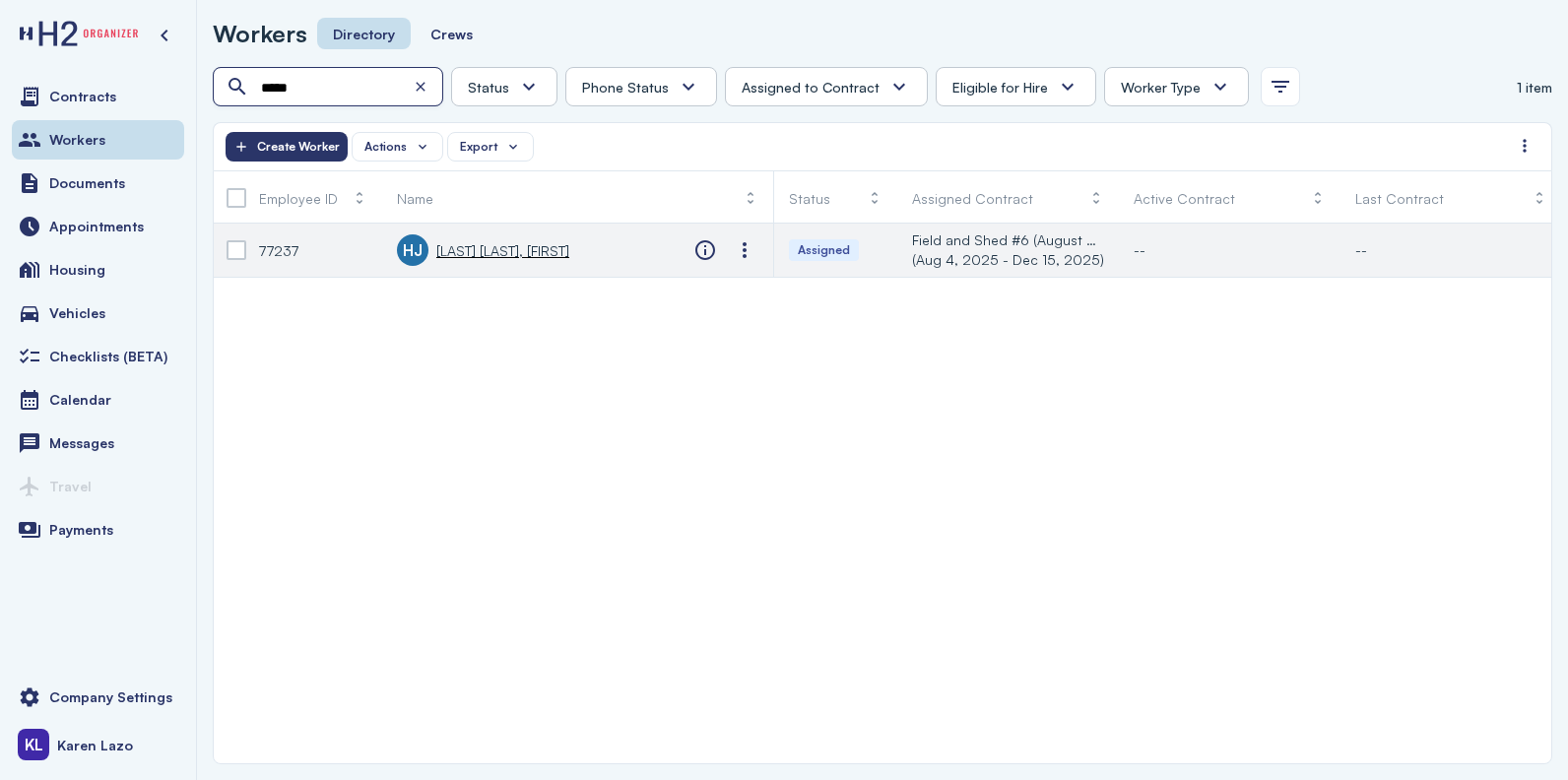 type on "*****" 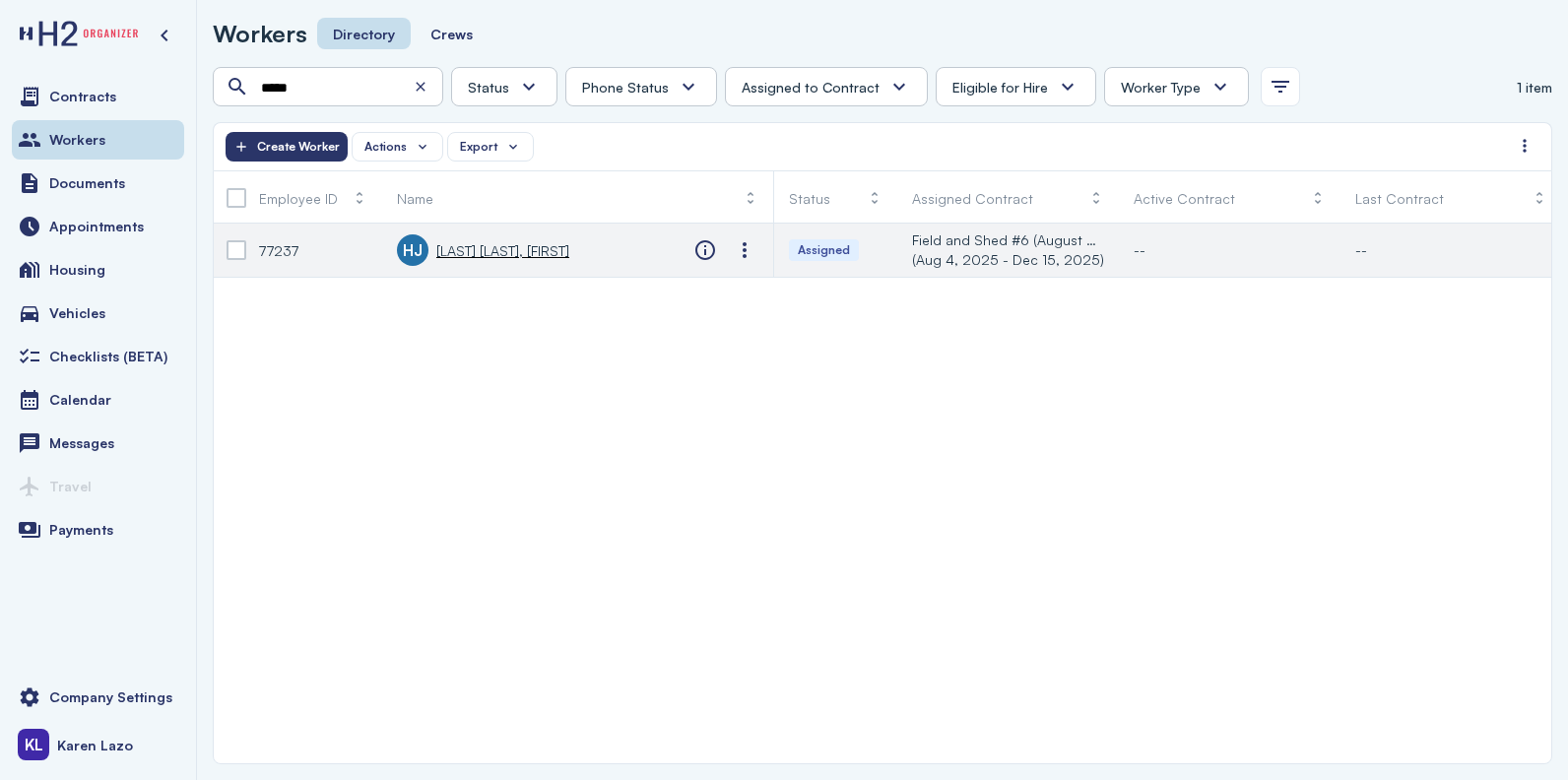 click on "HJ       [LAST] [LAST], [FIRST]" at bounding box center (483, 250) 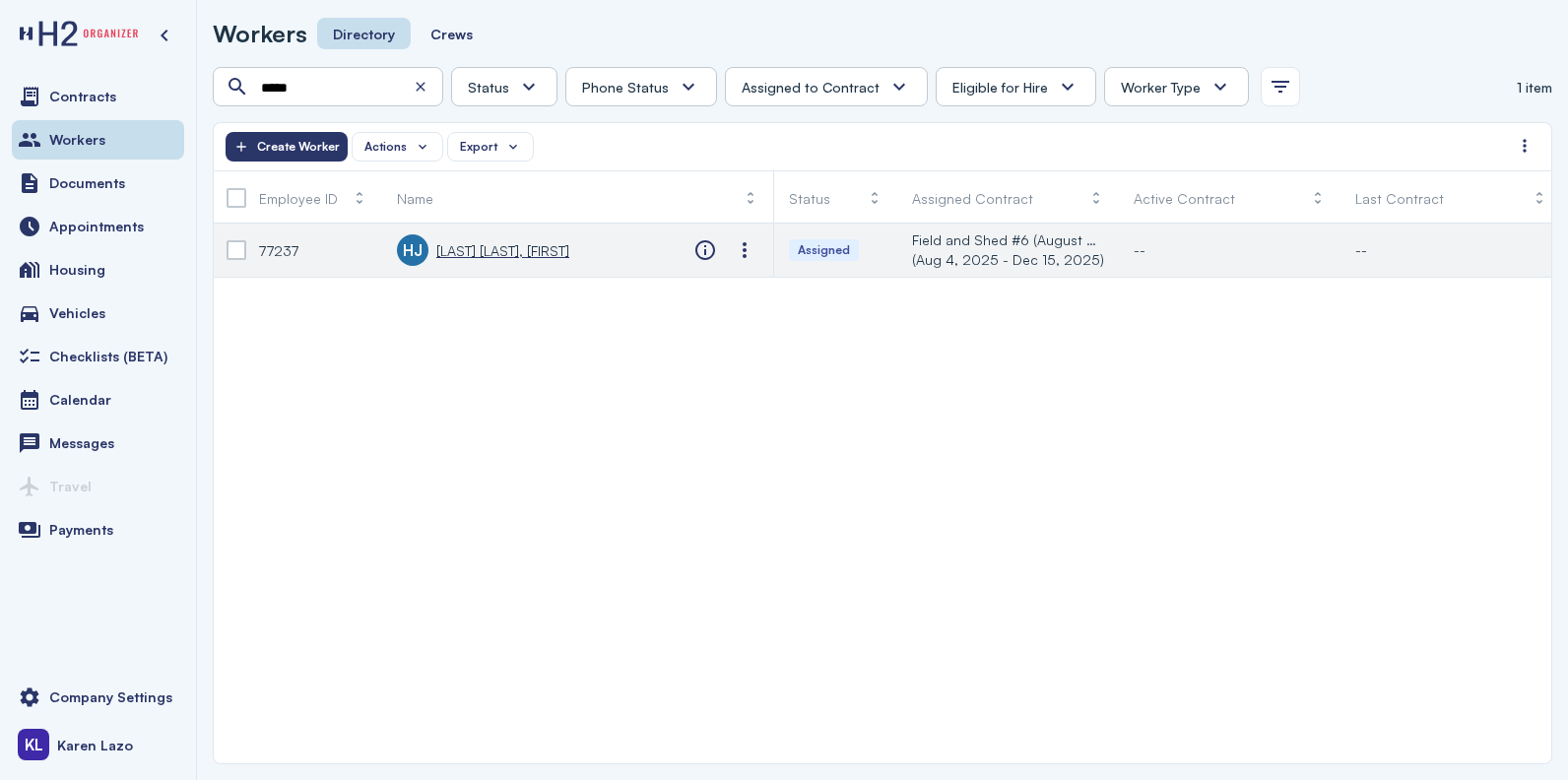 click on "[LAST] [LAST], [FIRST]" at bounding box center (502, 250) 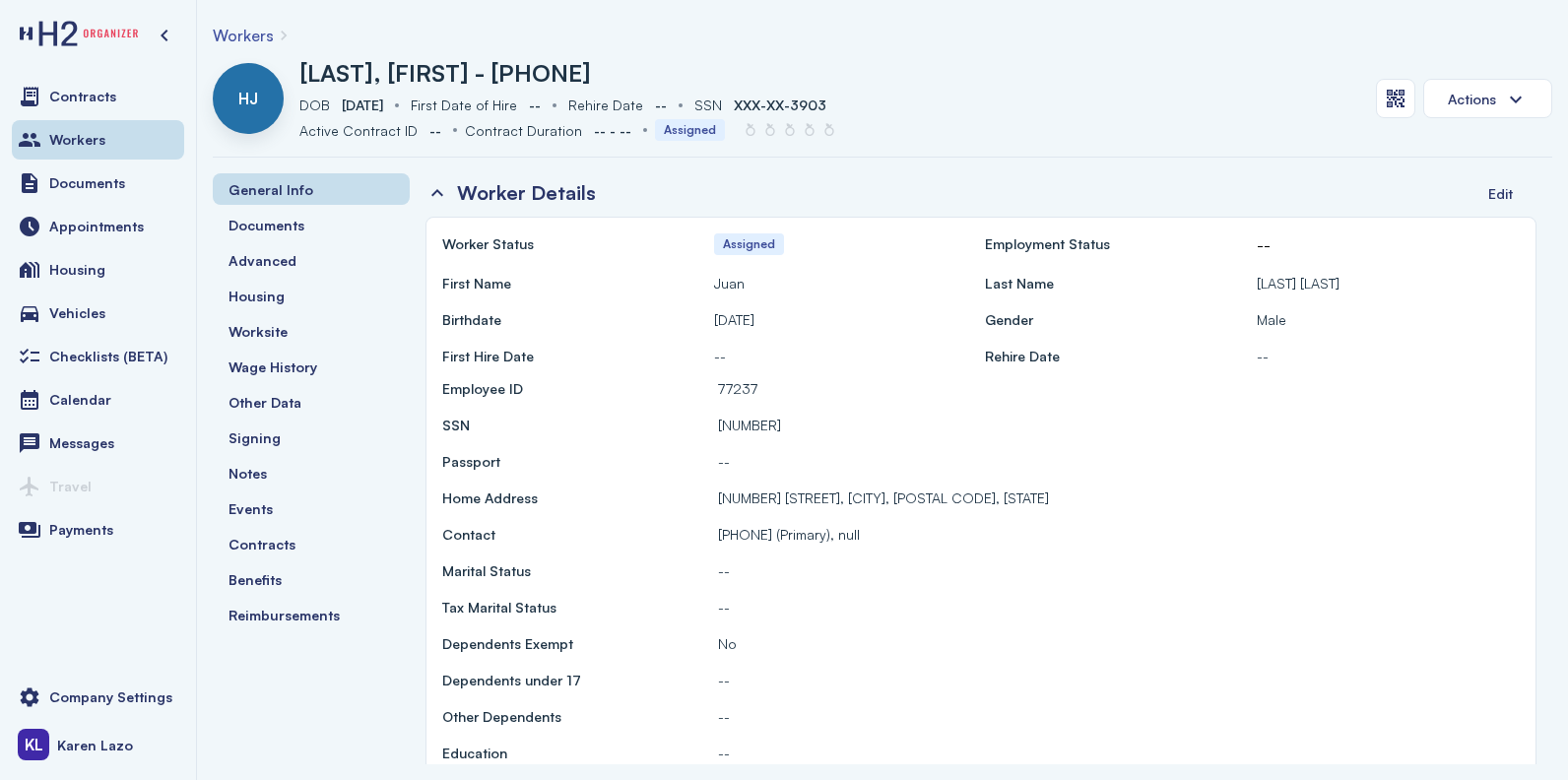 click on "Workers" at bounding box center (243, 35) 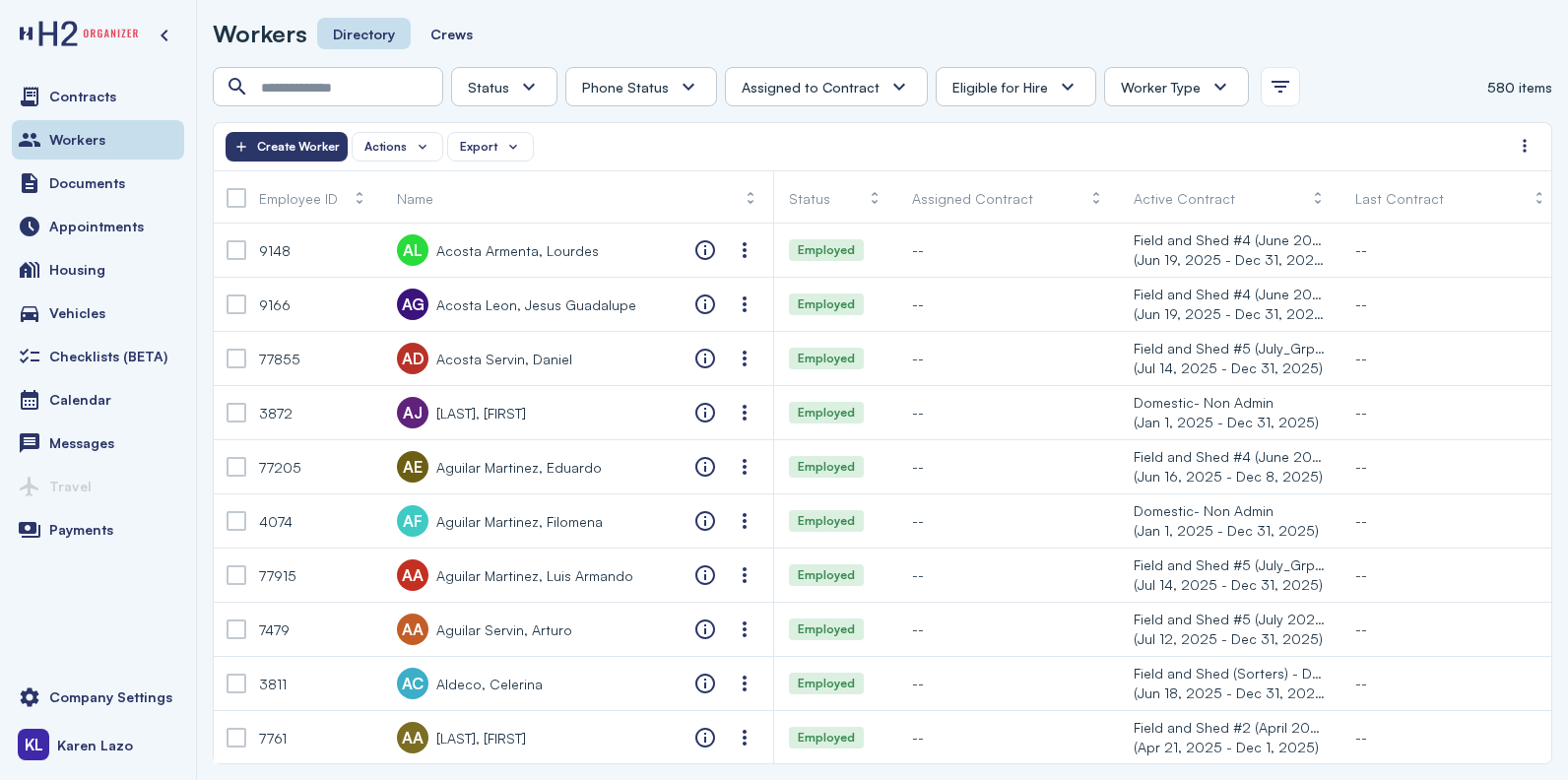 click on "Workers   Directory Crews" at bounding box center (882, 41) 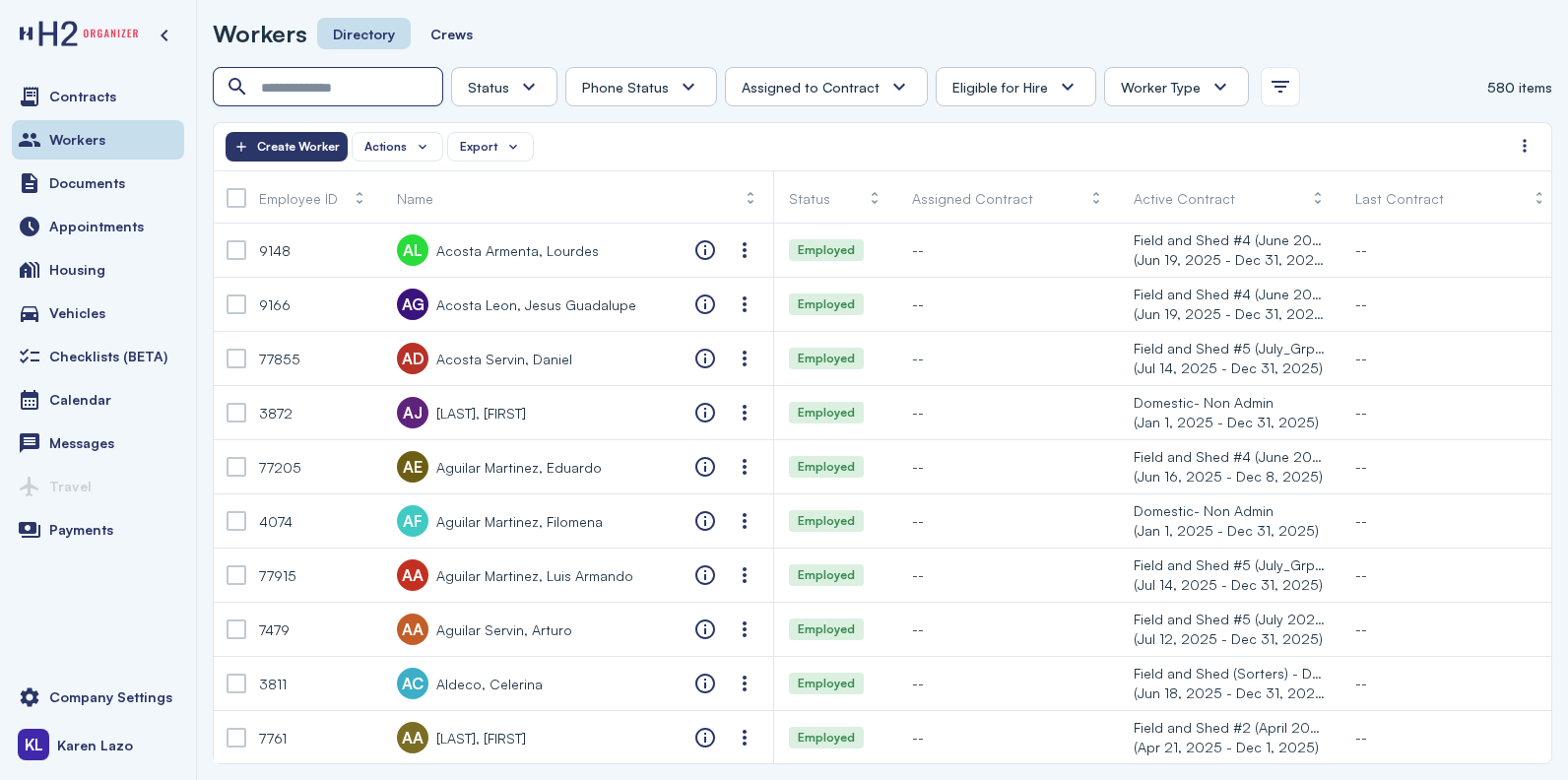 click at bounding box center (330, 88) 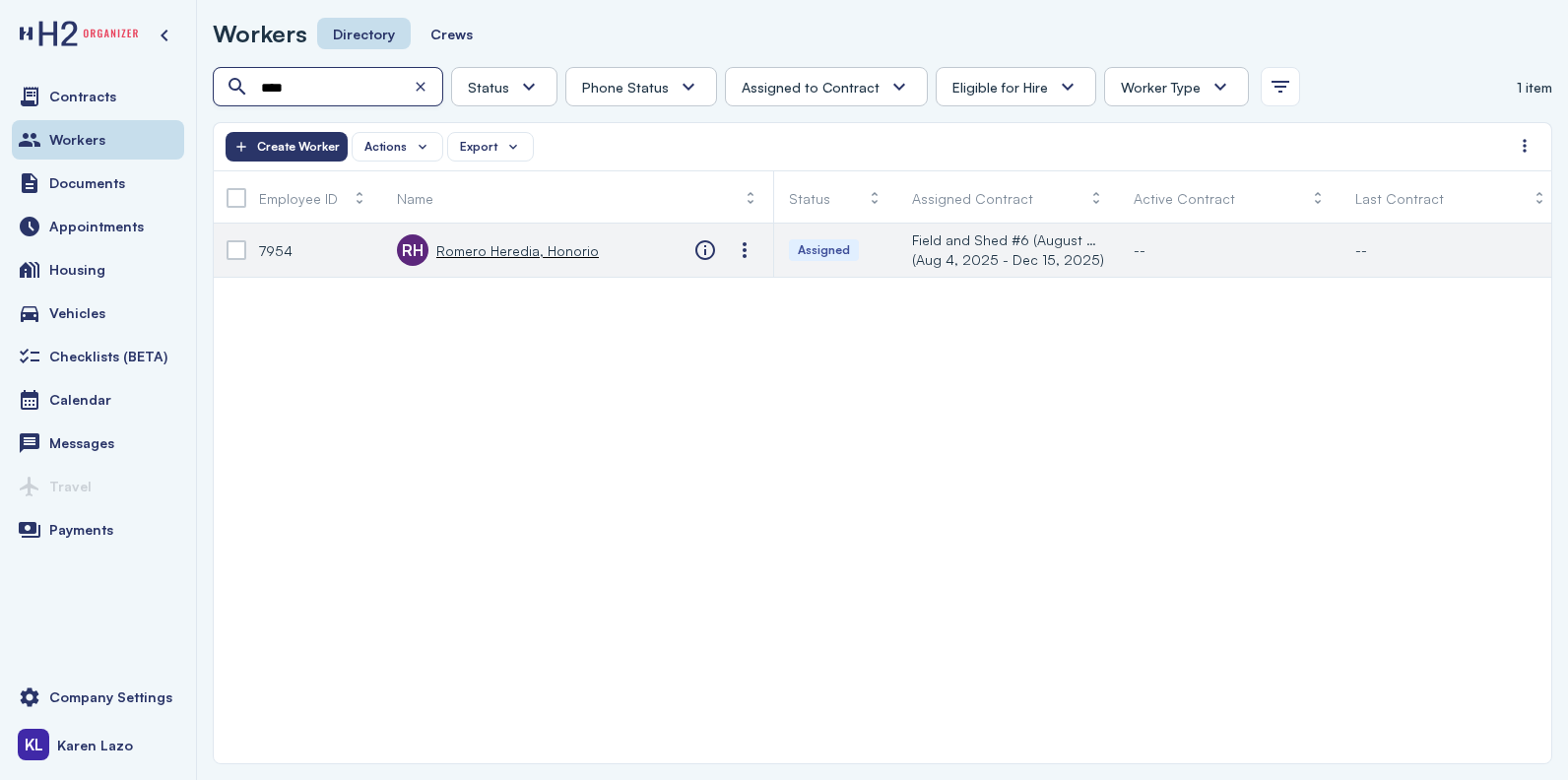 type on "****" 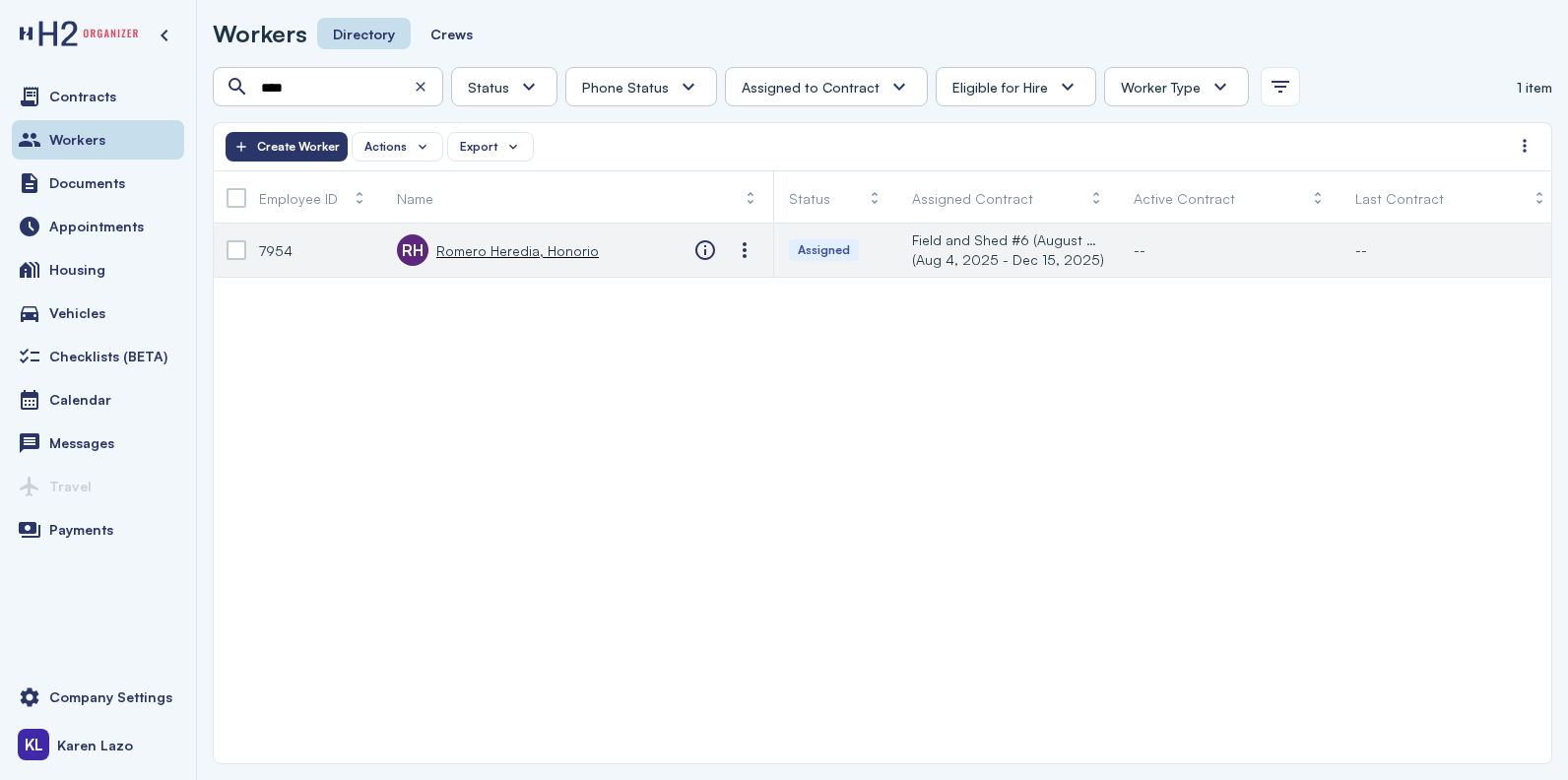 click on "RH       [LAST], [LAST]" at bounding box center [497, 250] 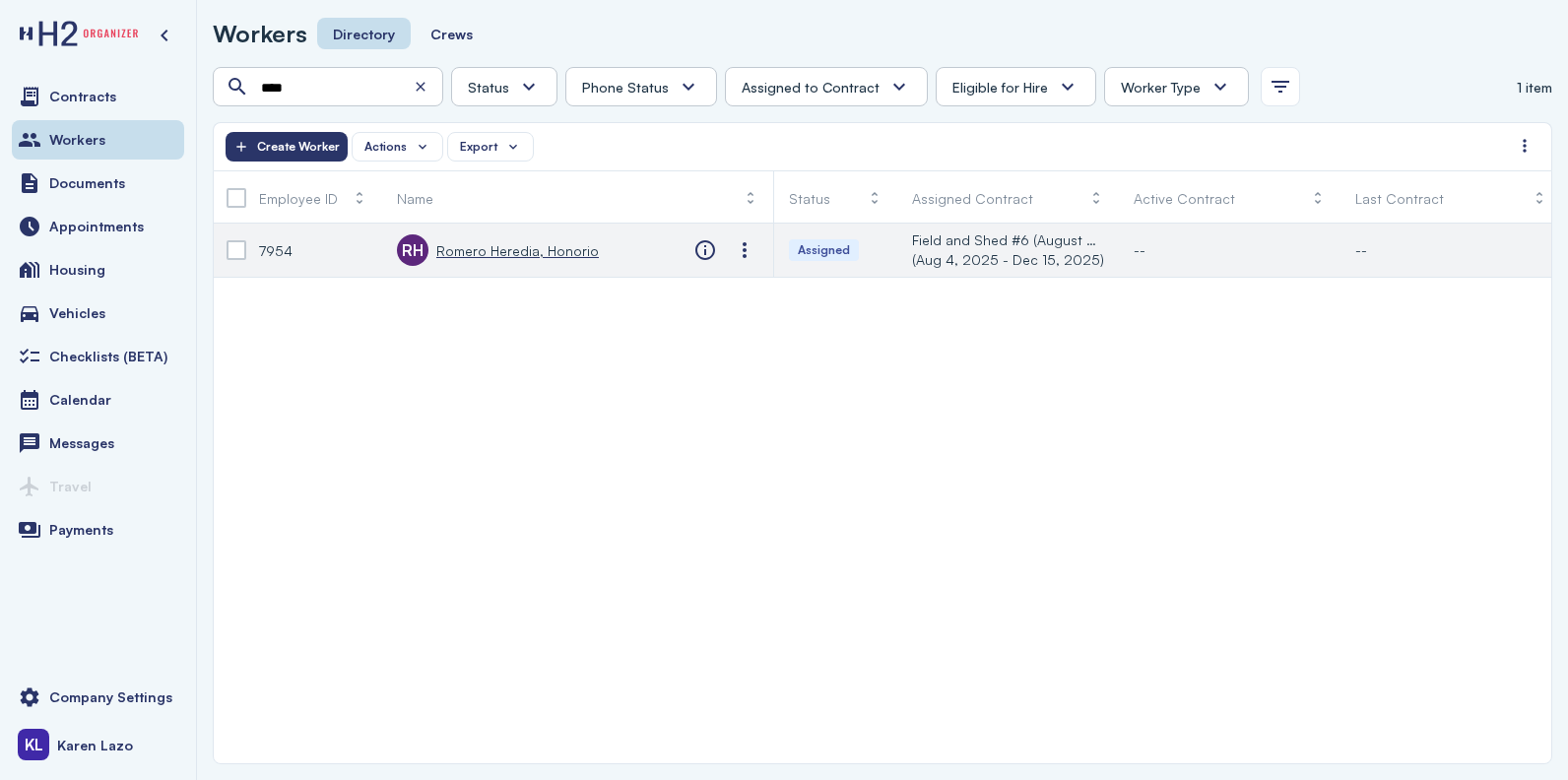 click on "RH       [LAST], [LAST]" at bounding box center [497, 250] 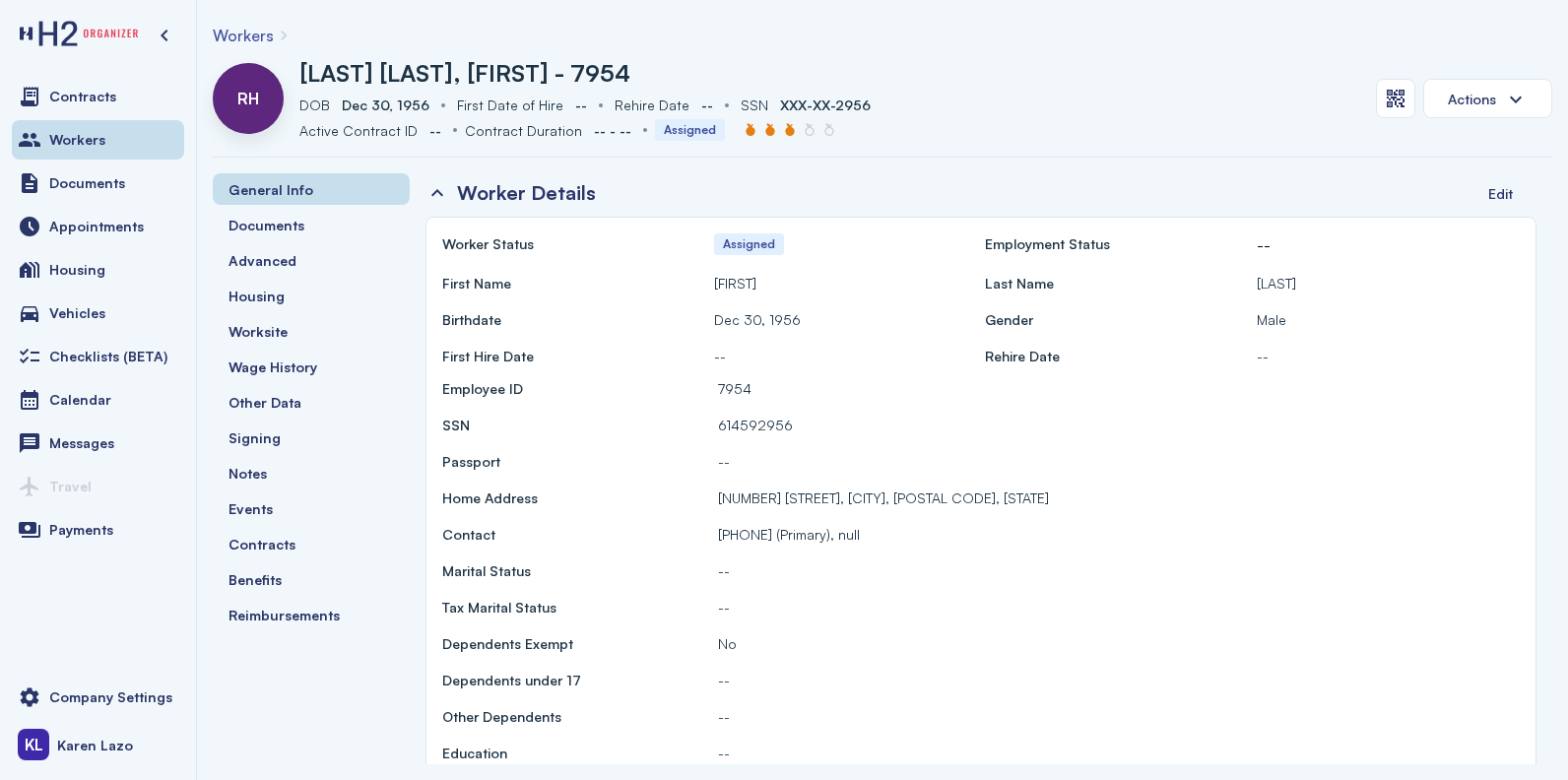 click on "Workers" at bounding box center [243, 35] 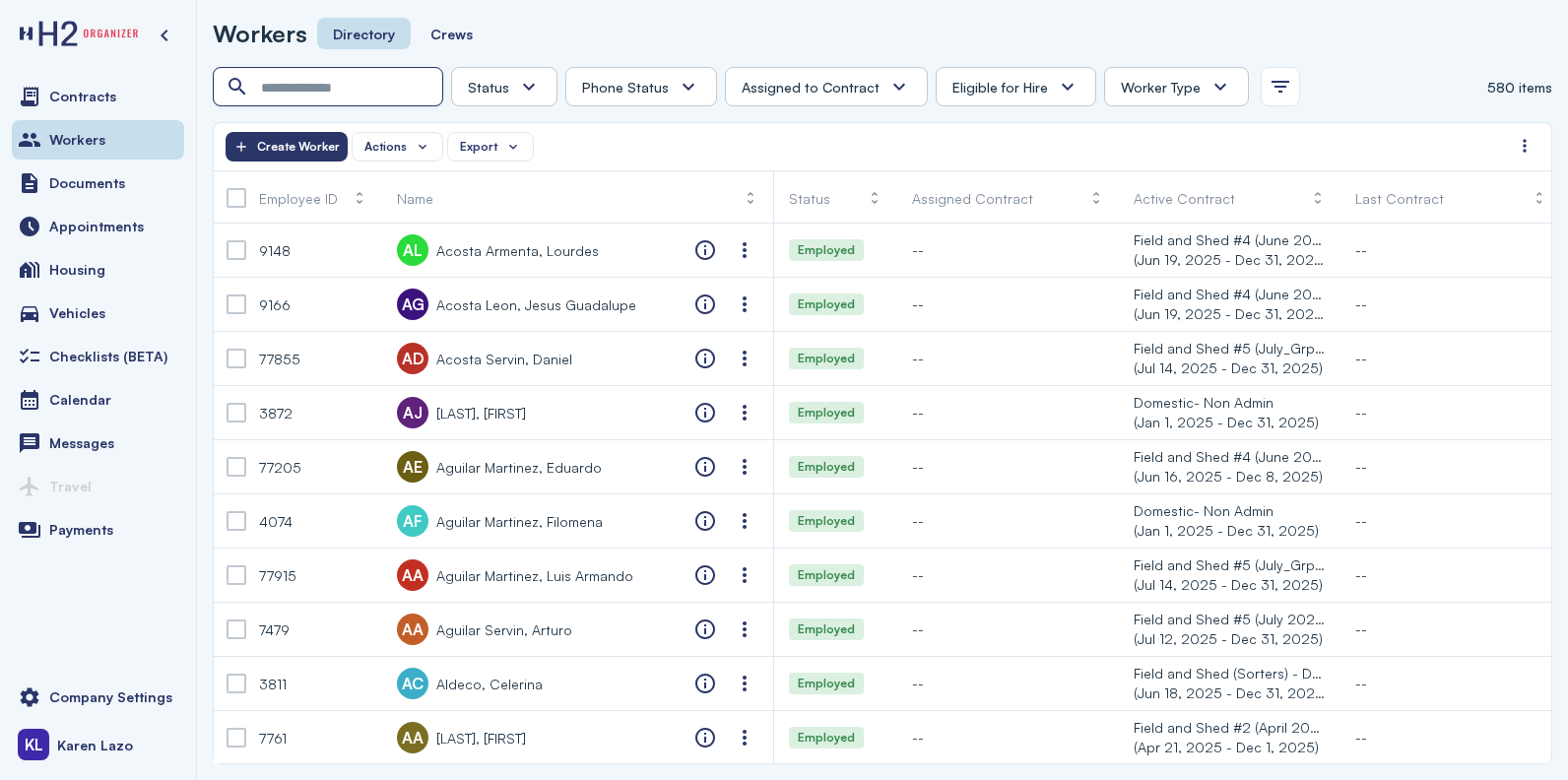 click at bounding box center [330, 88] 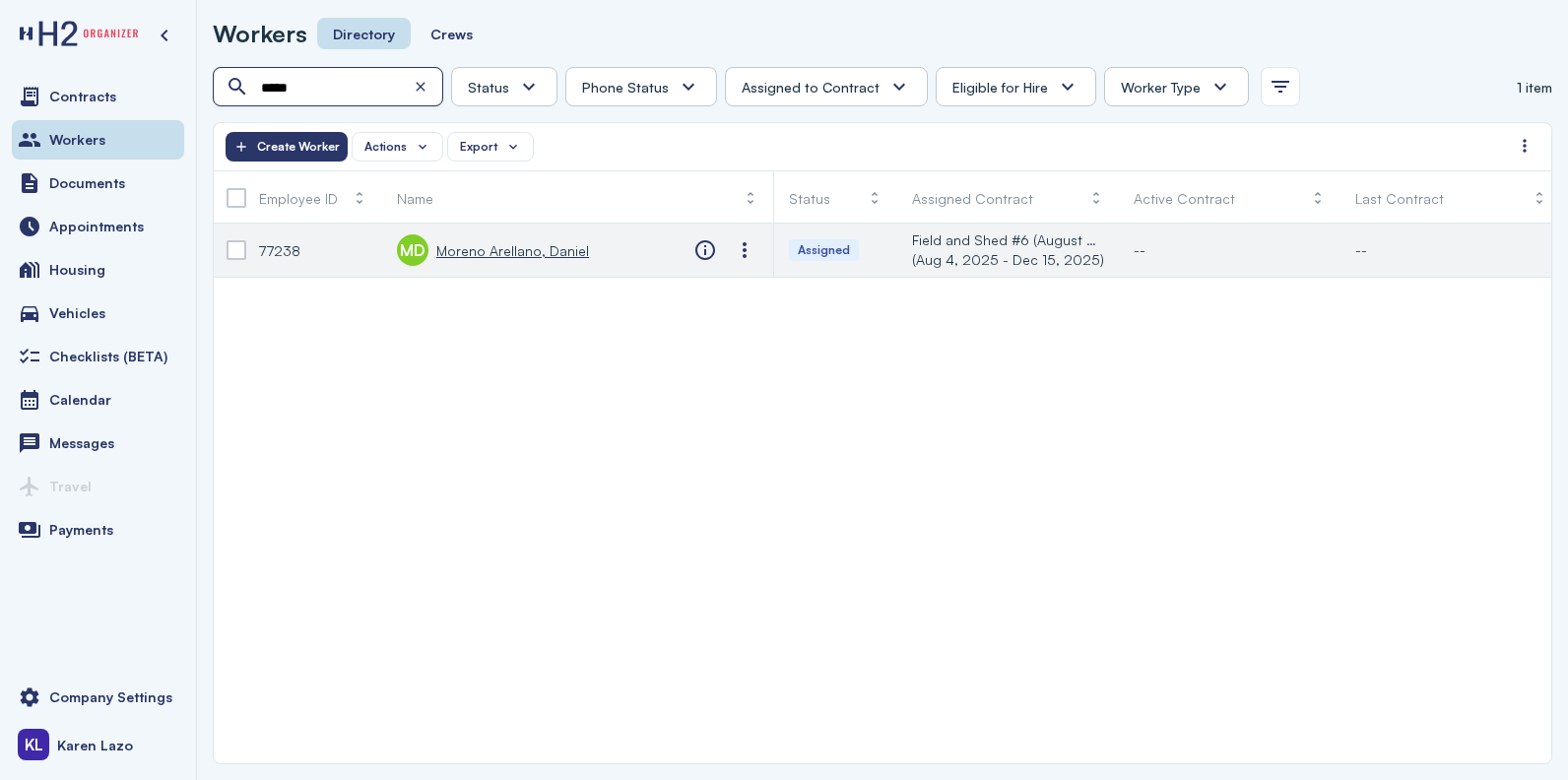 type on "*****" 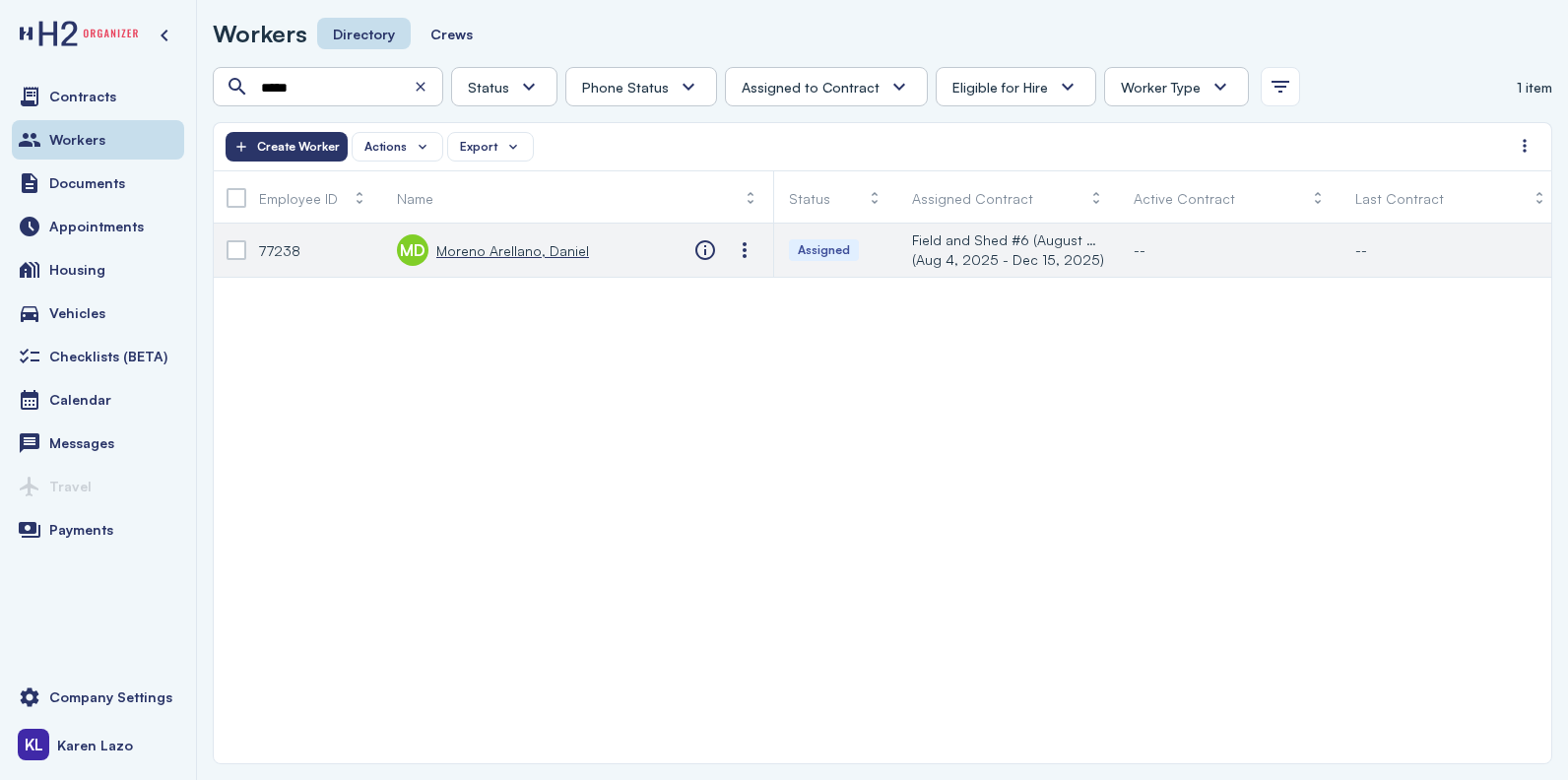 click on "Moreno Arellano, Daniel" at bounding box center (512, 250) 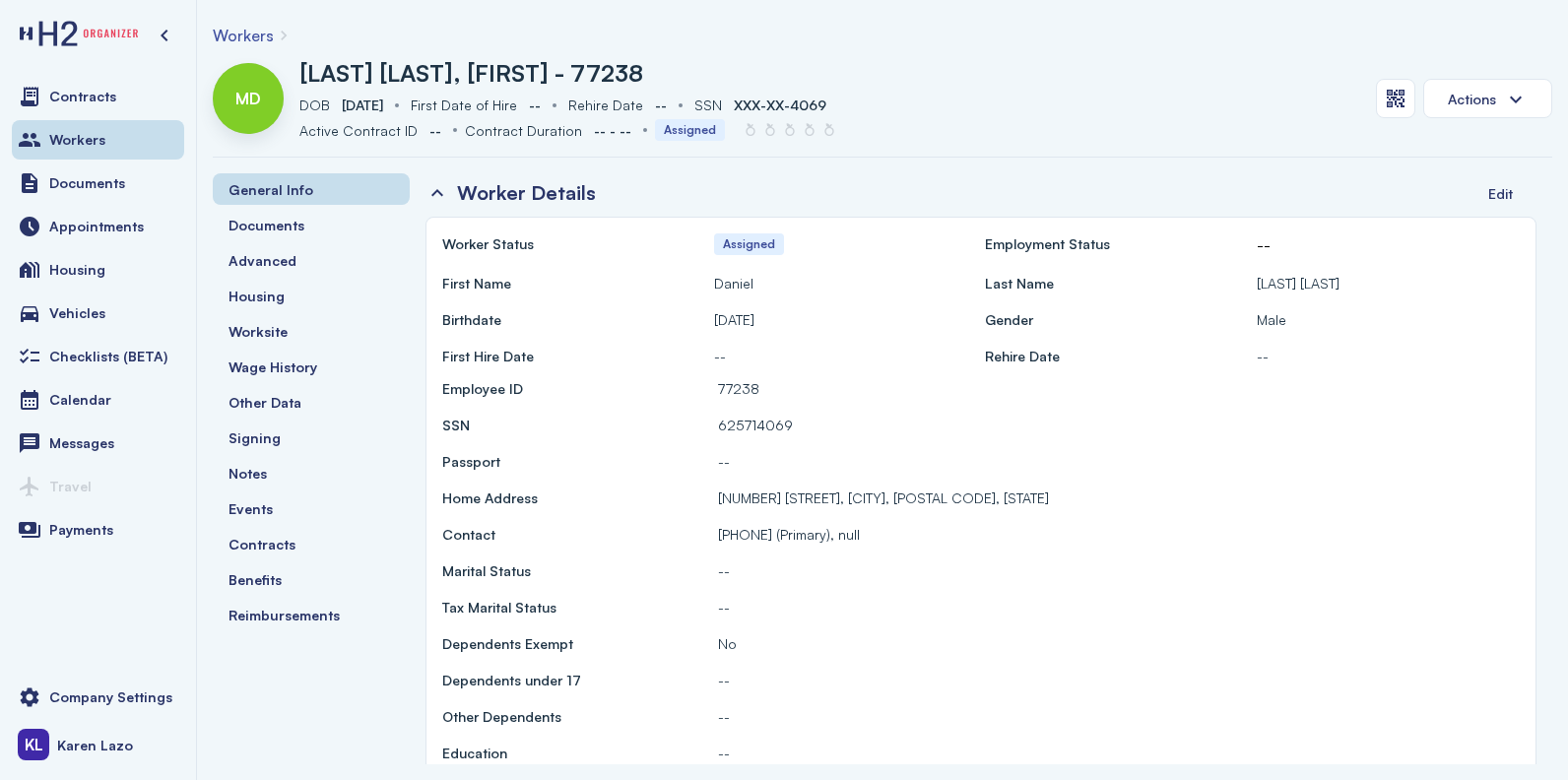 click on "Workers" at bounding box center (243, 35) 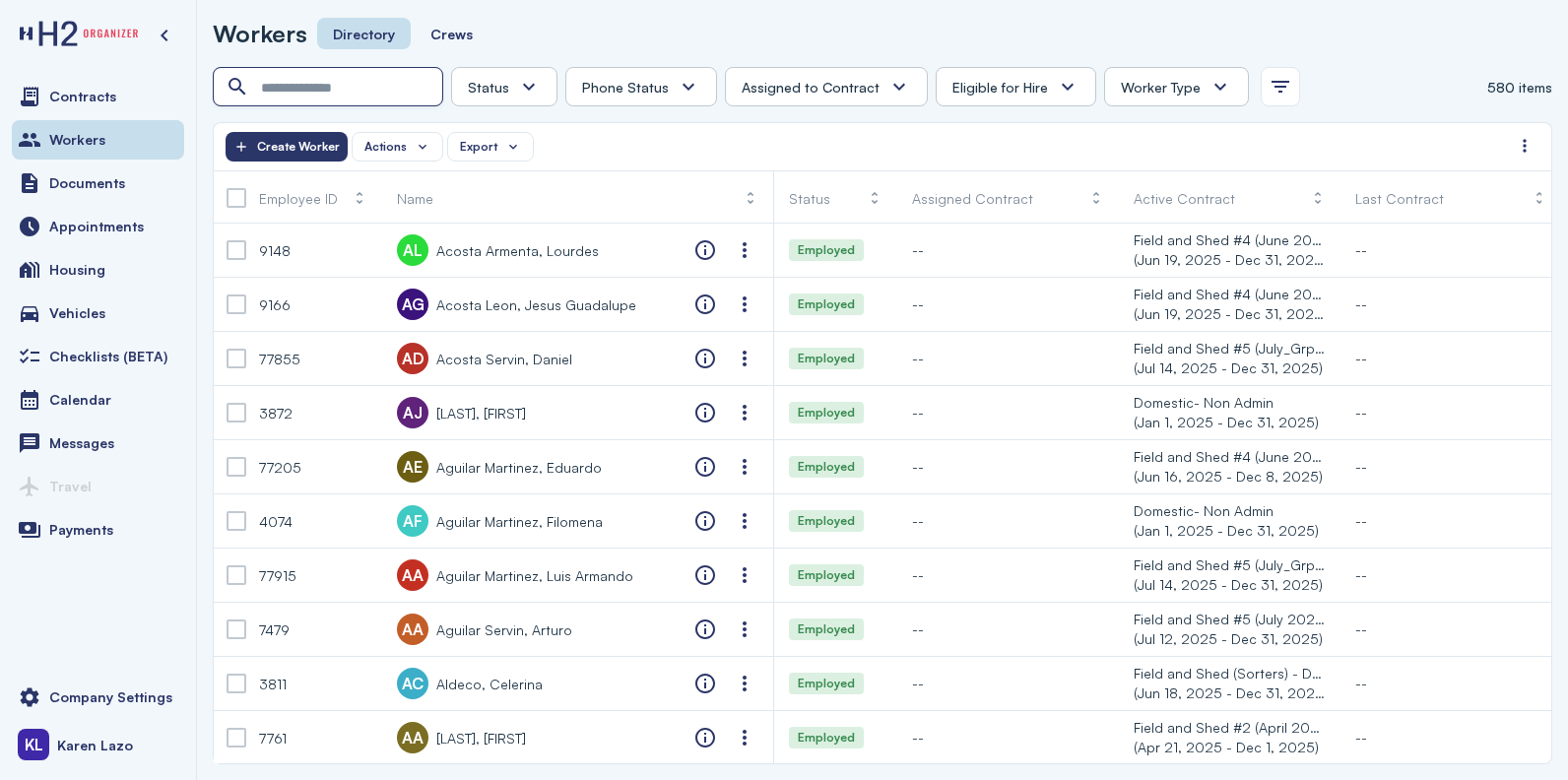 click at bounding box center [330, 88] 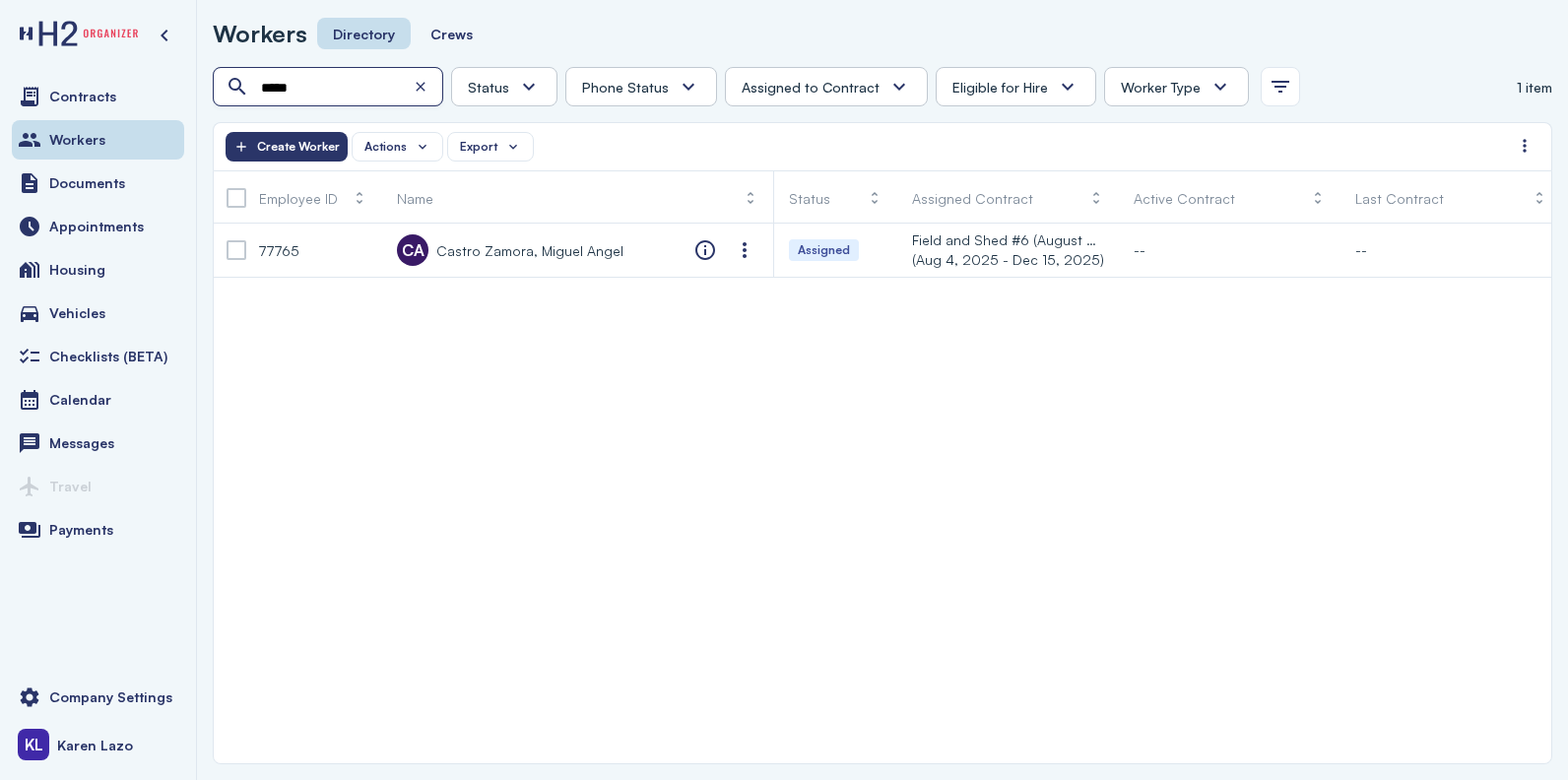 type on "*****" 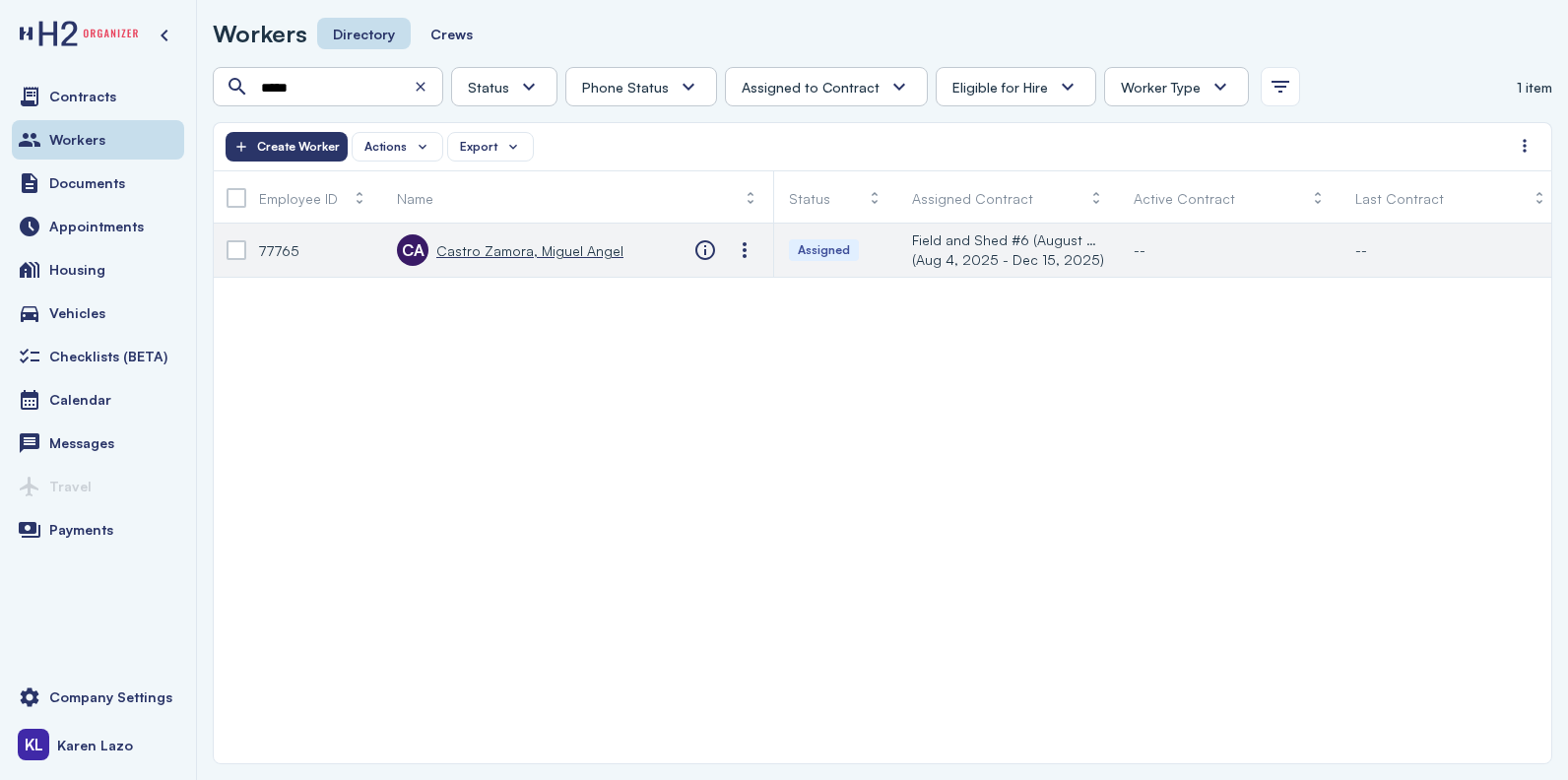 click on "Castro Zamora, Miguel Angel" at bounding box center (530, 250) 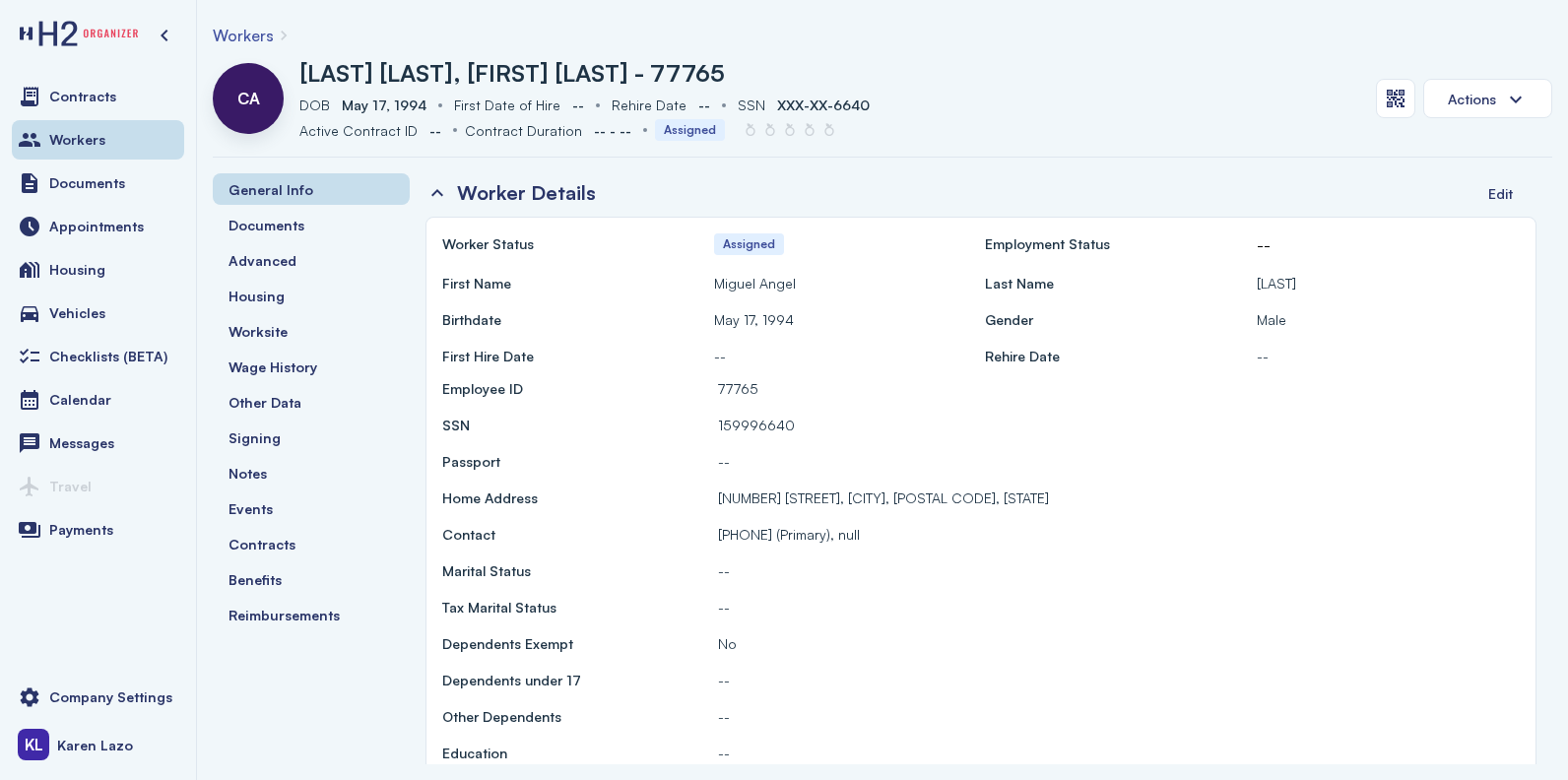 click on "Workers" at bounding box center (243, 35) 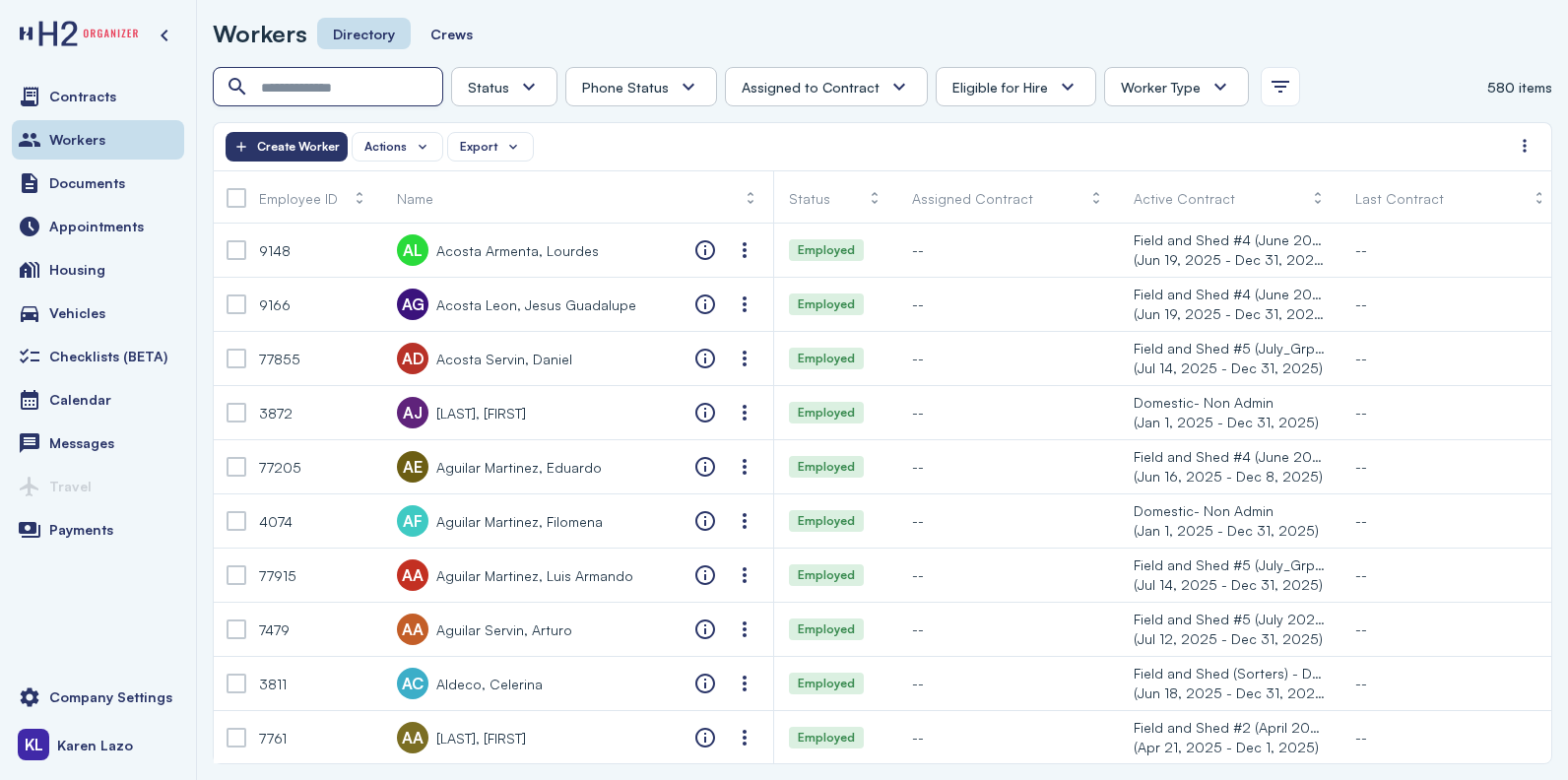 click at bounding box center (330, 88) 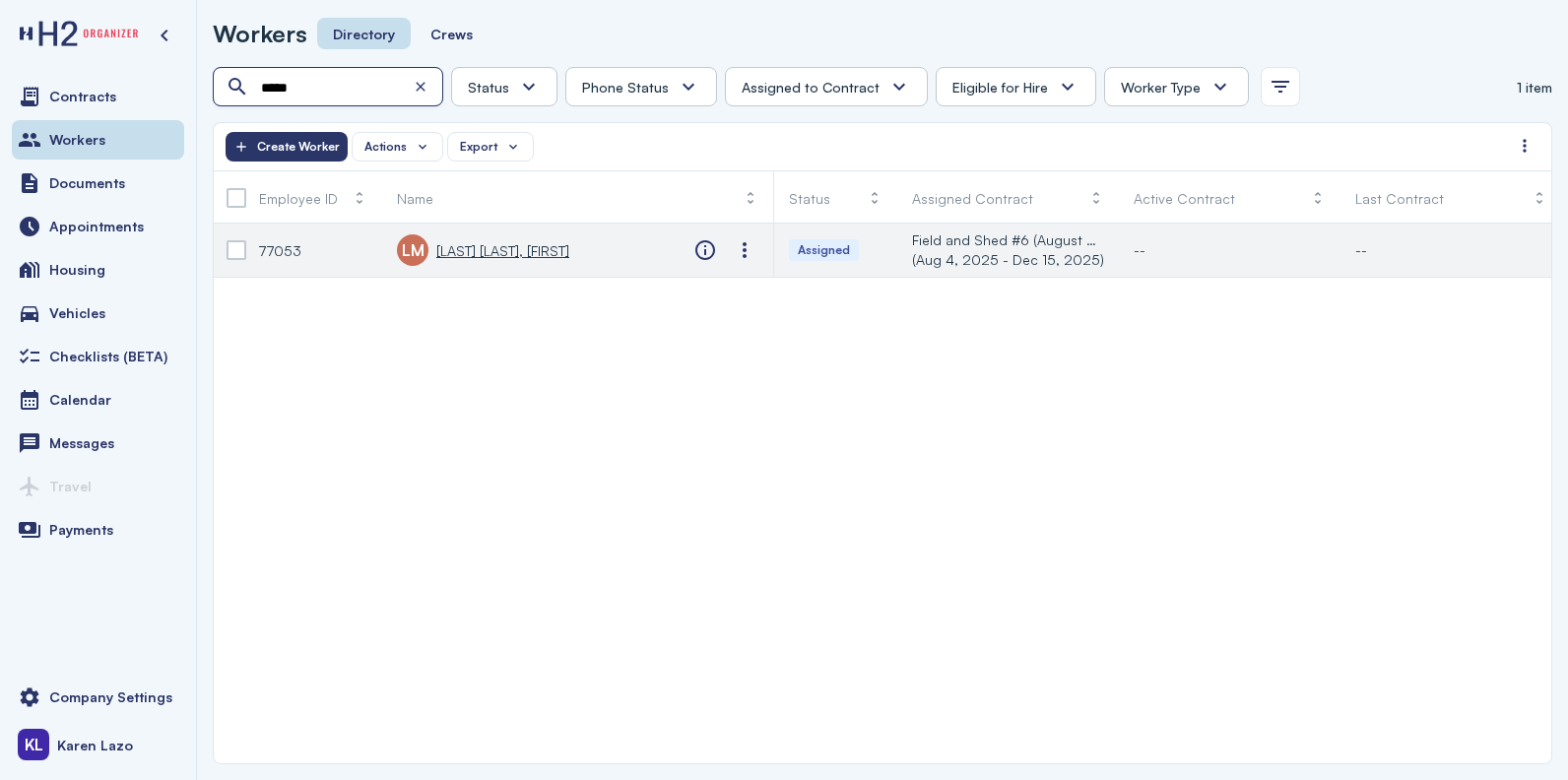 type on "*****" 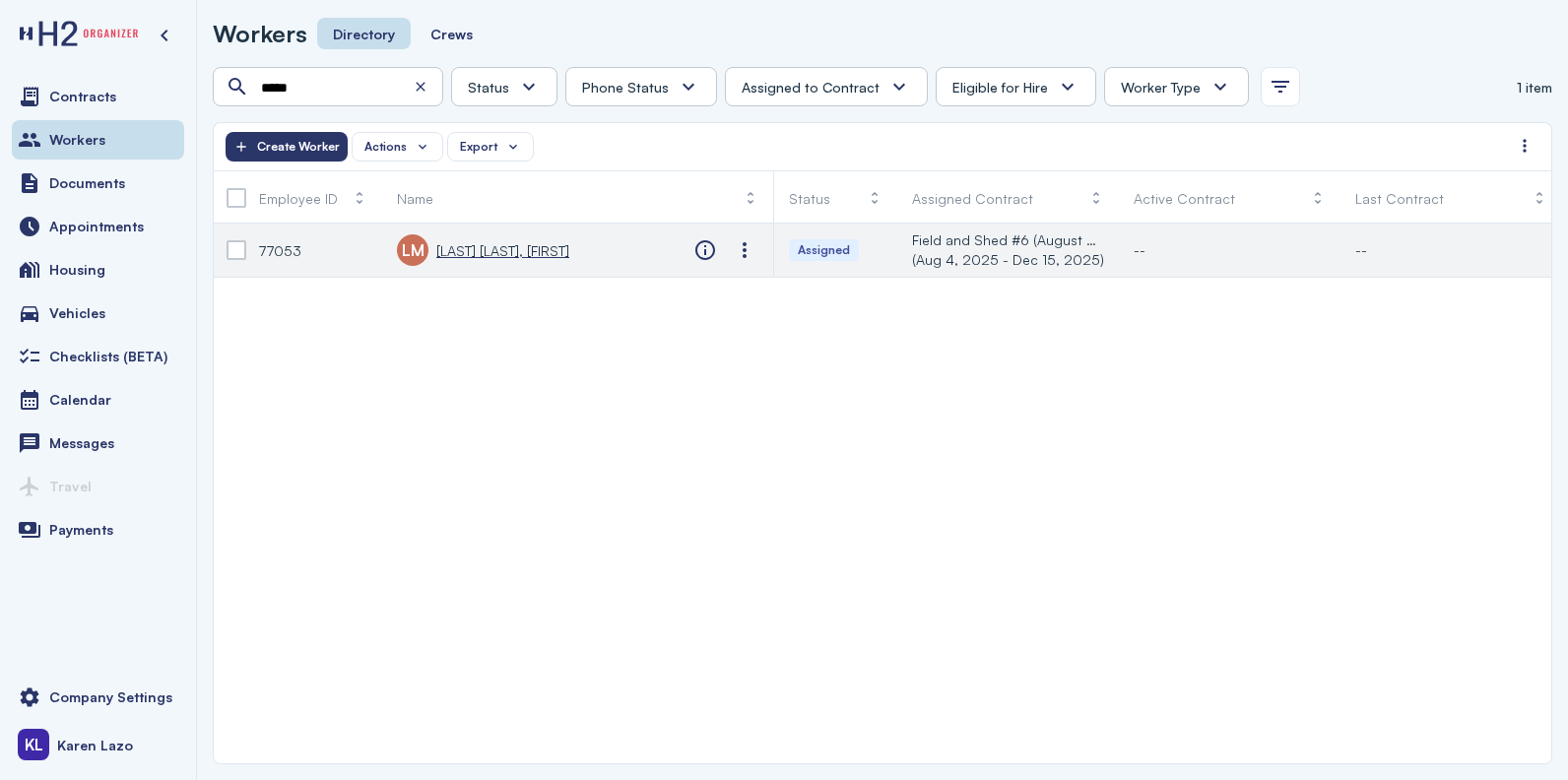 click on "[LAST] [LAST], [FIRST]" at bounding box center (502, 250) 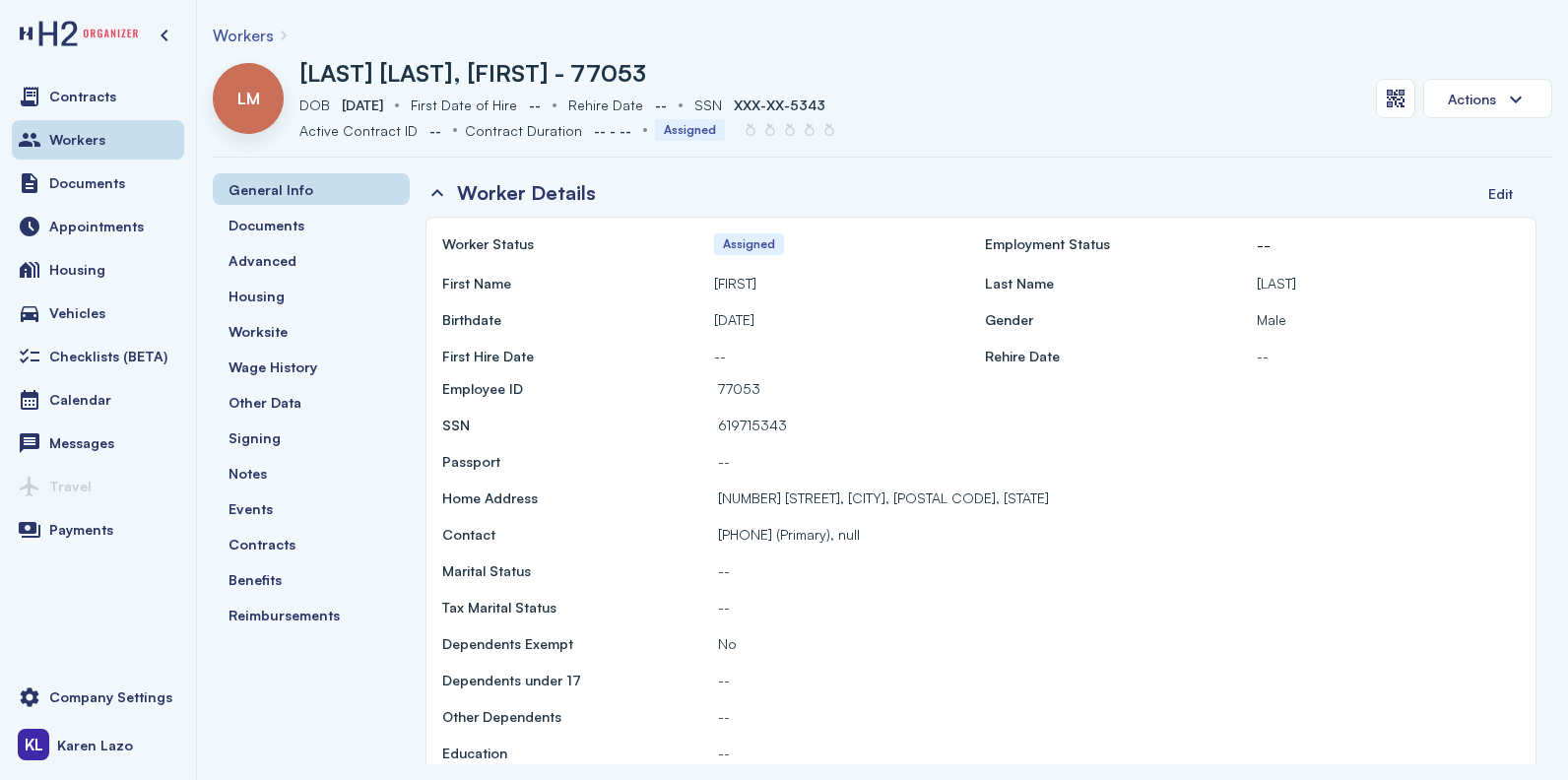 click on "Workers" at bounding box center [243, 35] 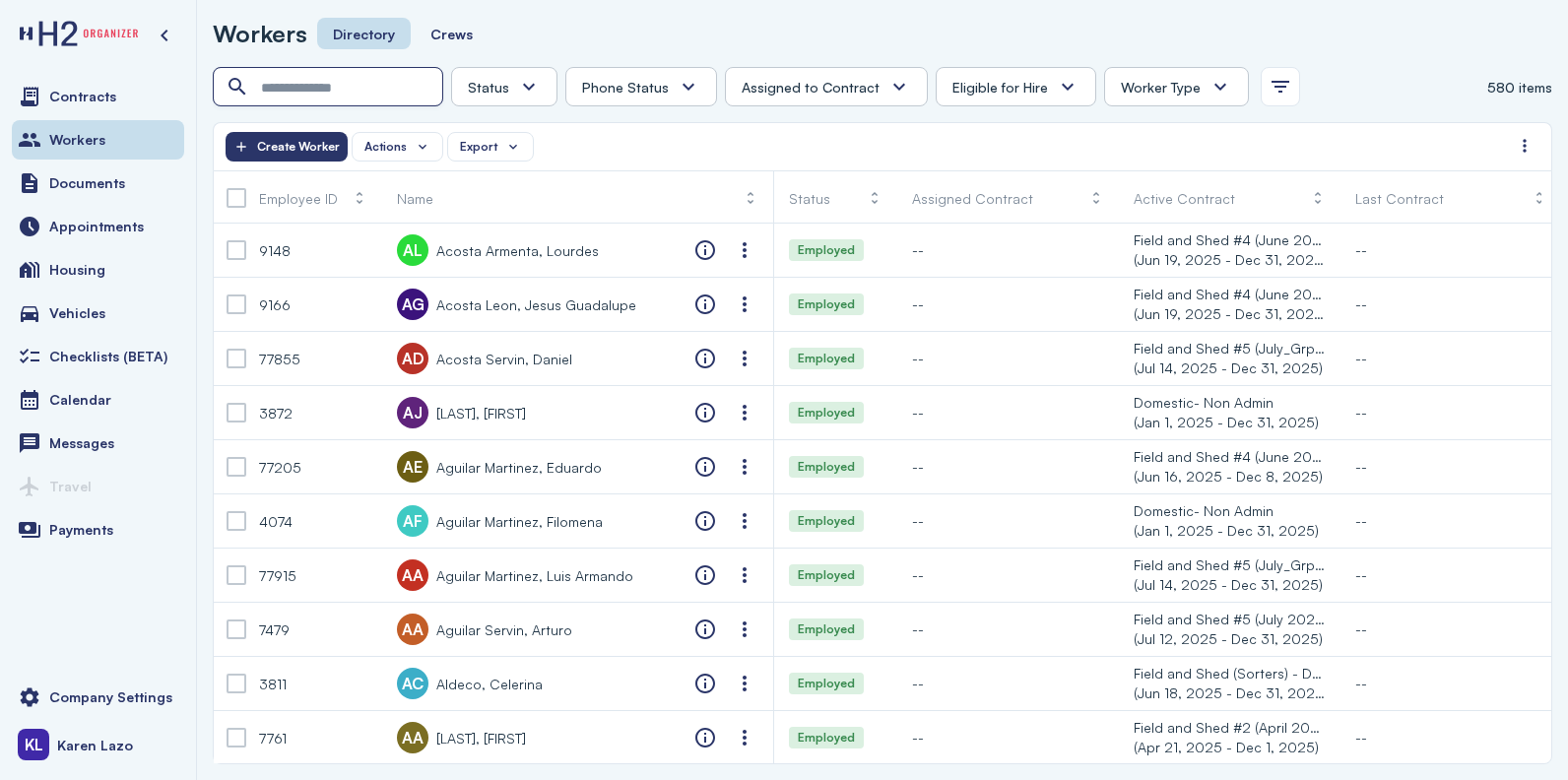 click at bounding box center [330, 88] 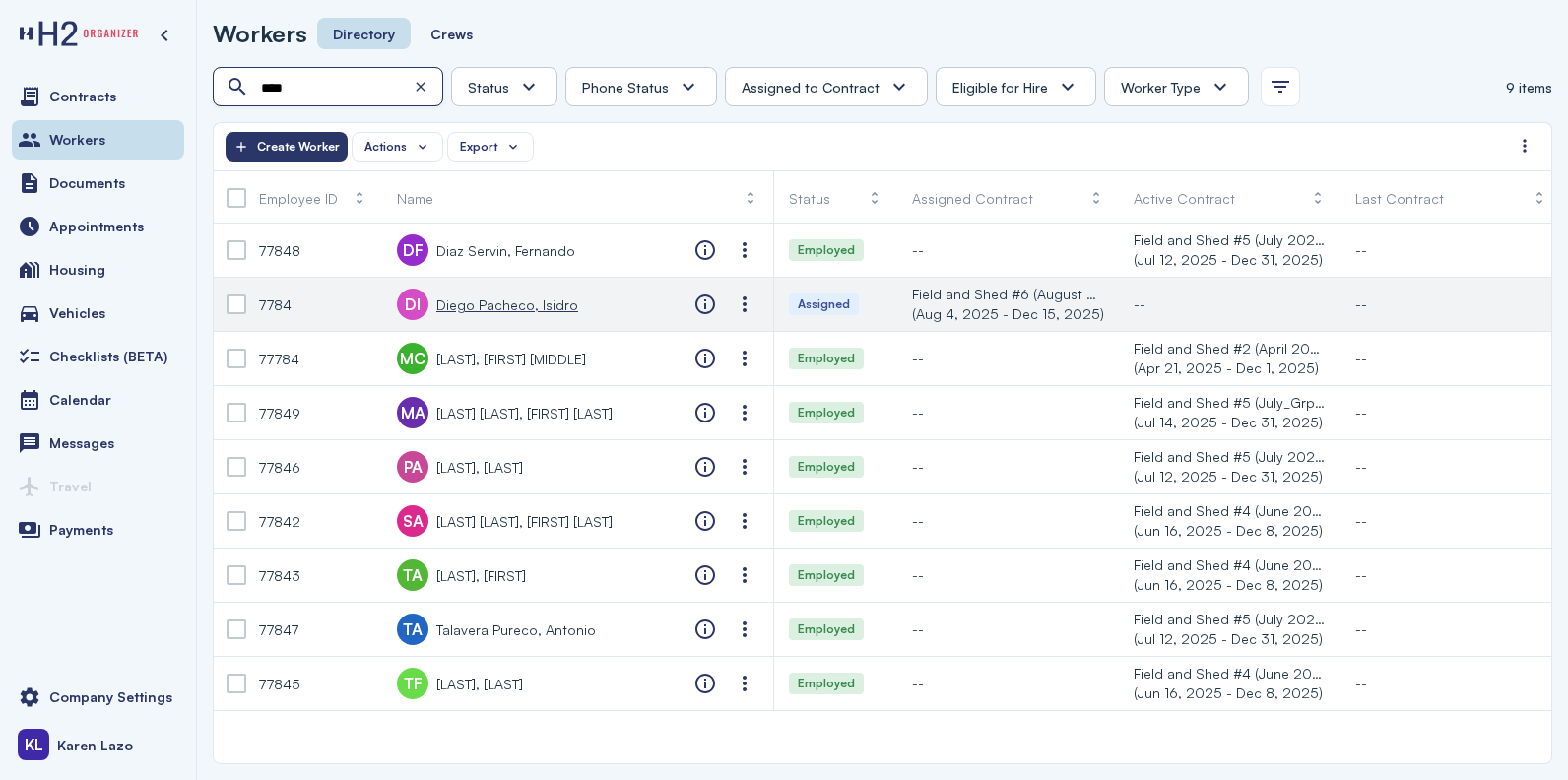 type on "****" 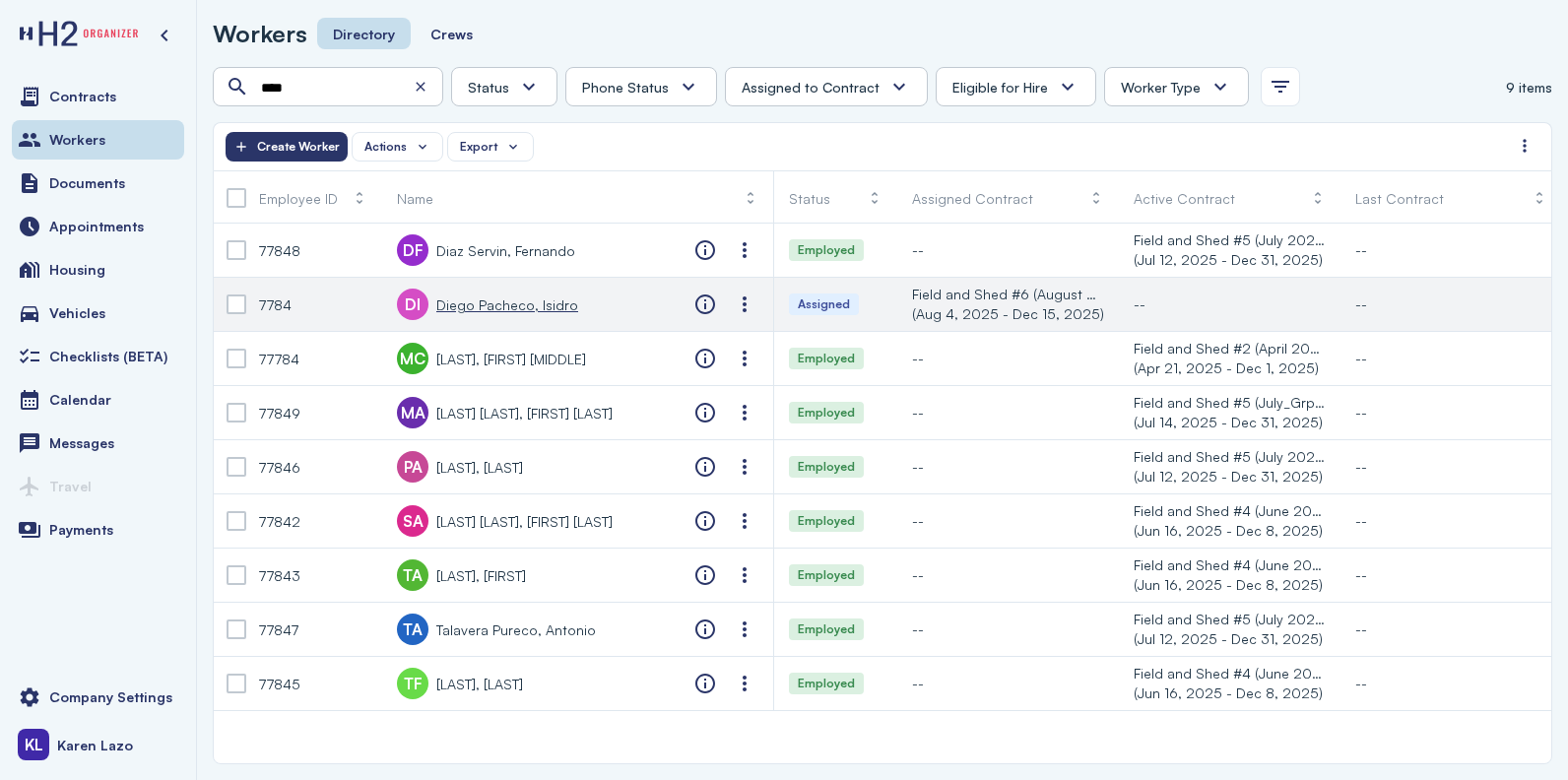 click on "Diego Pacheco, Isidro" at bounding box center (507, 304) 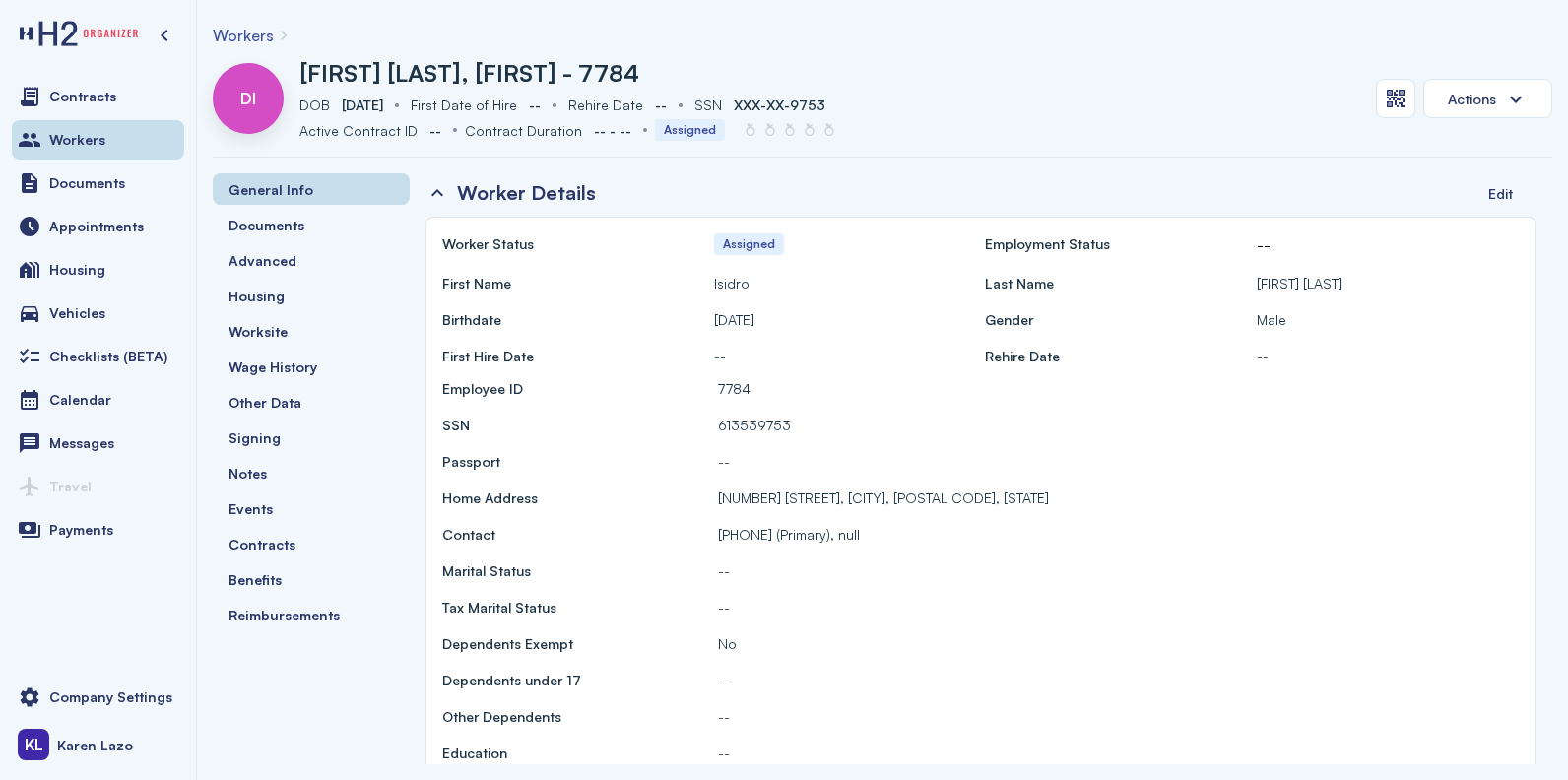 click on "Workers" at bounding box center (243, 35) 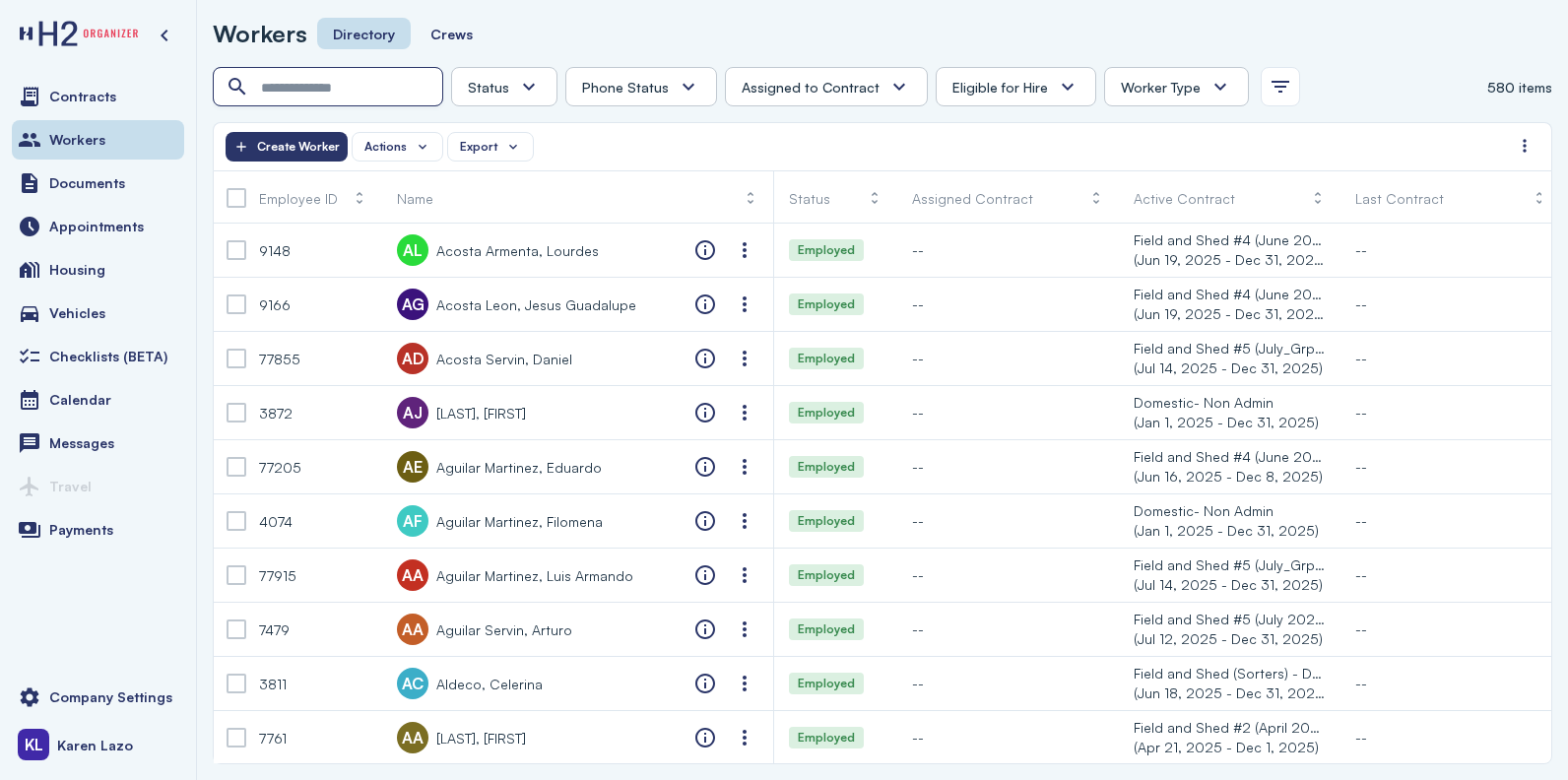 click at bounding box center (330, 88) 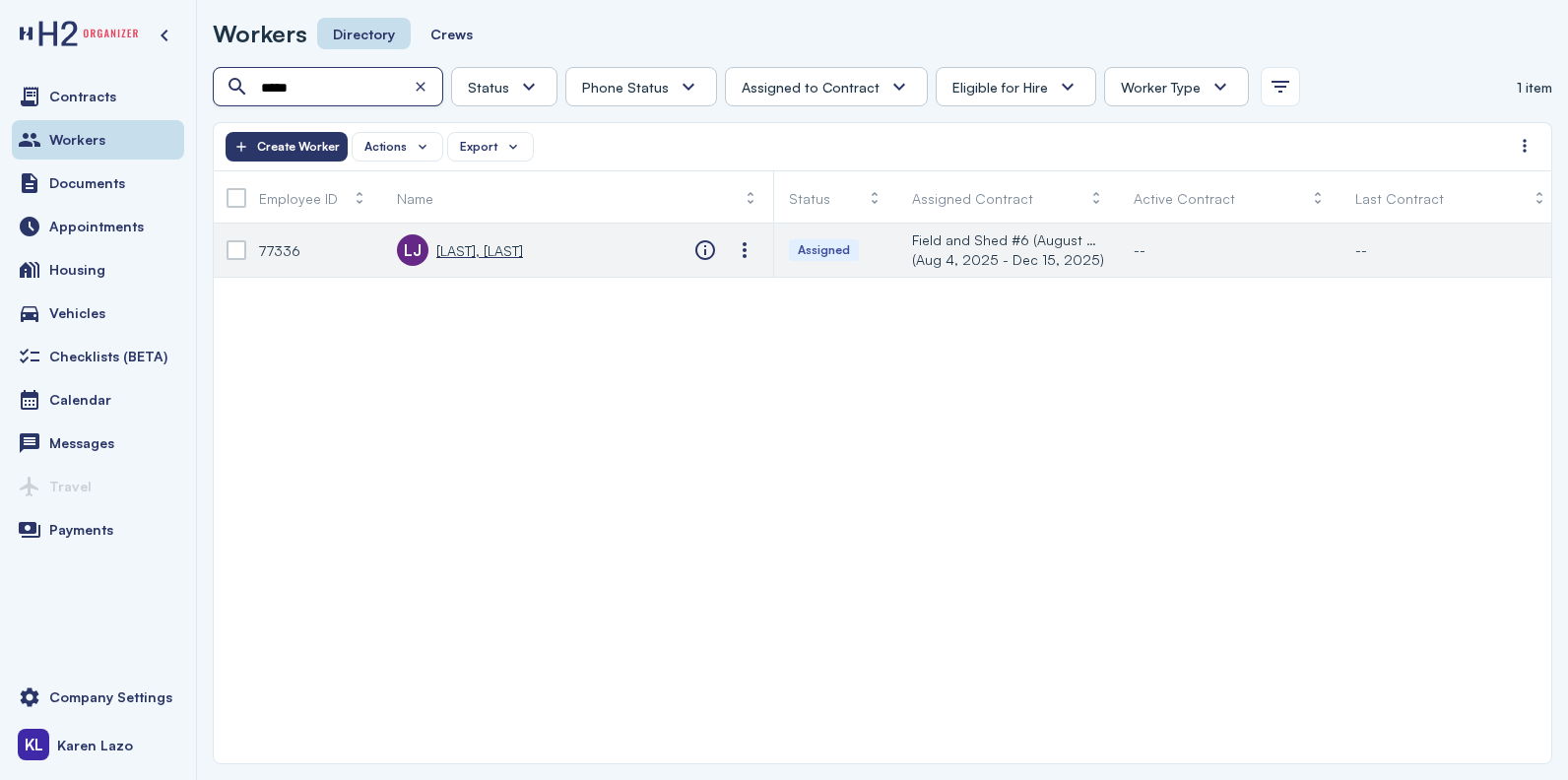 type on "*****" 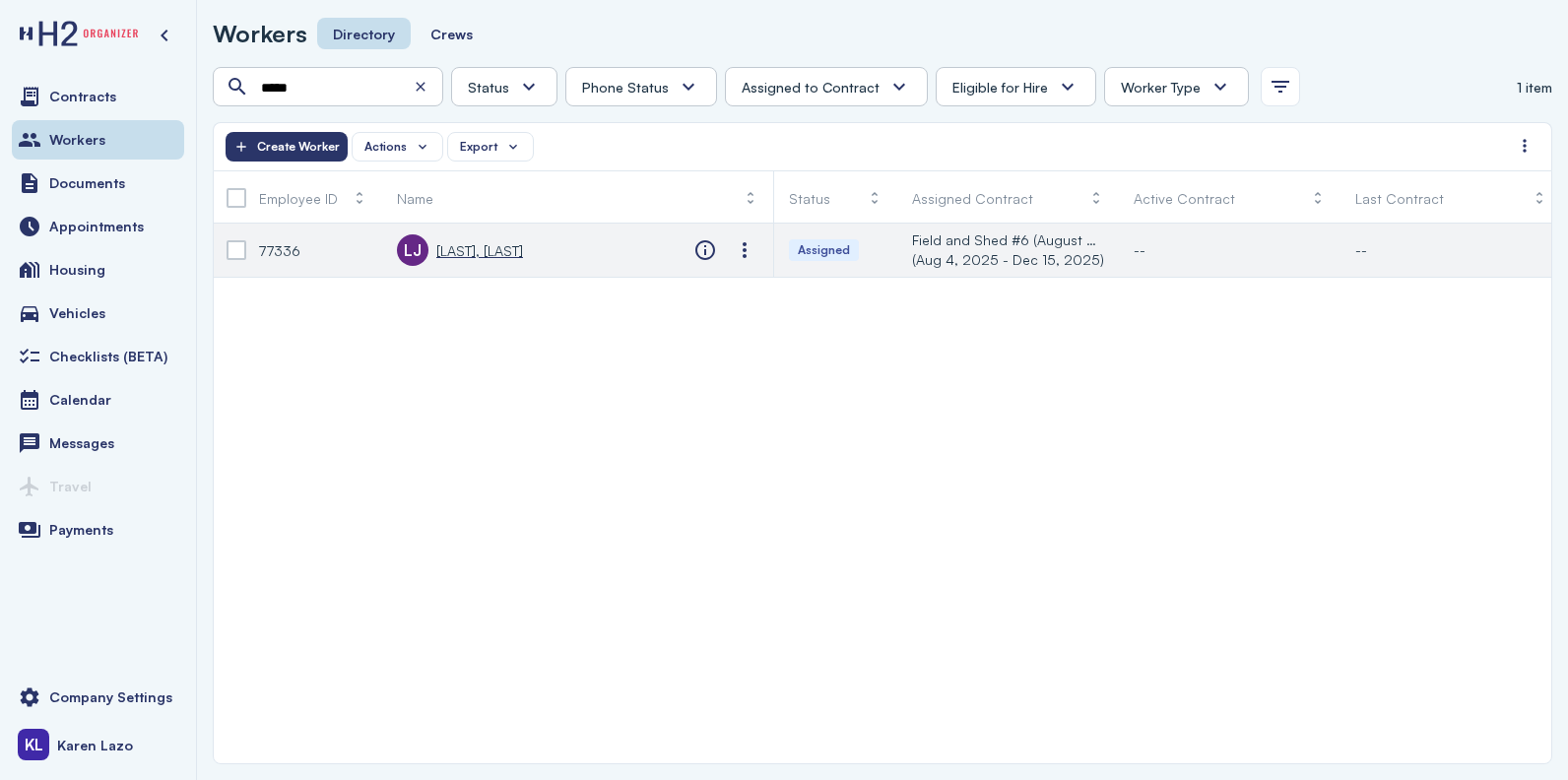 click on "[LAST], [LAST]" at bounding box center (480, 250) 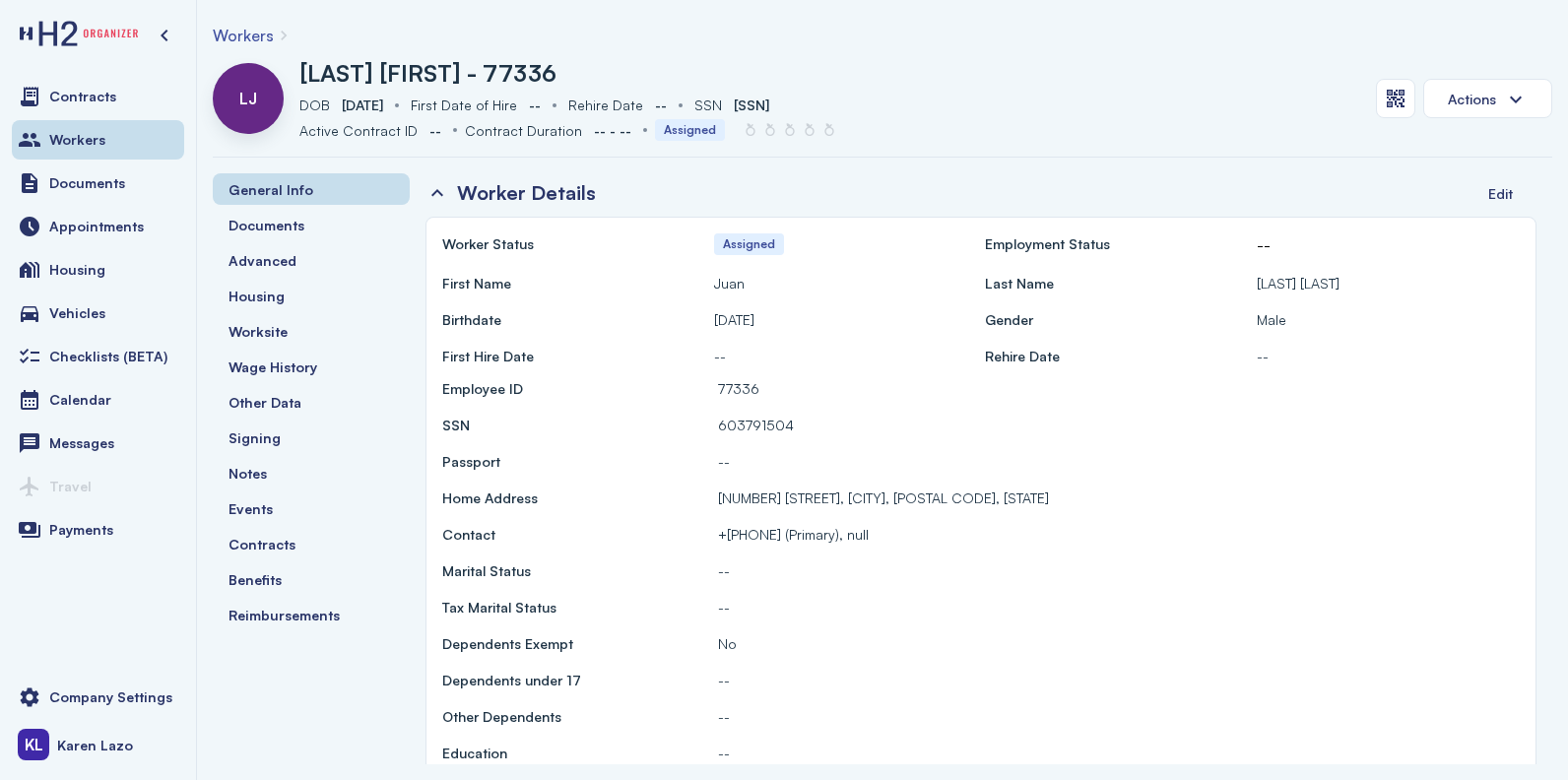 click on "Workers" at bounding box center [243, 35] 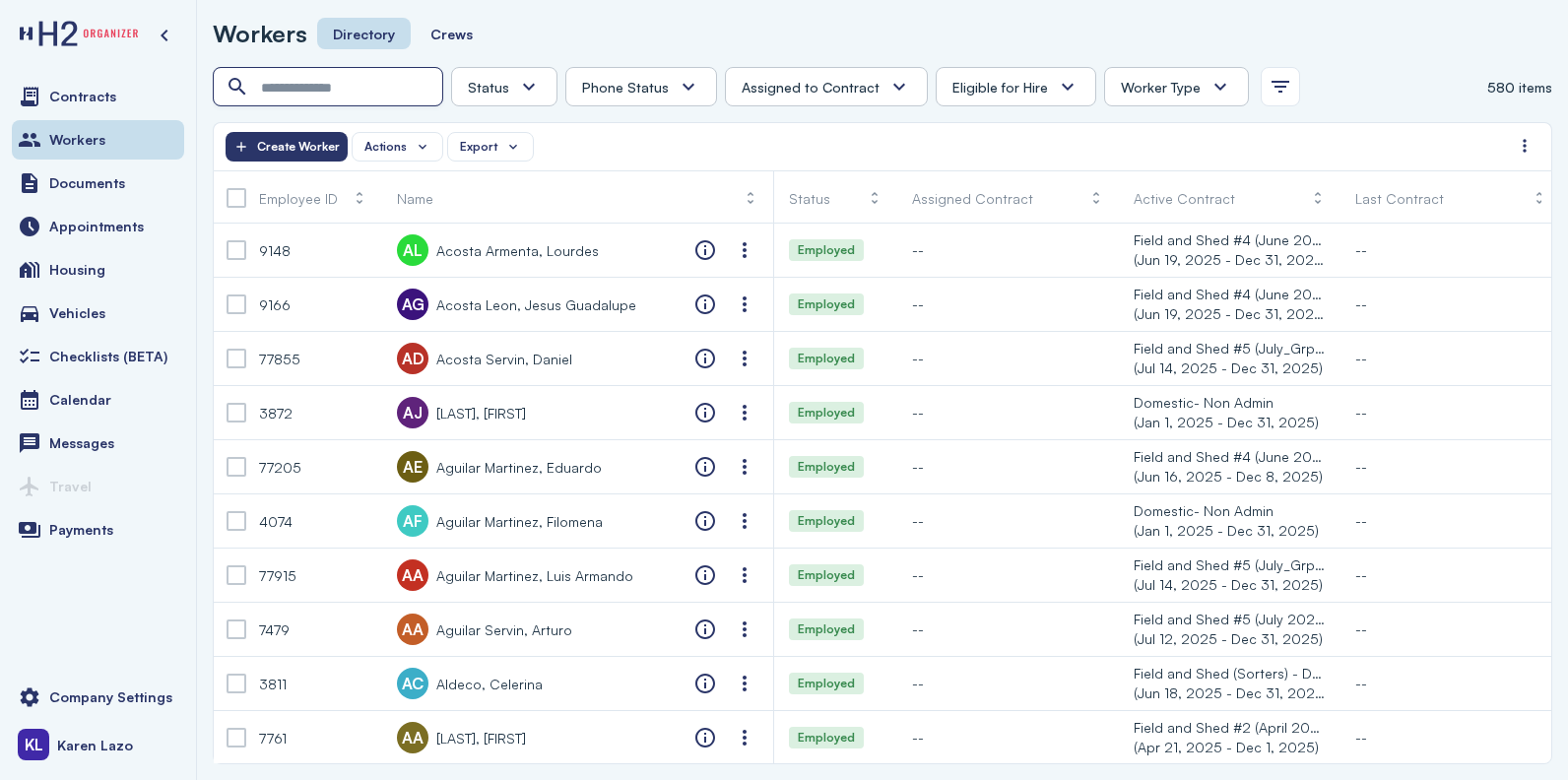 click at bounding box center (330, 88) 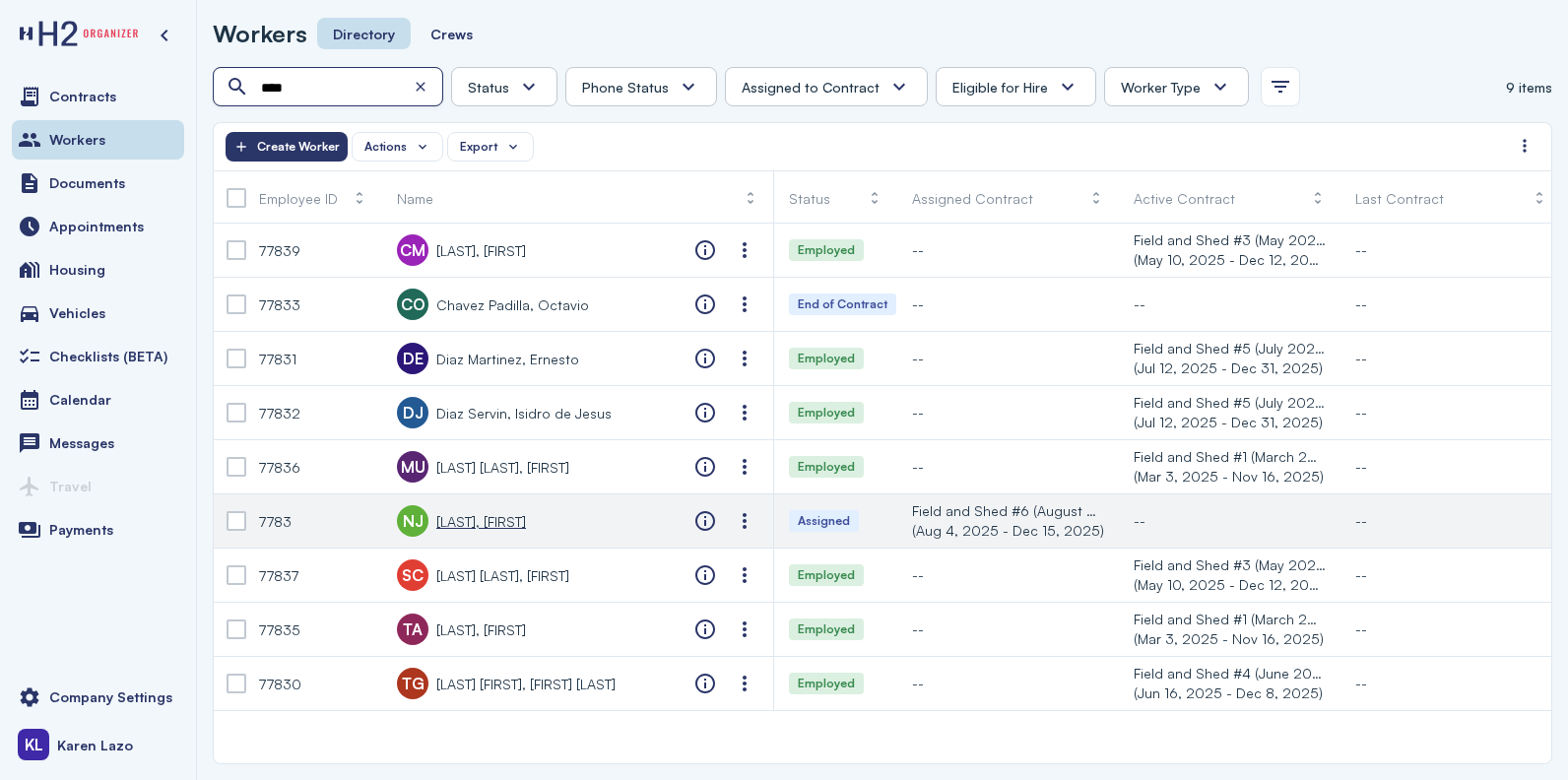 type on "****" 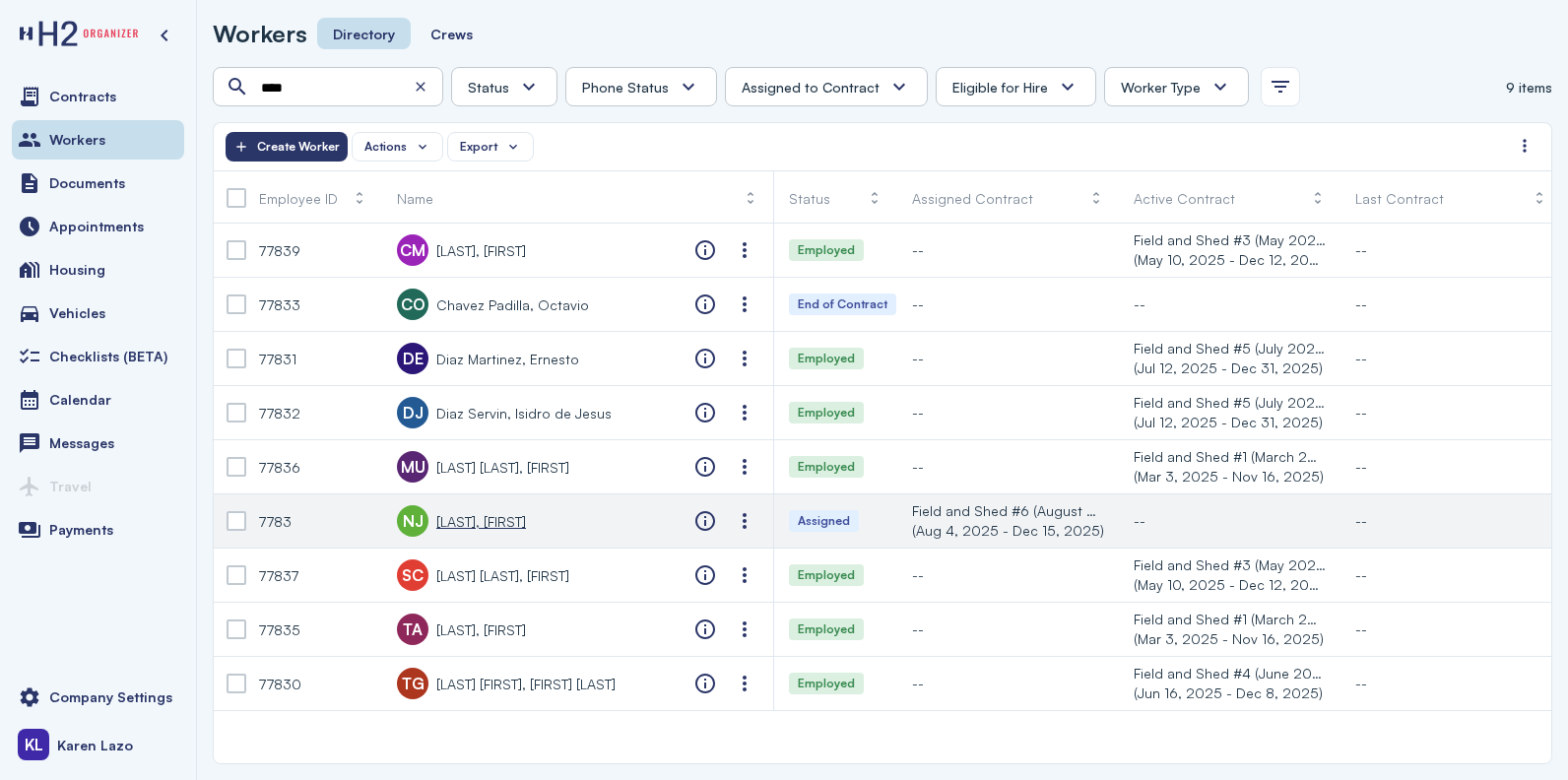 click on "[LAST], [FIRST]" at bounding box center (481, 521) 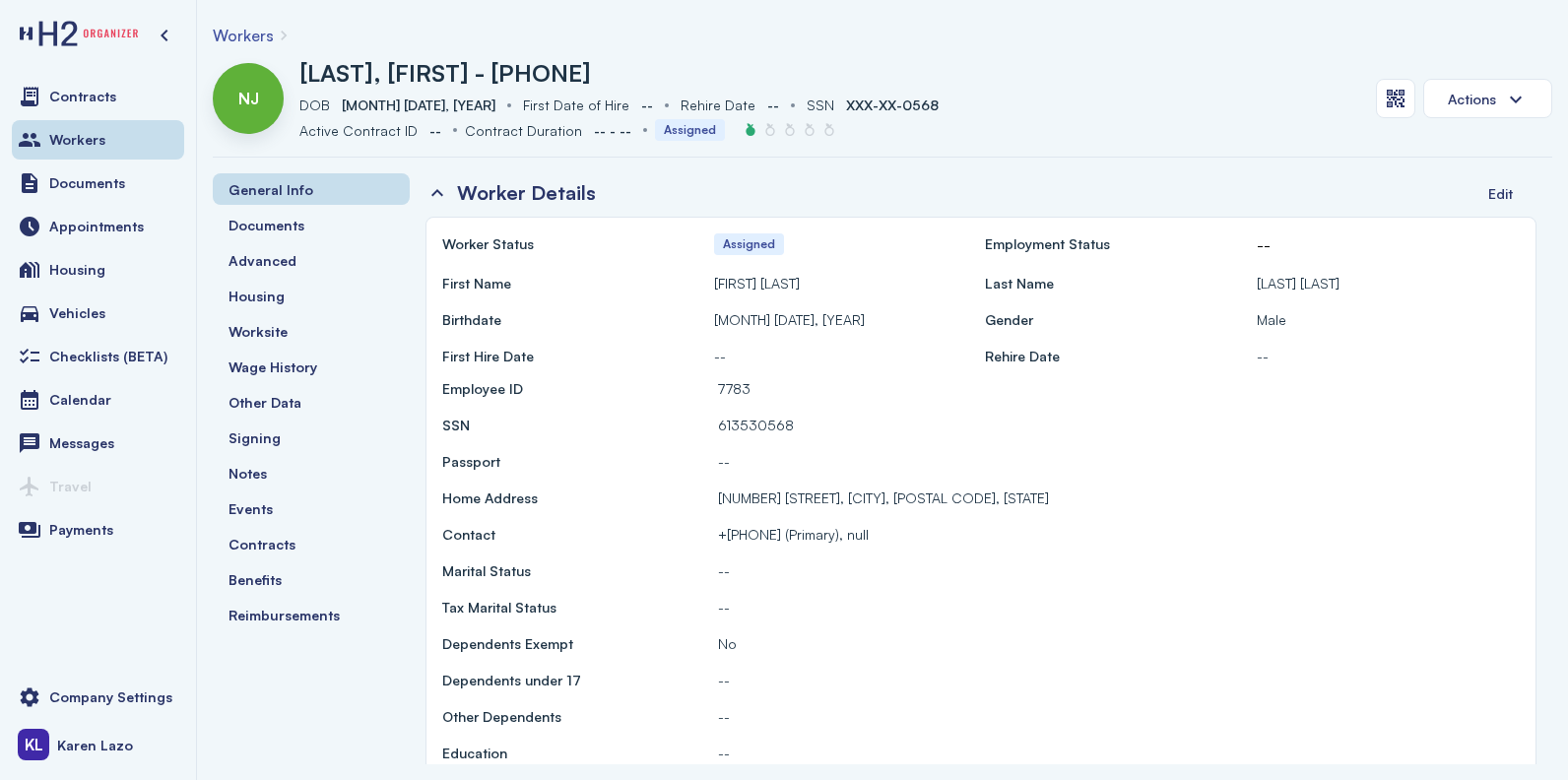 click on "Workers" at bounding box center [243, 35] 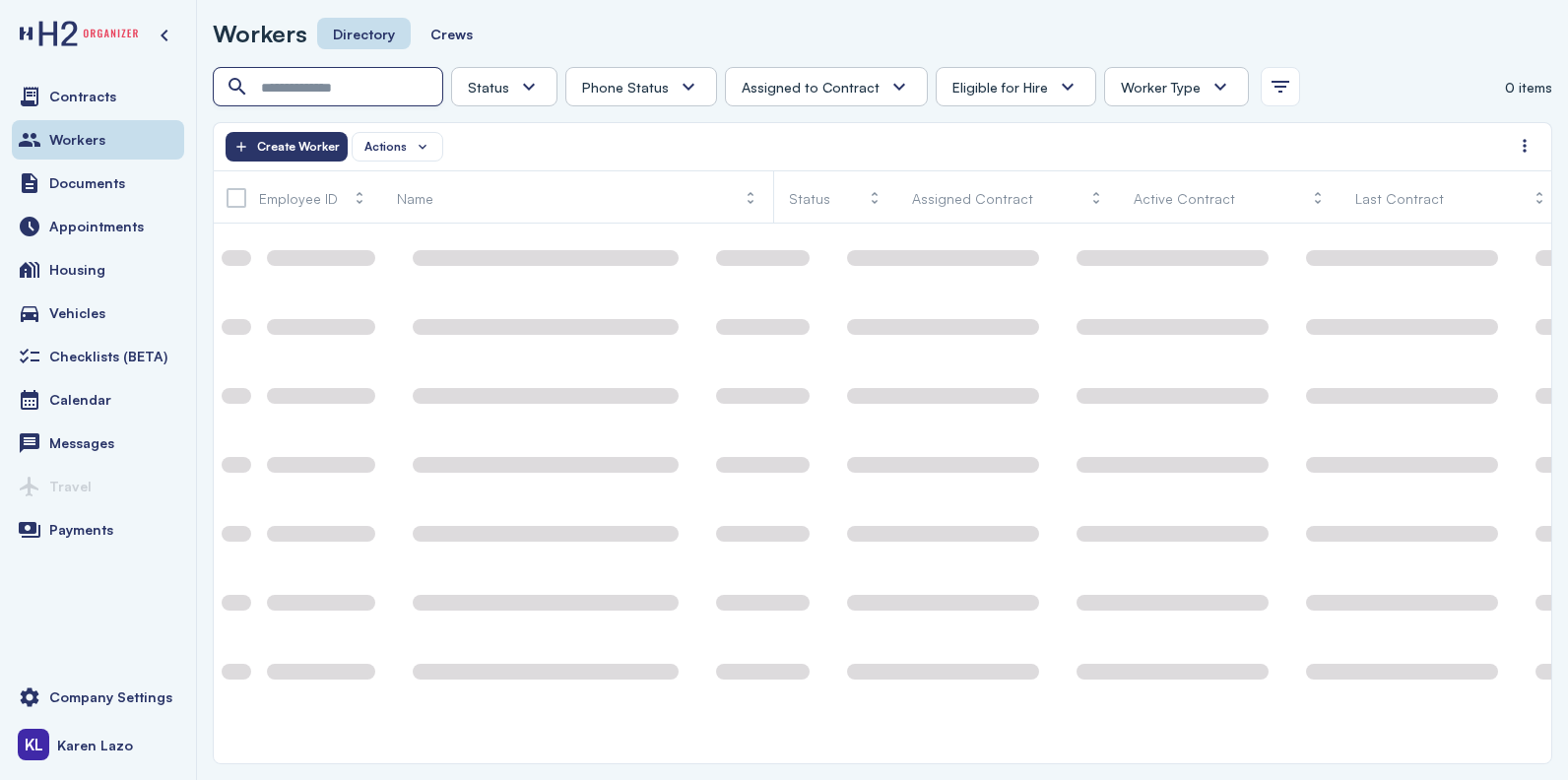 click at bounding box center (330, 88) 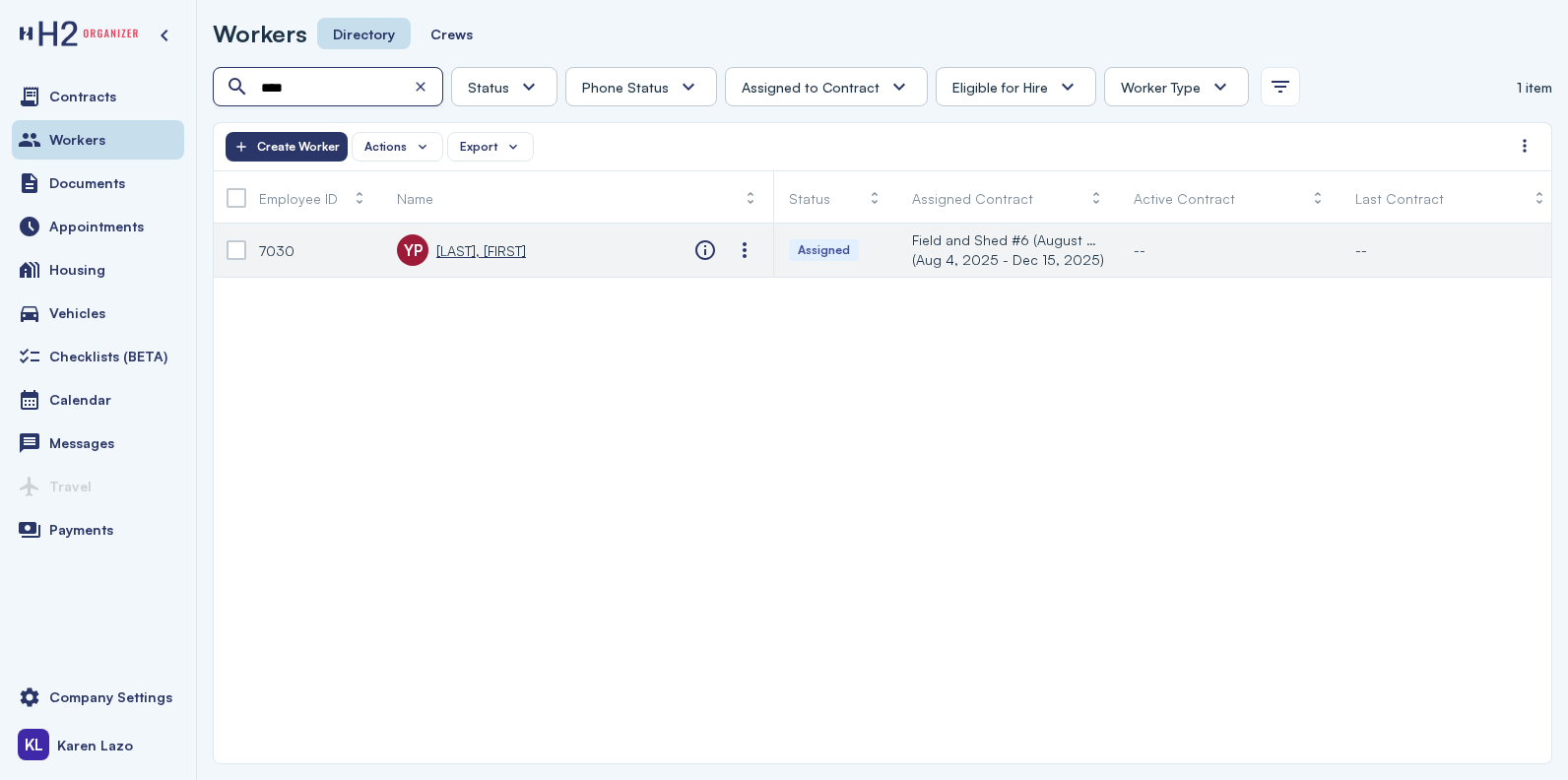 type on "****" 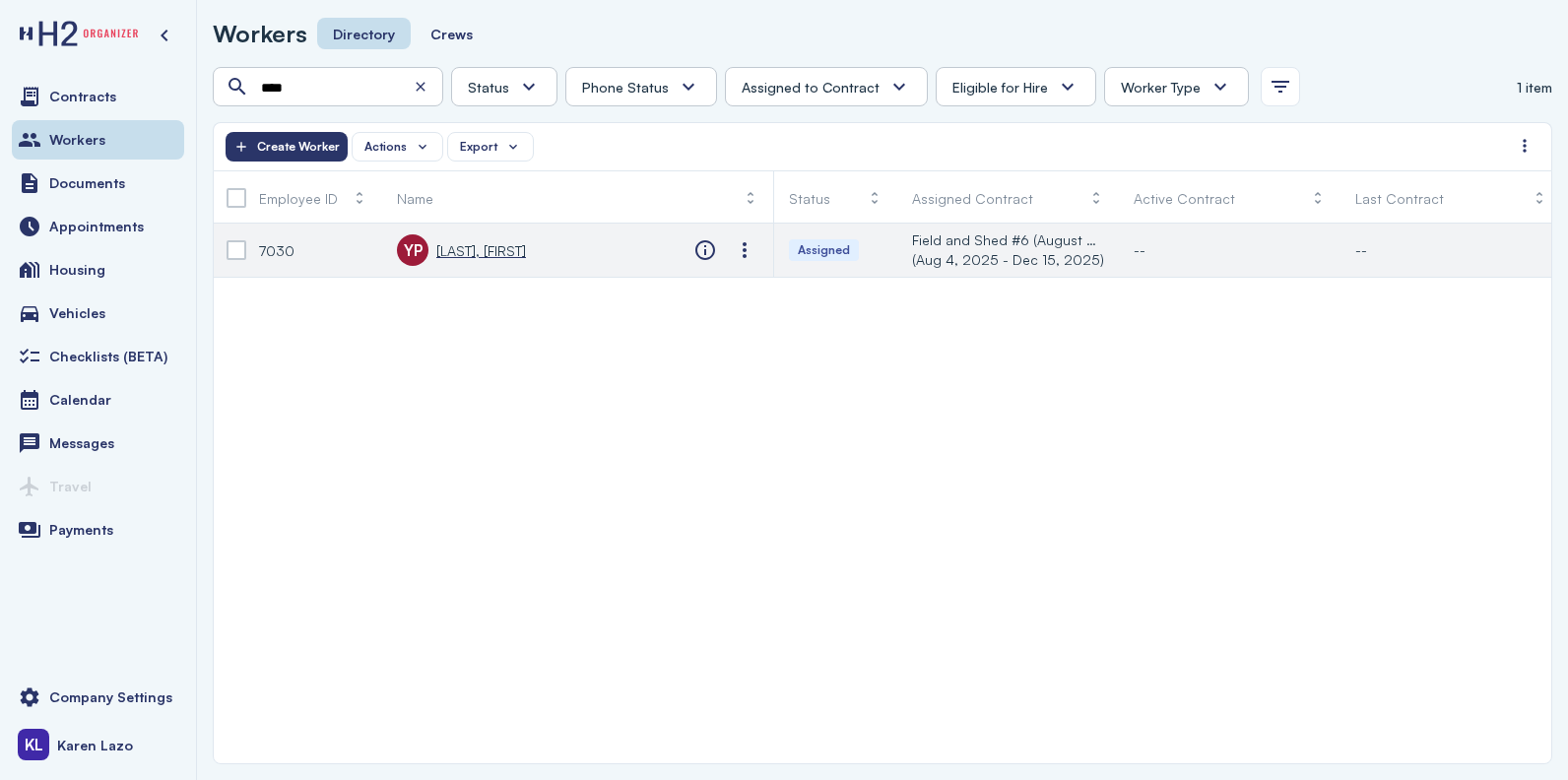 click on "[LAST], [FIRST]" at bounding box center [481, 250] 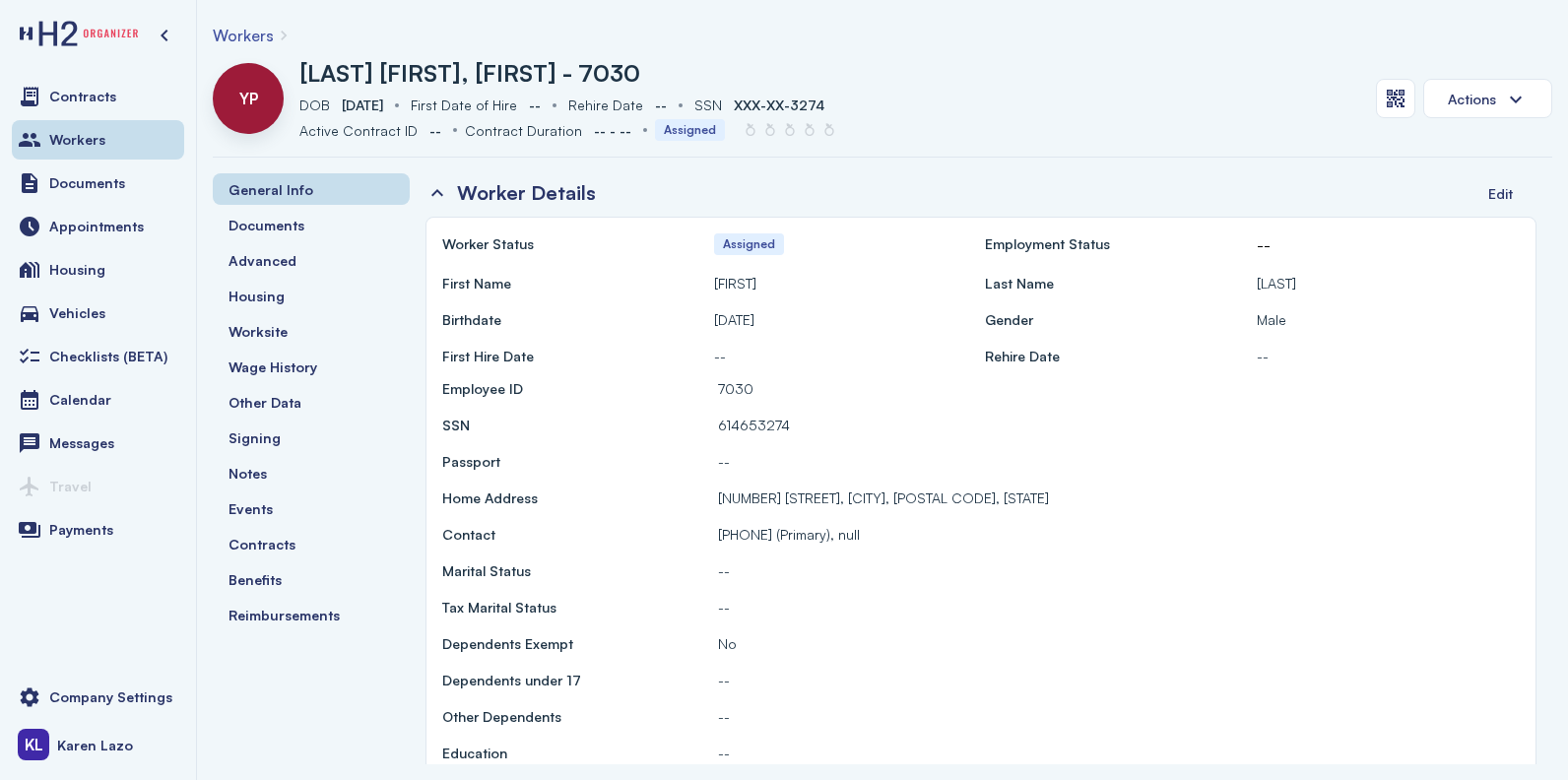 click on "Employee ID   7030   SSN   614653274   Passport   --   Home Address   5780 Mission Ave, Oceanside, 92057, CA   Contact   [PHONE] (Primary), null   Marital Status   --   Tax Marital Status   --   Dependents Exempt   No   Dependents under 17   --   Other Dependents   --   Education   --" at bounding box center (981, 570) 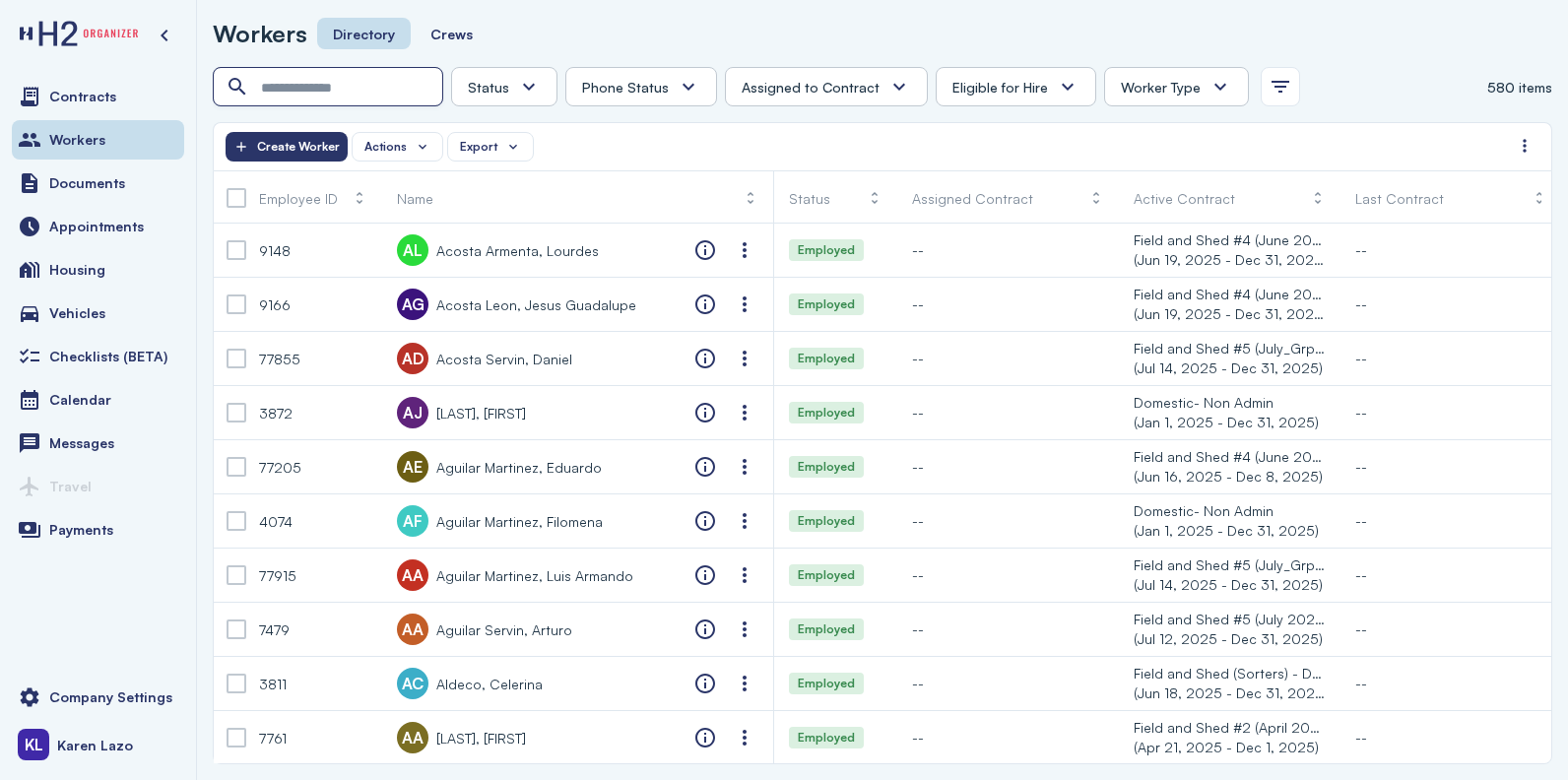 drag, startPoint x: 311, startPoint y: 71, endPoint x: 298, endPoint y: 84, distance: 18.384776 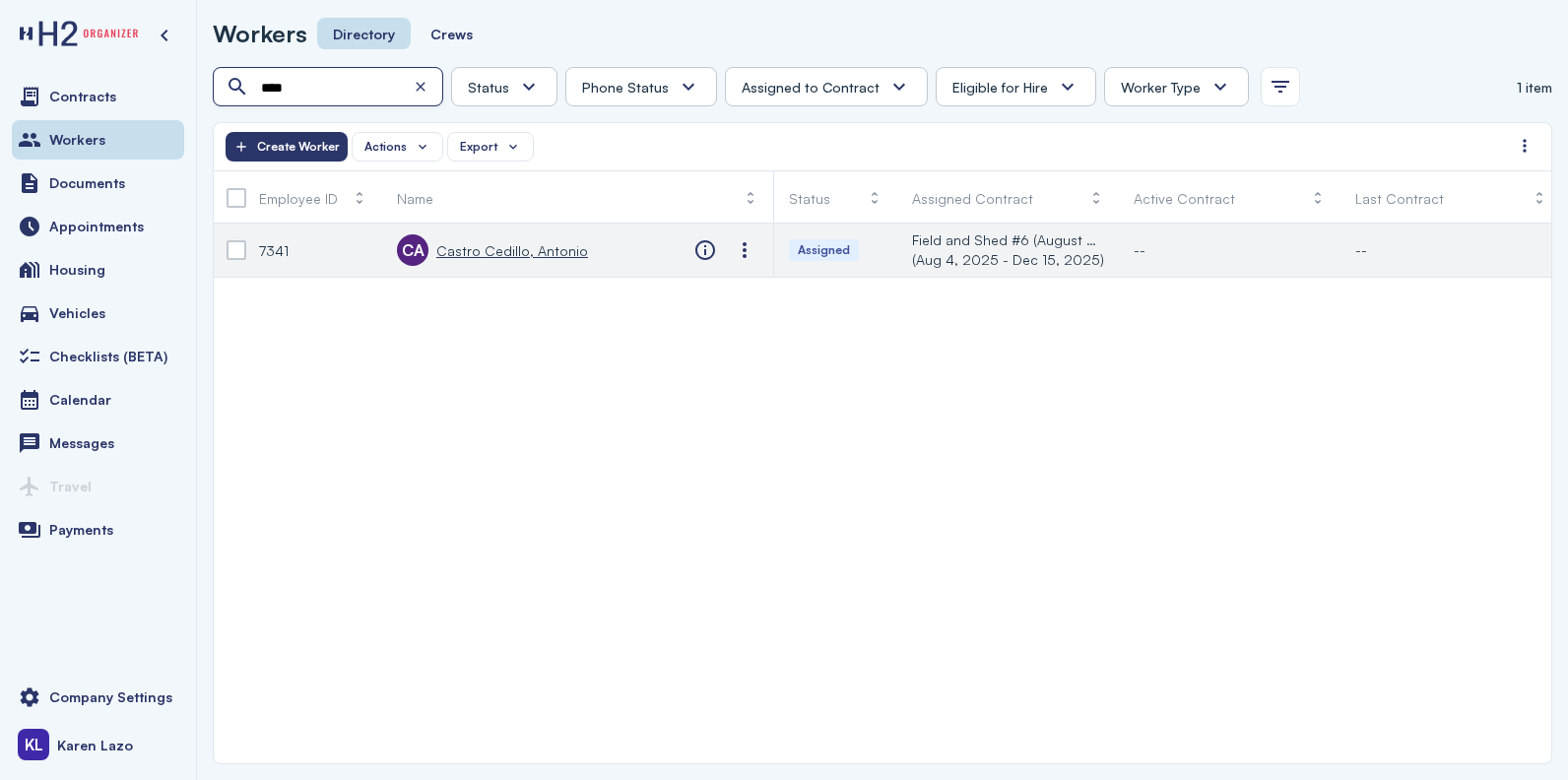 type on "****" 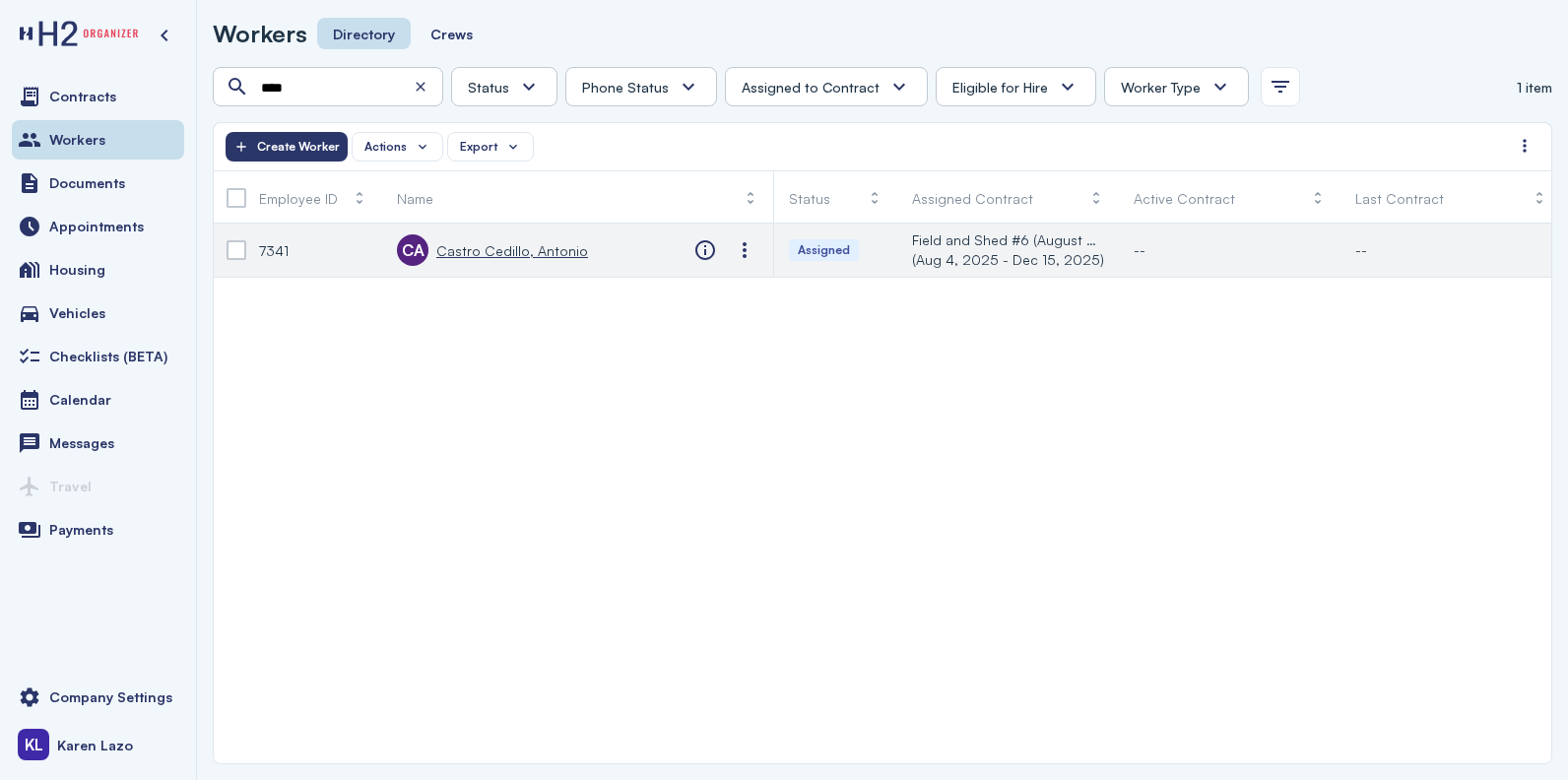 click on "Castro Cedillo, Antonio" at bounding box center [512, 250] 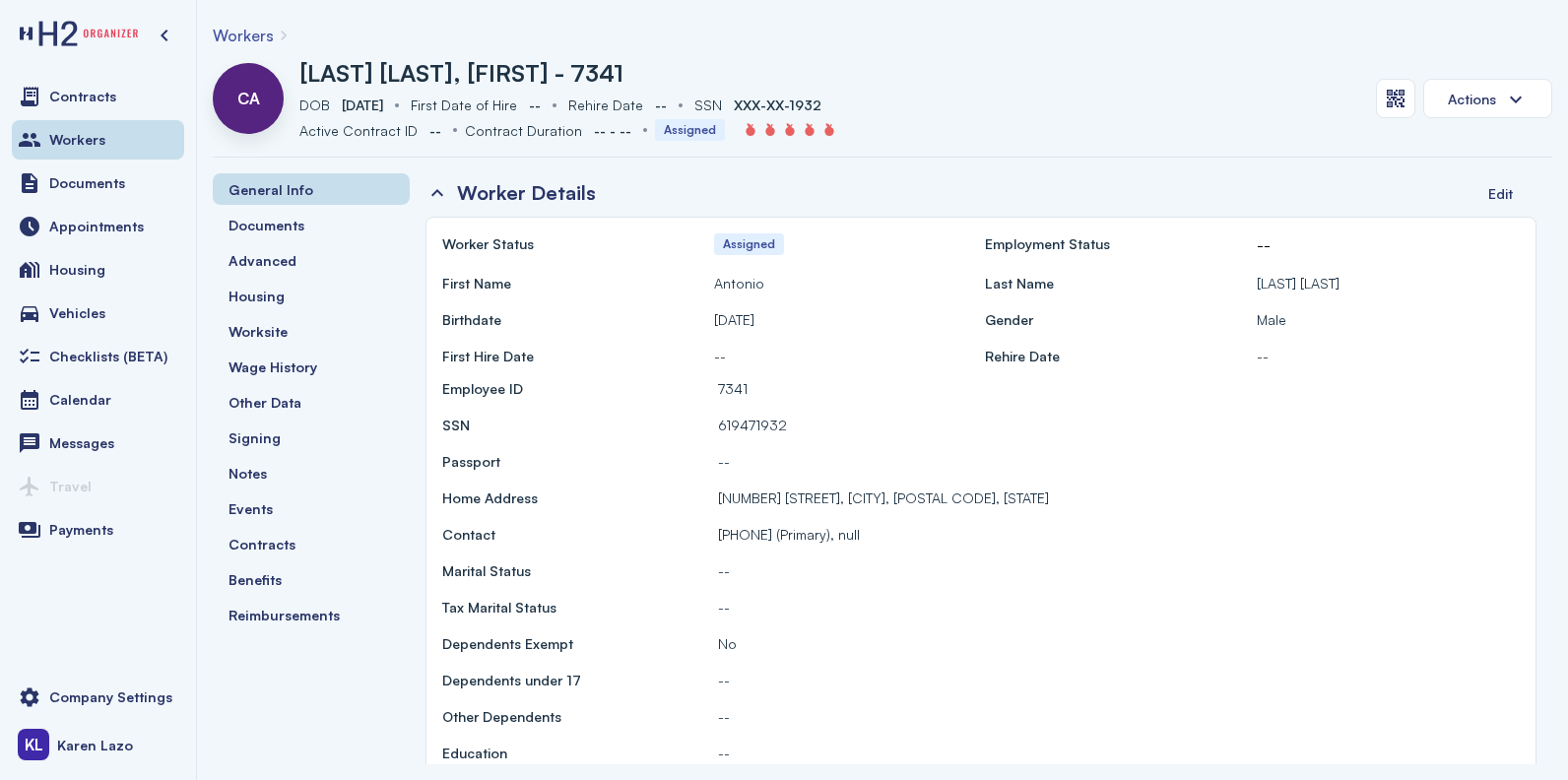 click on "Workers" at bounding box center (243, 35) 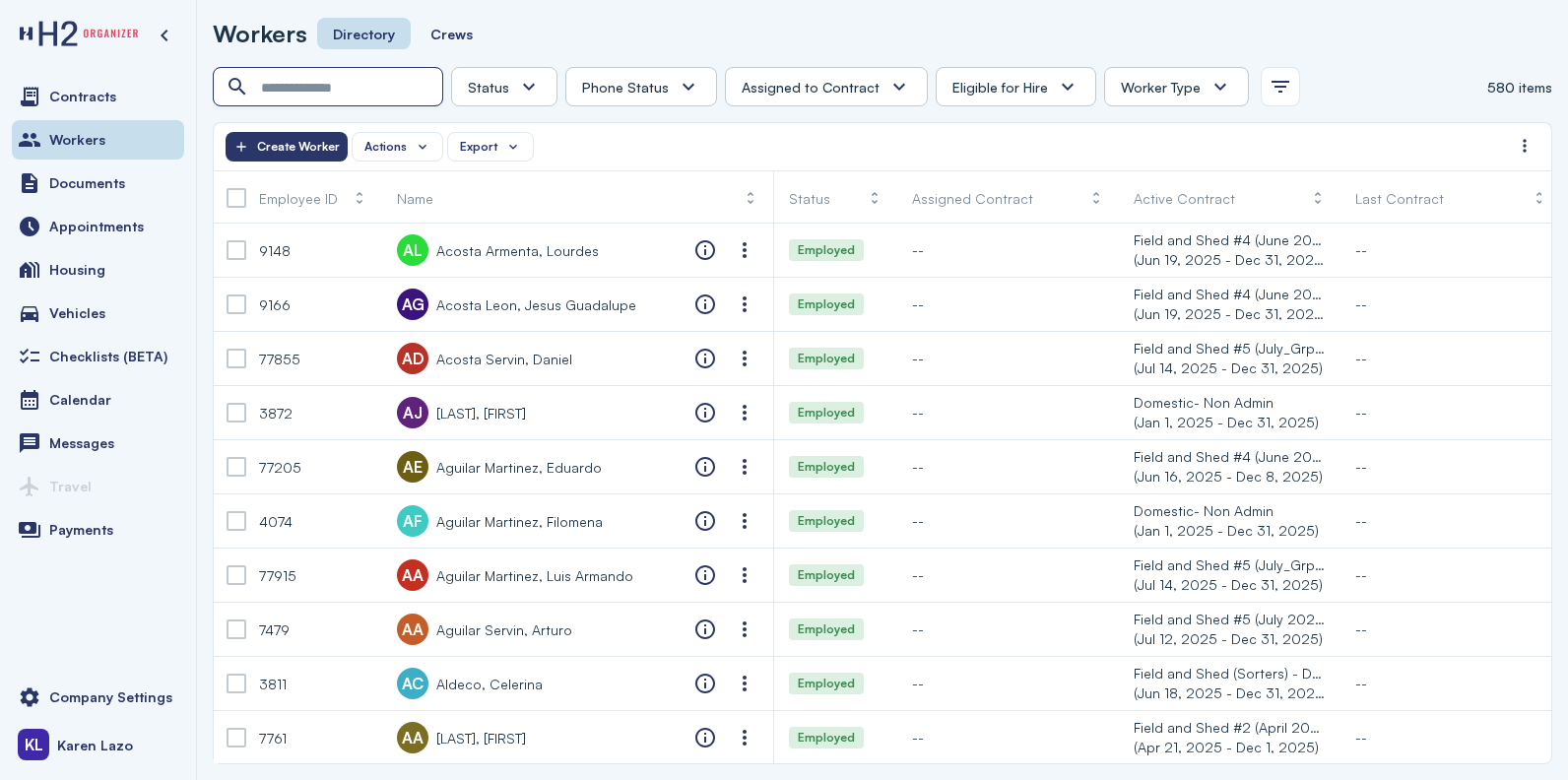 click at bounding box center (330, 88) 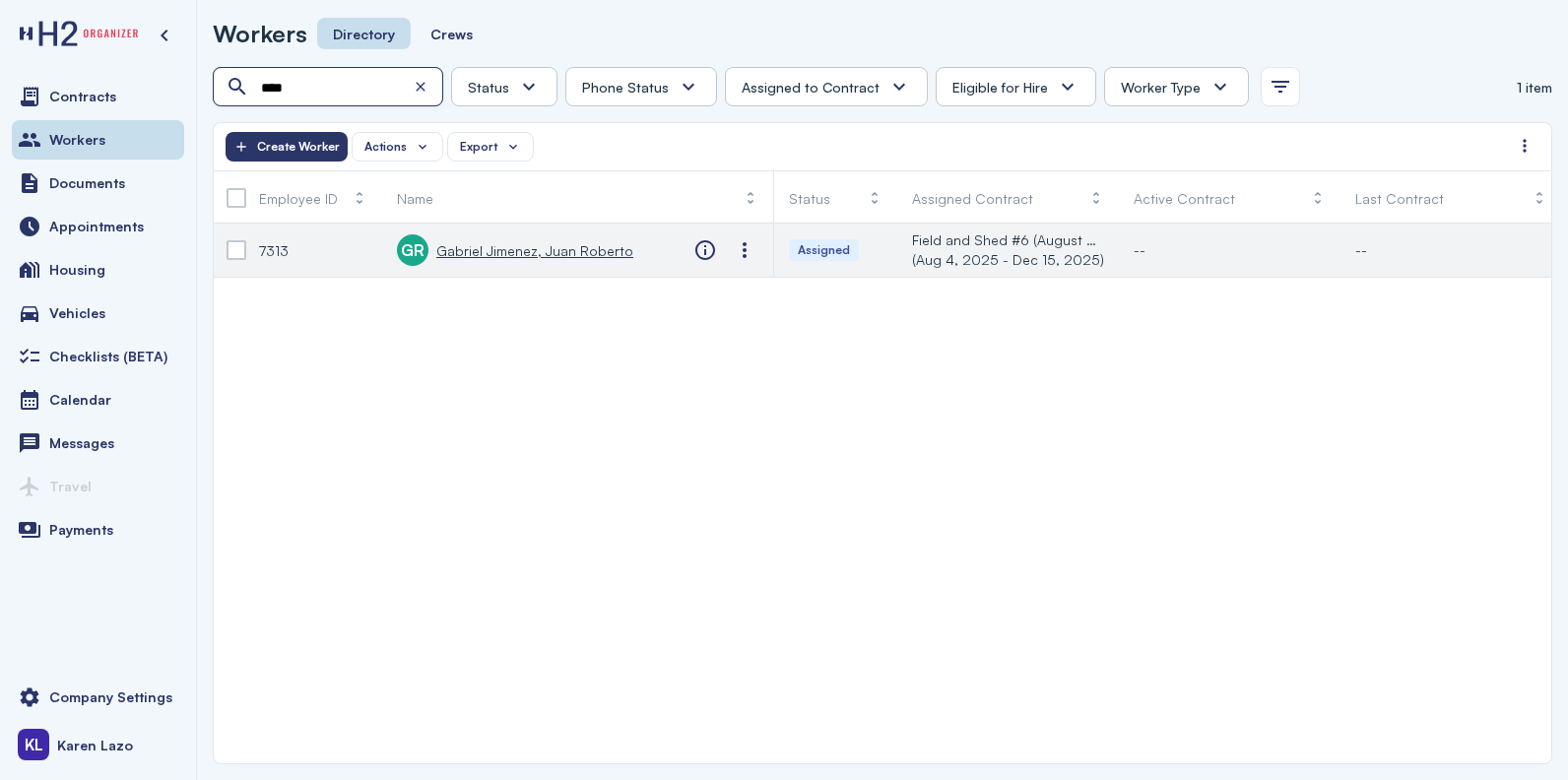 type on "****" 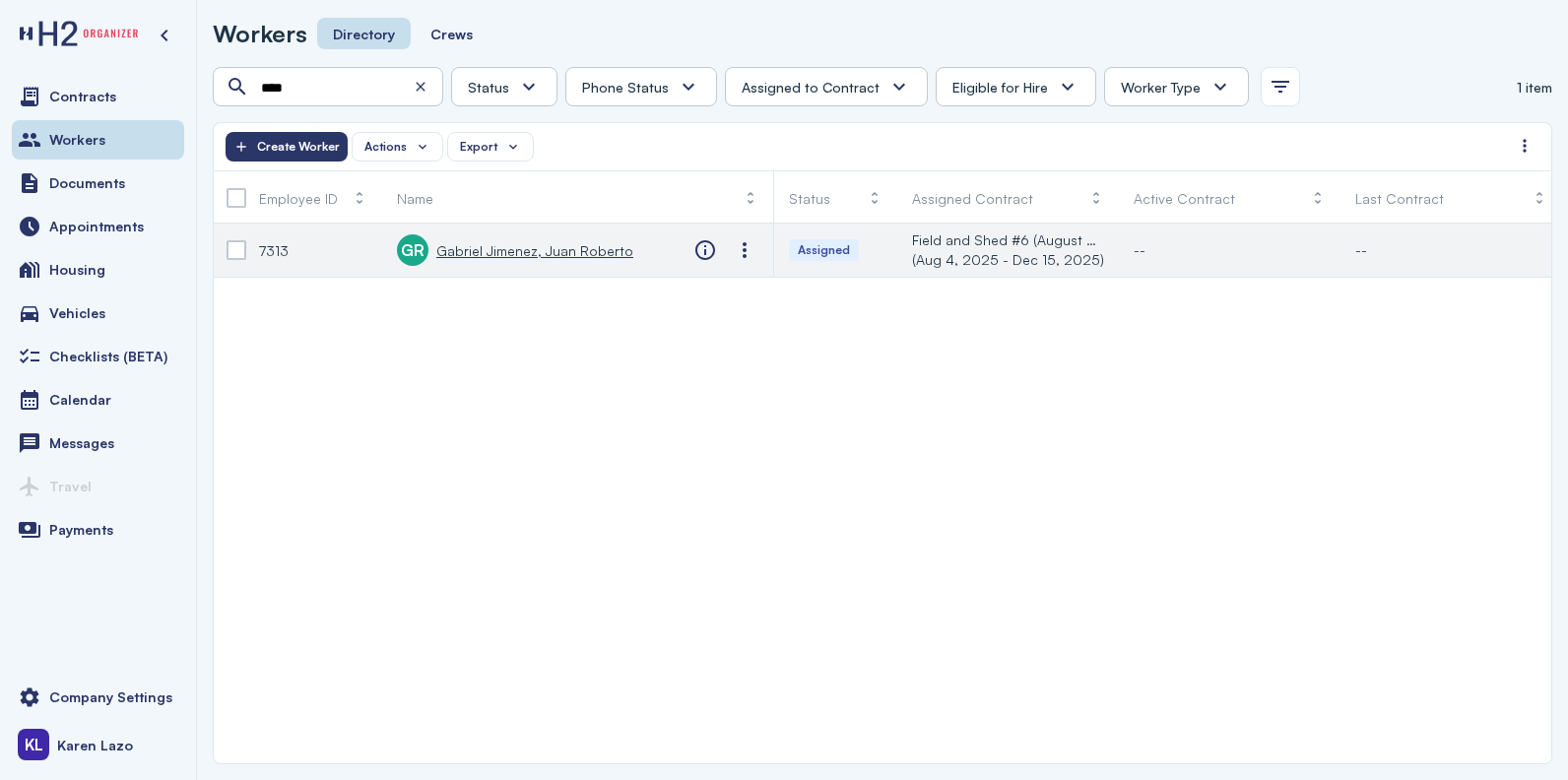 click on "Gabriel Jimenez, Juan Roberto" at bounding box center (535, 250) 